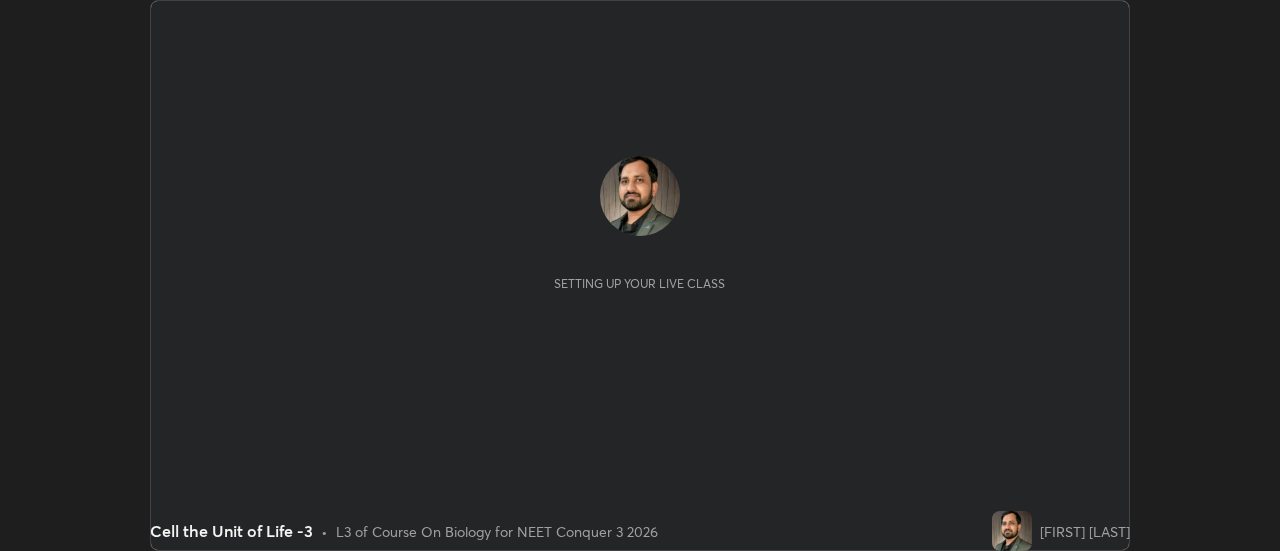 scroll, scrollTop: 0, scrollLeft: 0, axis: both 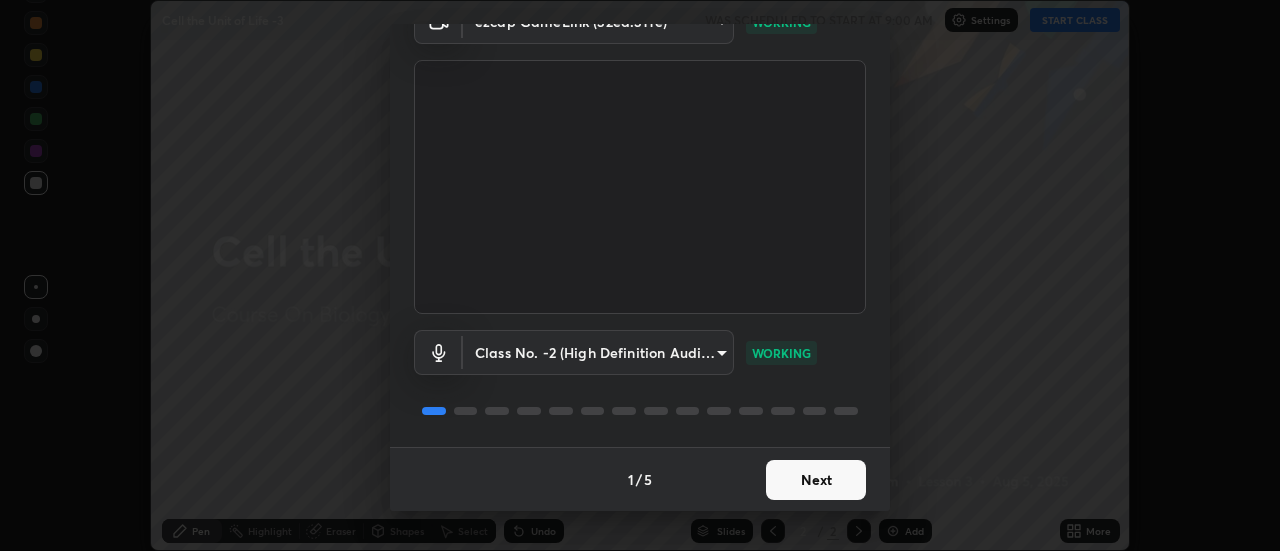 click on "Next" at bounding box center [816, 480] 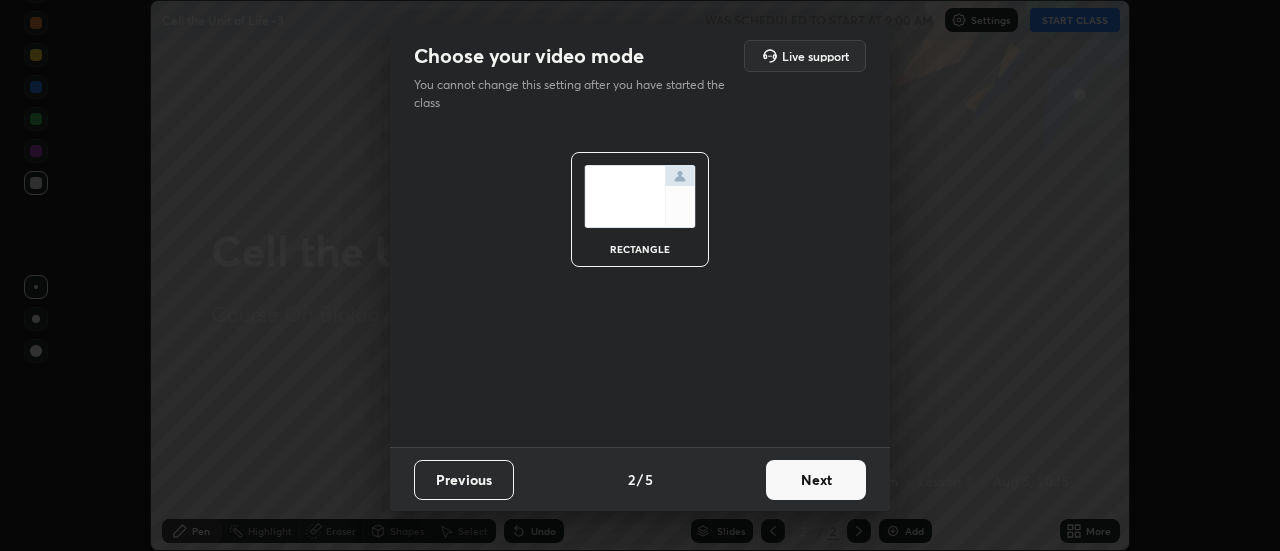 scroll, scrollTop: 0, scrollLeft: 0, axis: both 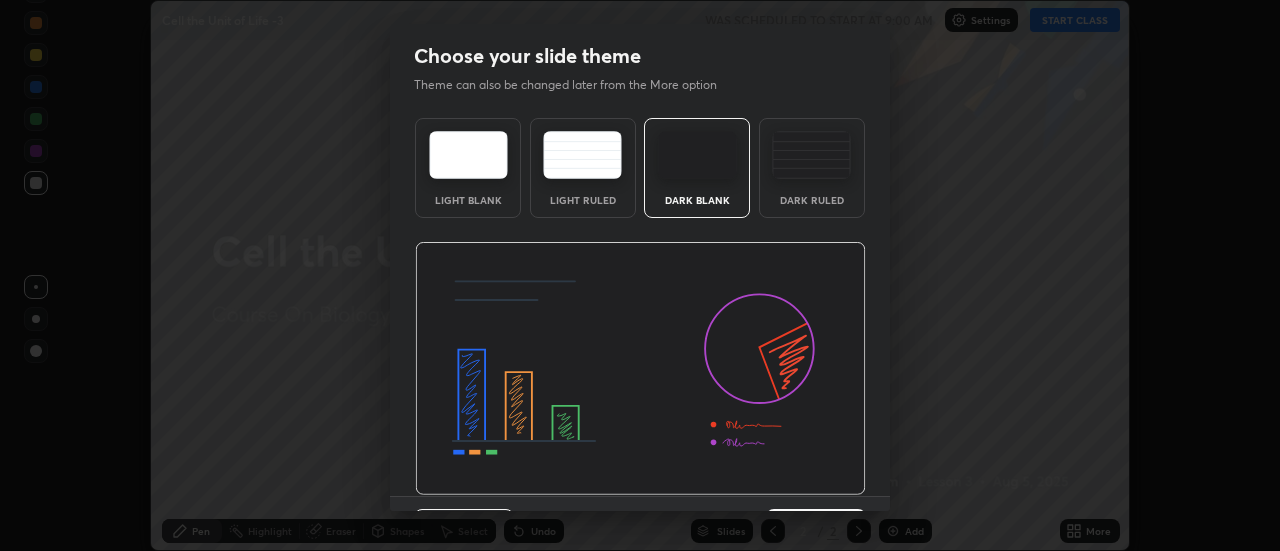 click at bounding box center (640, 369) 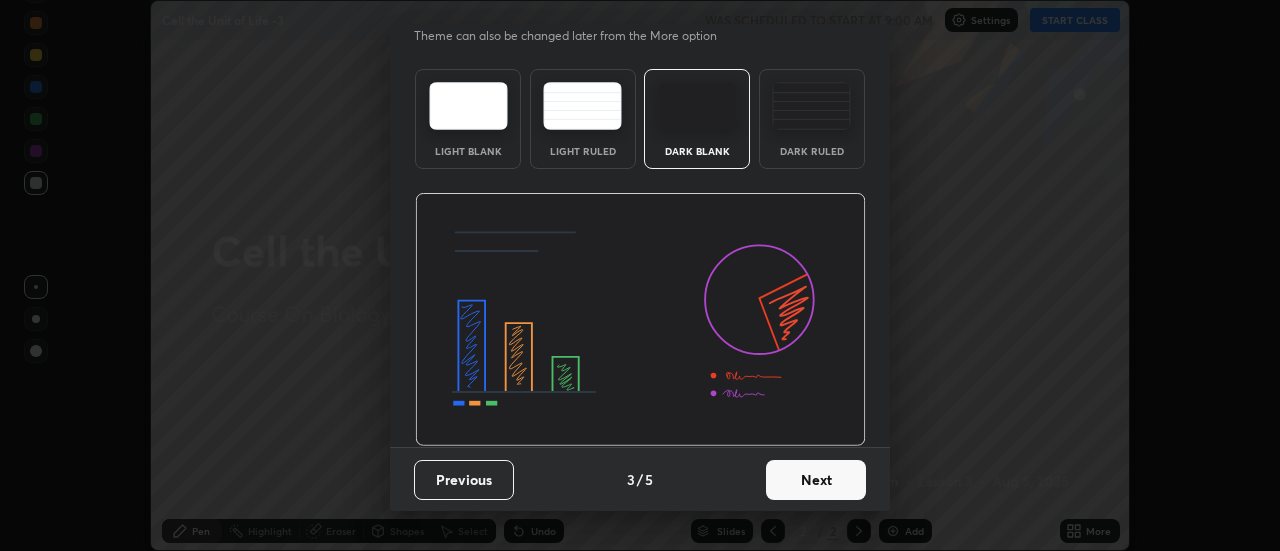 click on "Next" at bounding box center (816, 480) 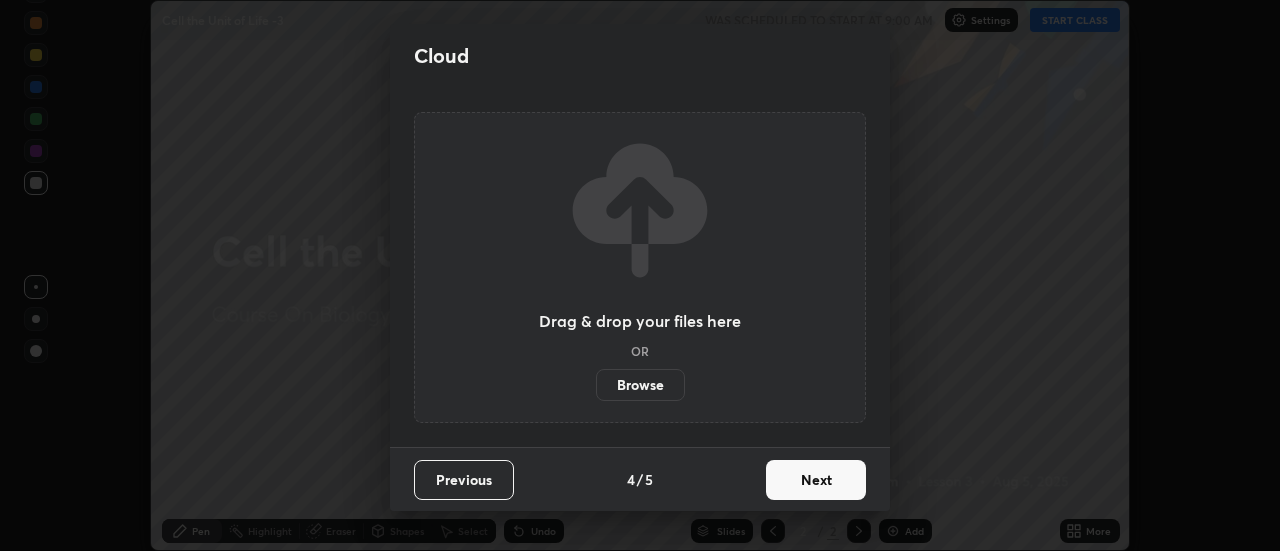 scroll, scrollTop: 0, scrollLeft: 0, axis: both 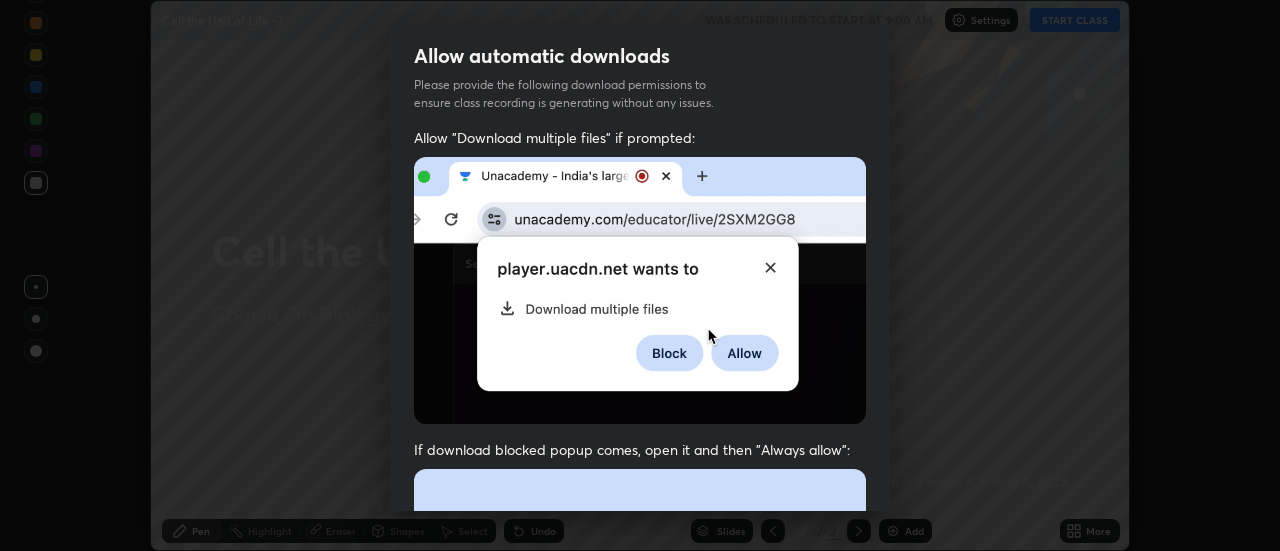 click on "Previous 5 / 5 Done" at bounding box center (640, 1002) 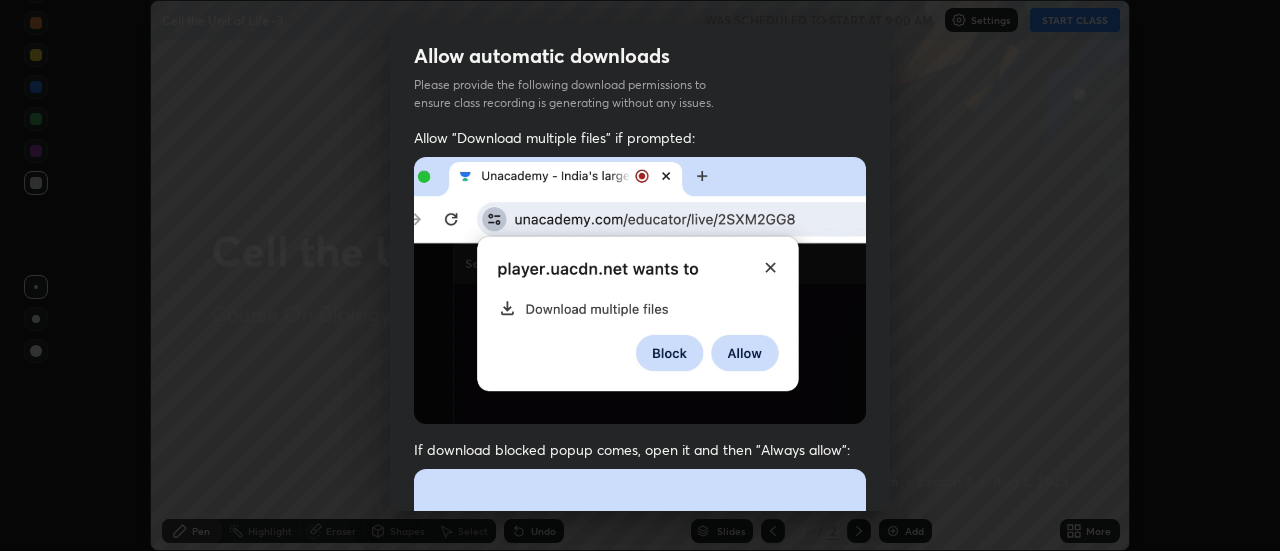 click at bounding box center [640, 687] 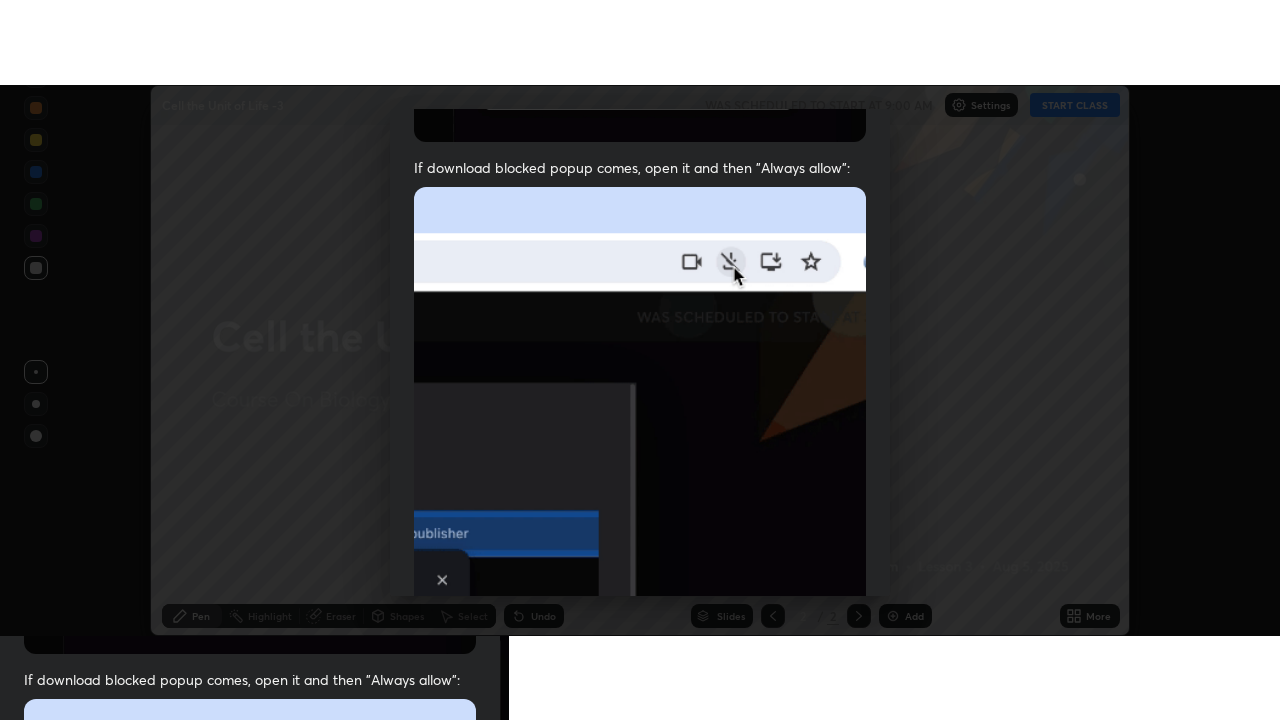 scroll, scrollTop: 513, scrollLeft: 0, axis: vertical 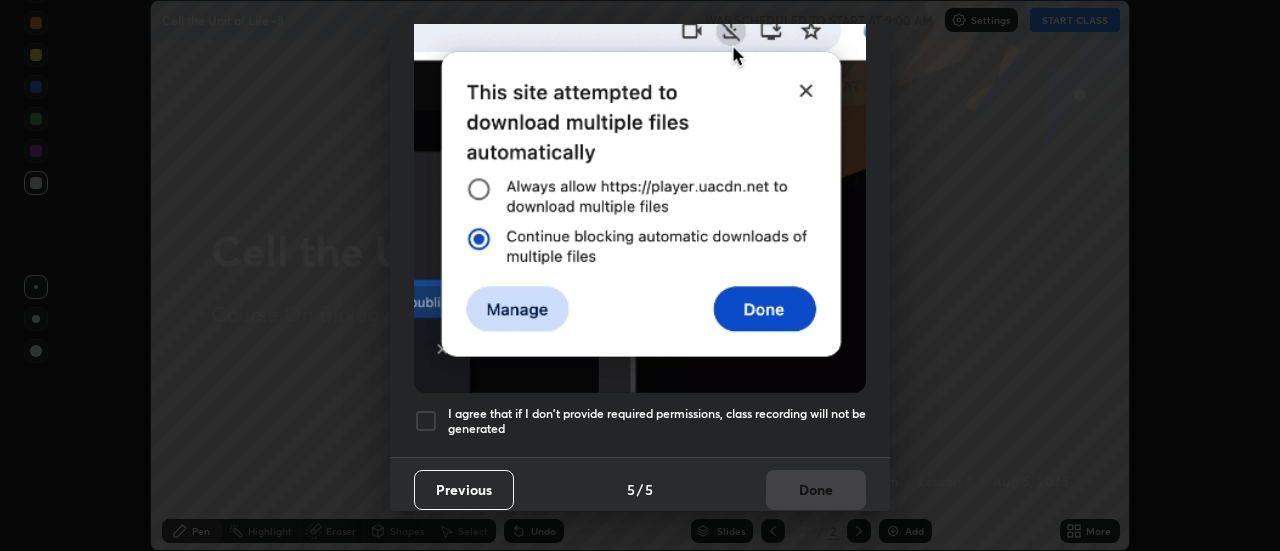 click at bounding box center (426, 421) 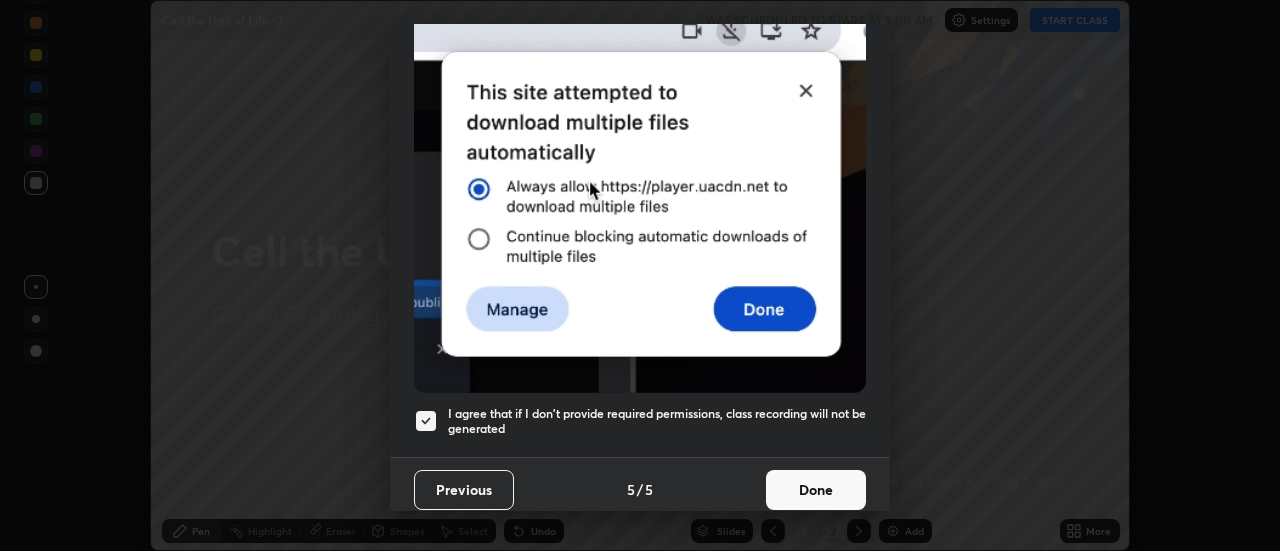 click on "Done" at bounding box center [816, 490] 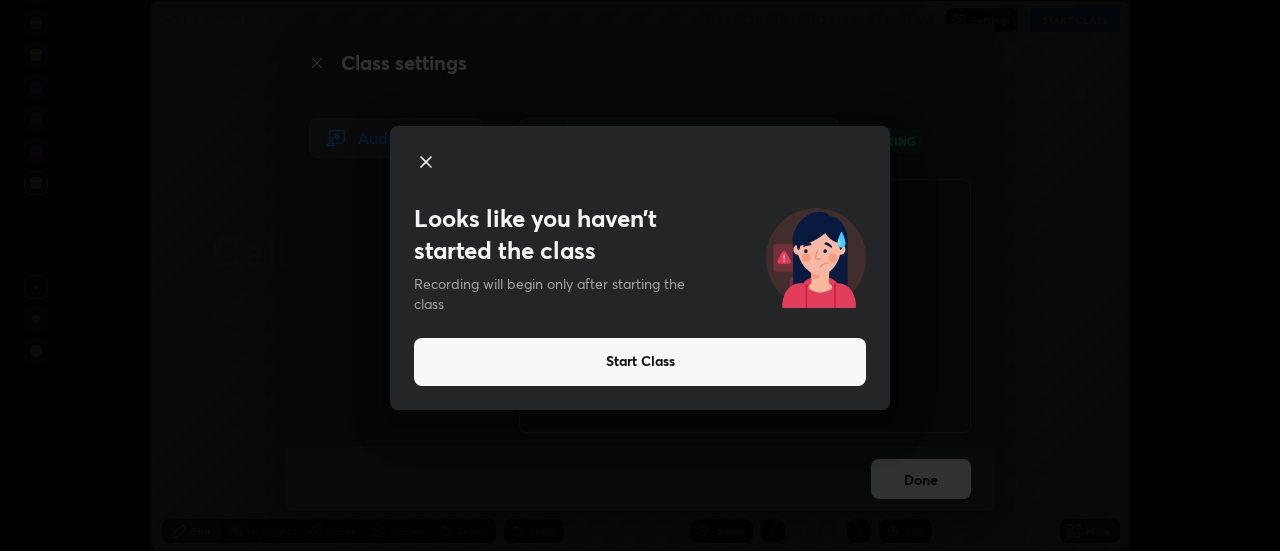 click on "Start Class" at bounding box center (640, 362) 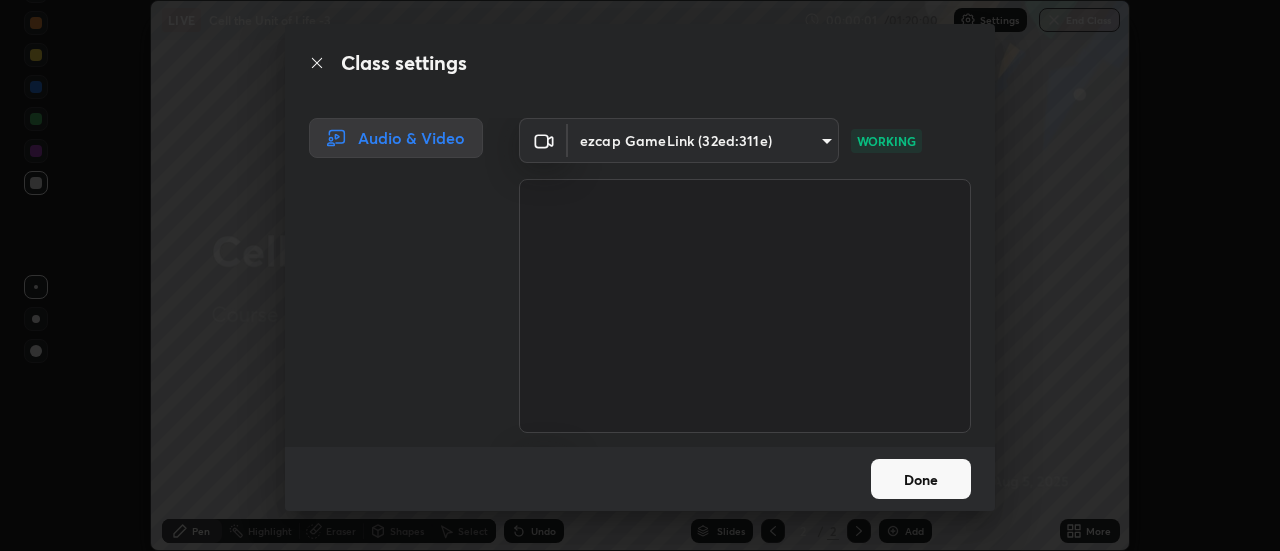 click on "Done" at bounding box center (921, 479) 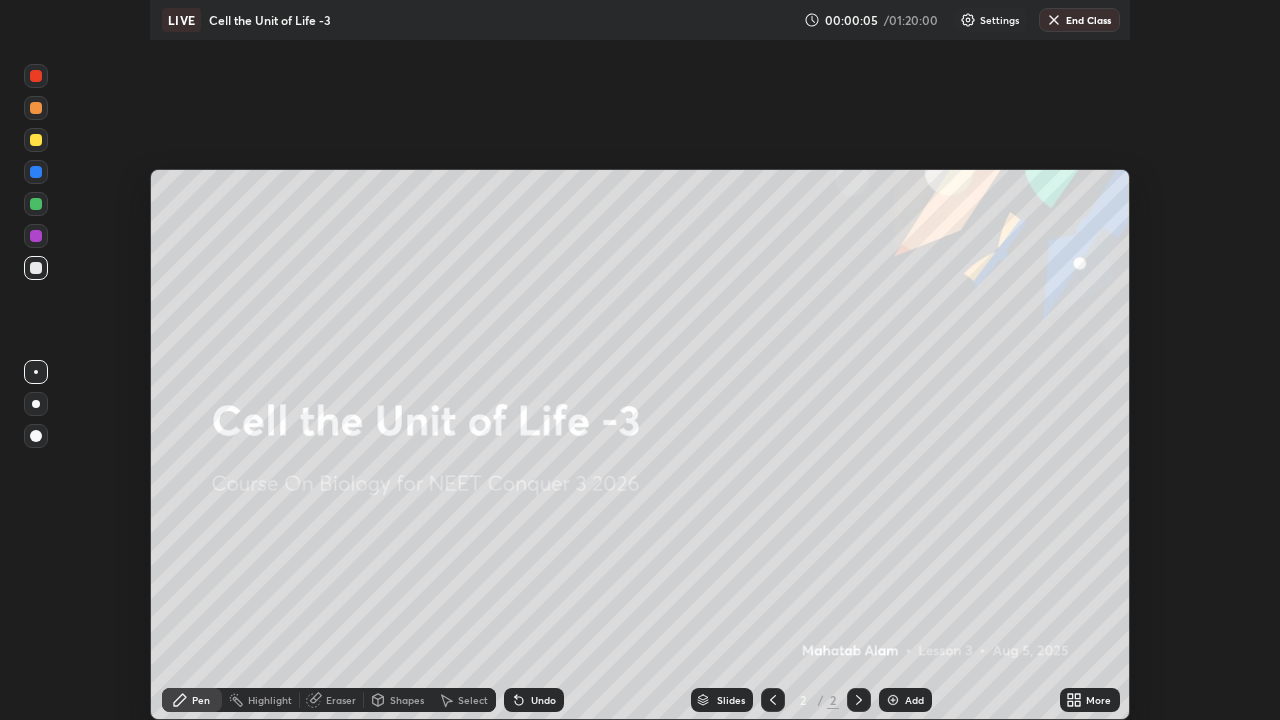 scroll, scrollTop: 99280, scrollLeft: 98720, axis: both 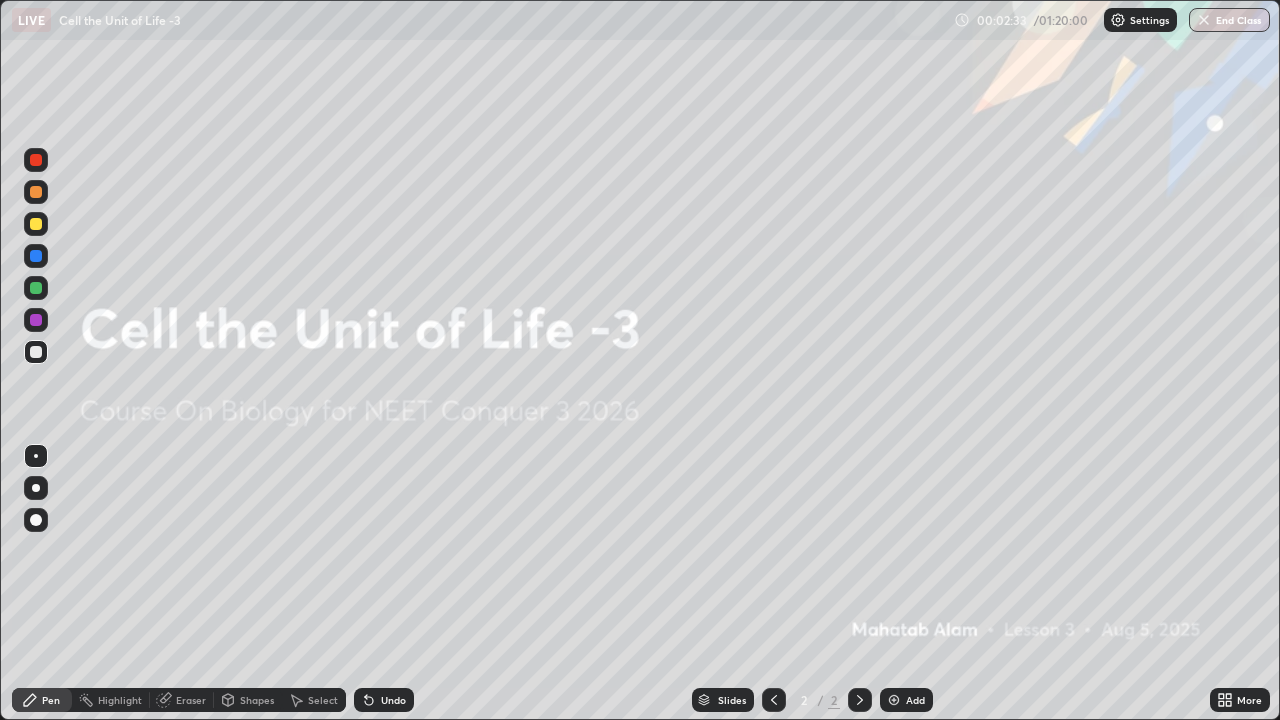 click at bounding box center (894, 700) 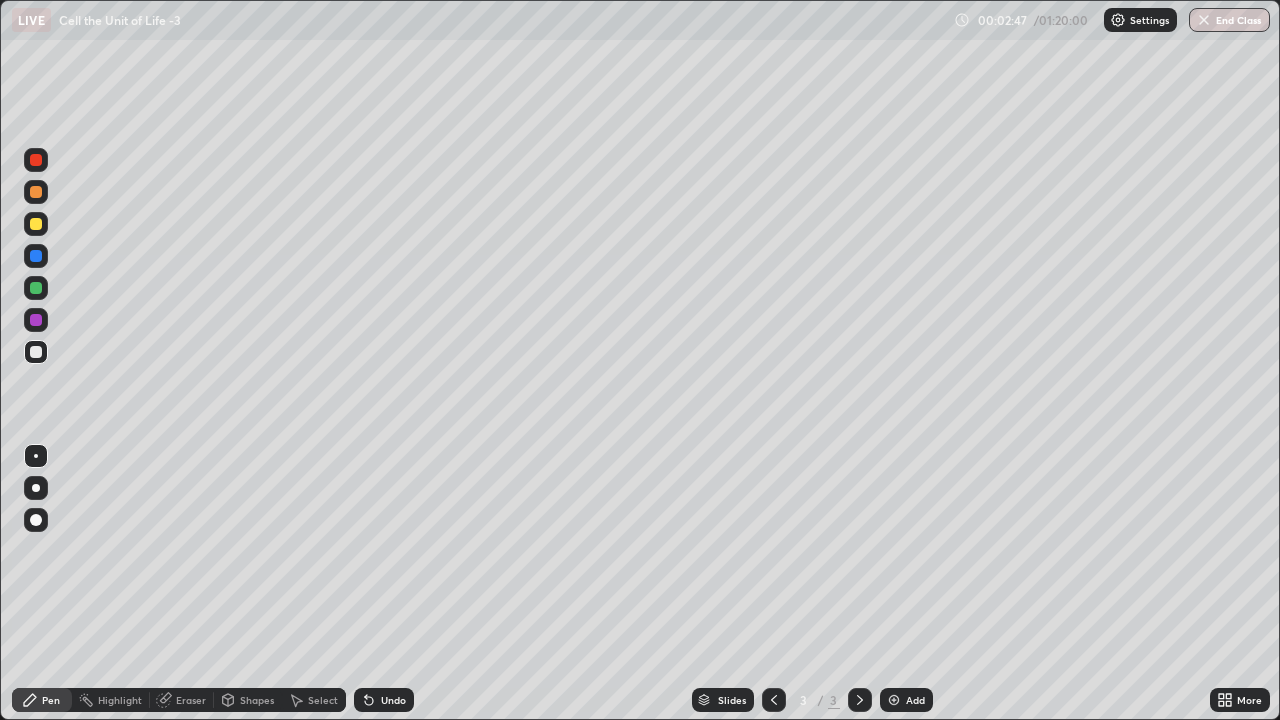 click at bounding box center [36, 160] 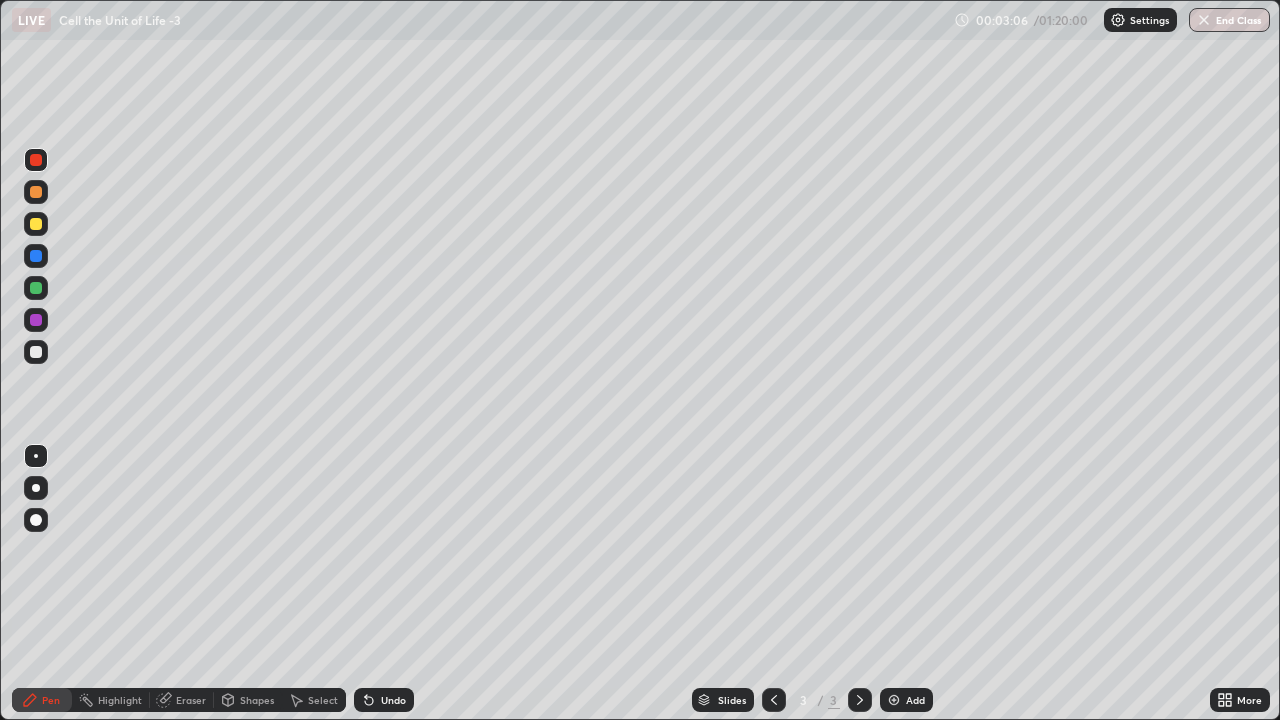 click at bounding box center [36, 224] 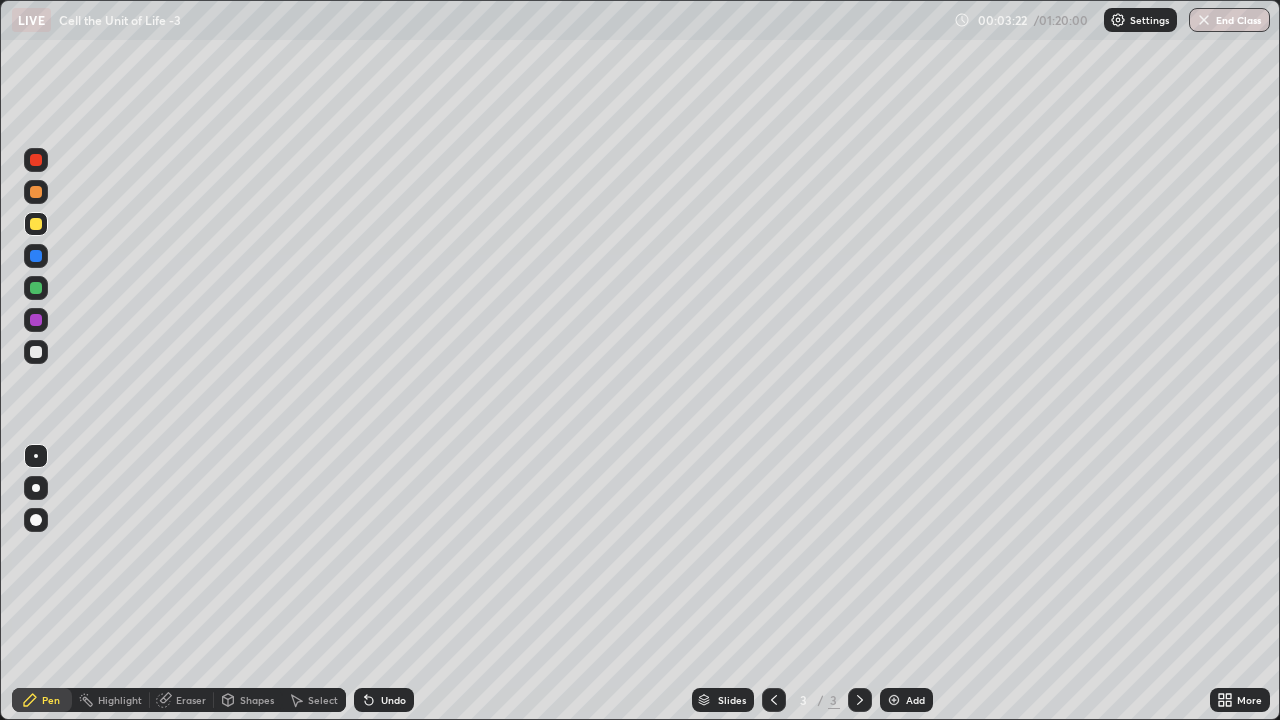 click at bounding box center [36, 160] 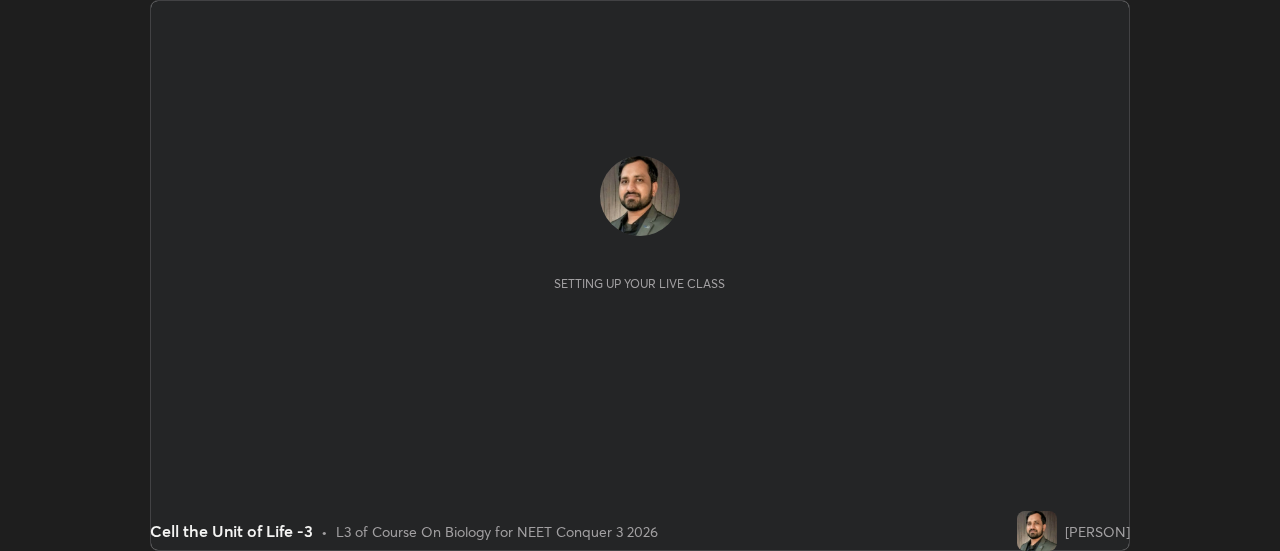 scroll, scrollTop: 0, scrollLeft: 0, axis: both 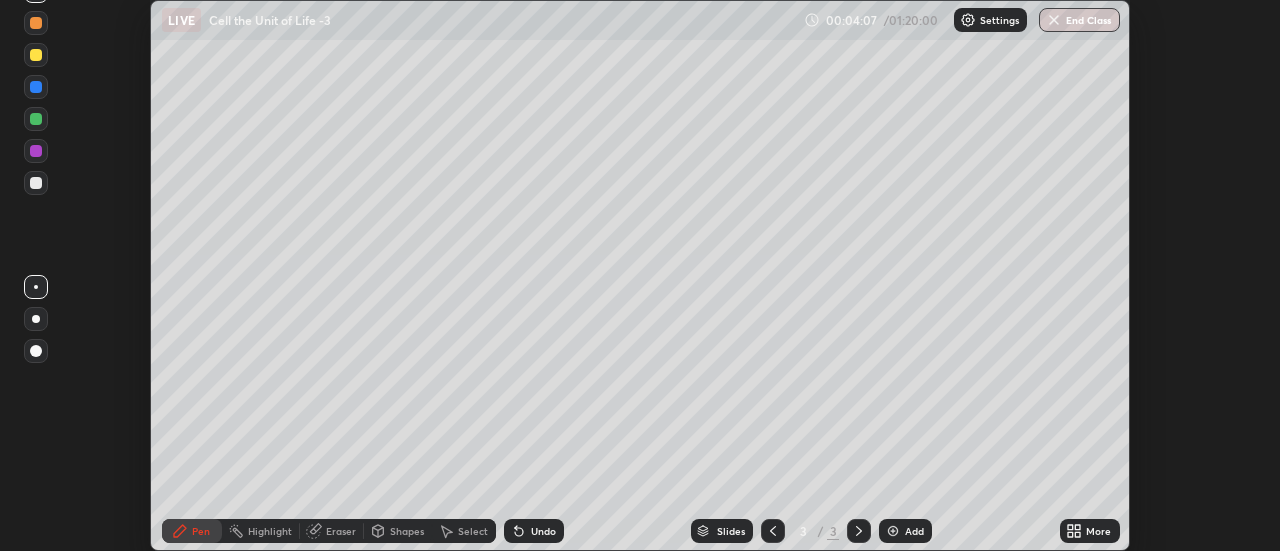 click 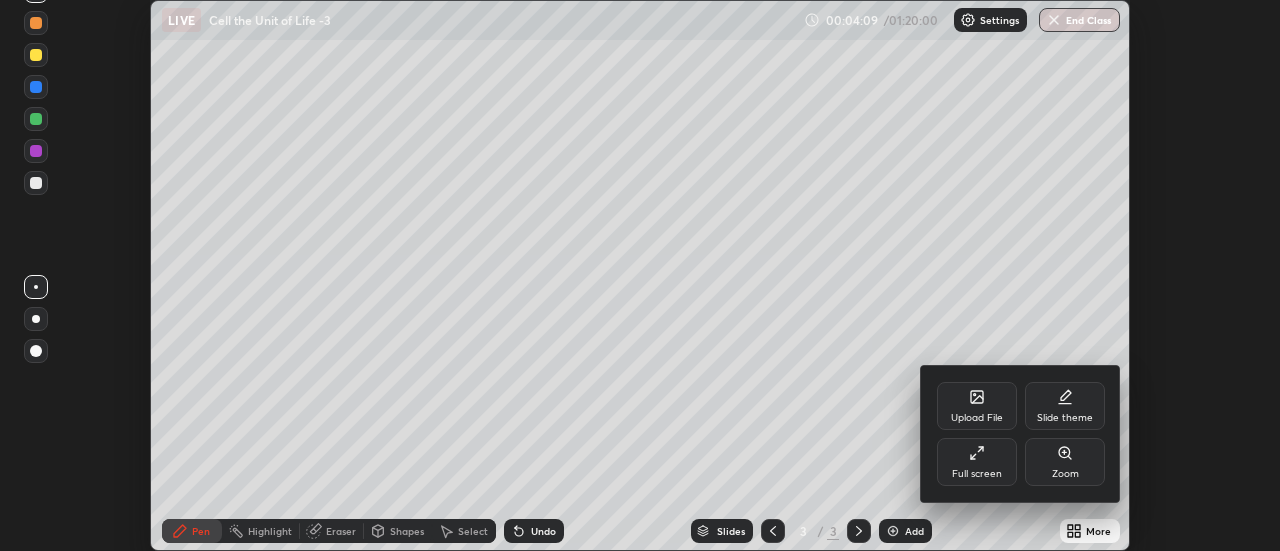 click on "Full screen" at bounding box center (977, 462) 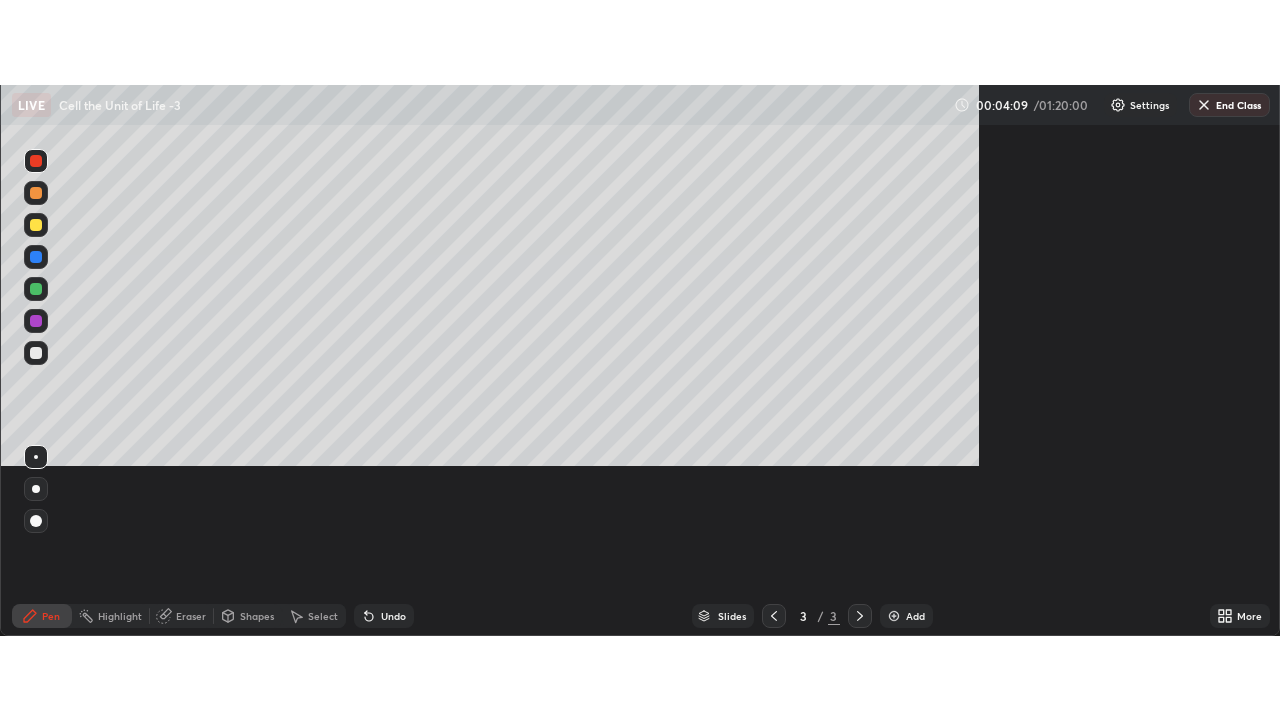 scroll, scrollTop: 99280, scrollLeft: 98720, axis: both 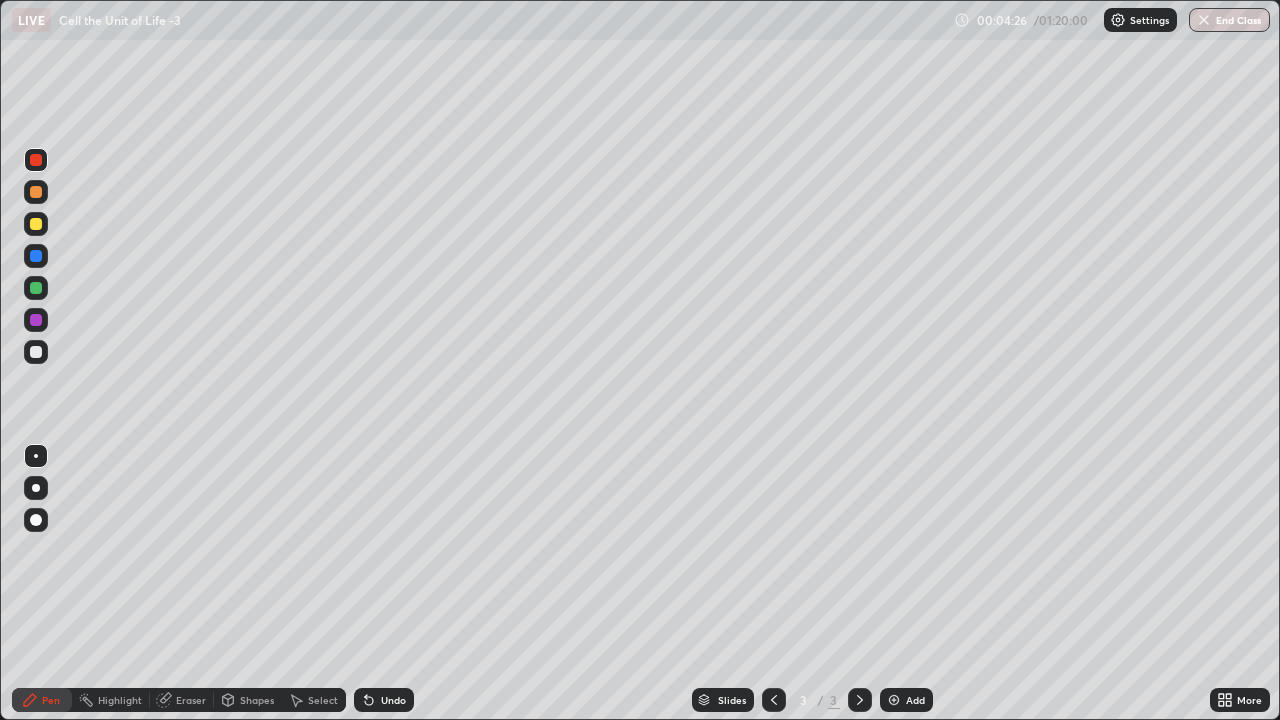 click at bounding box center (36, 224) 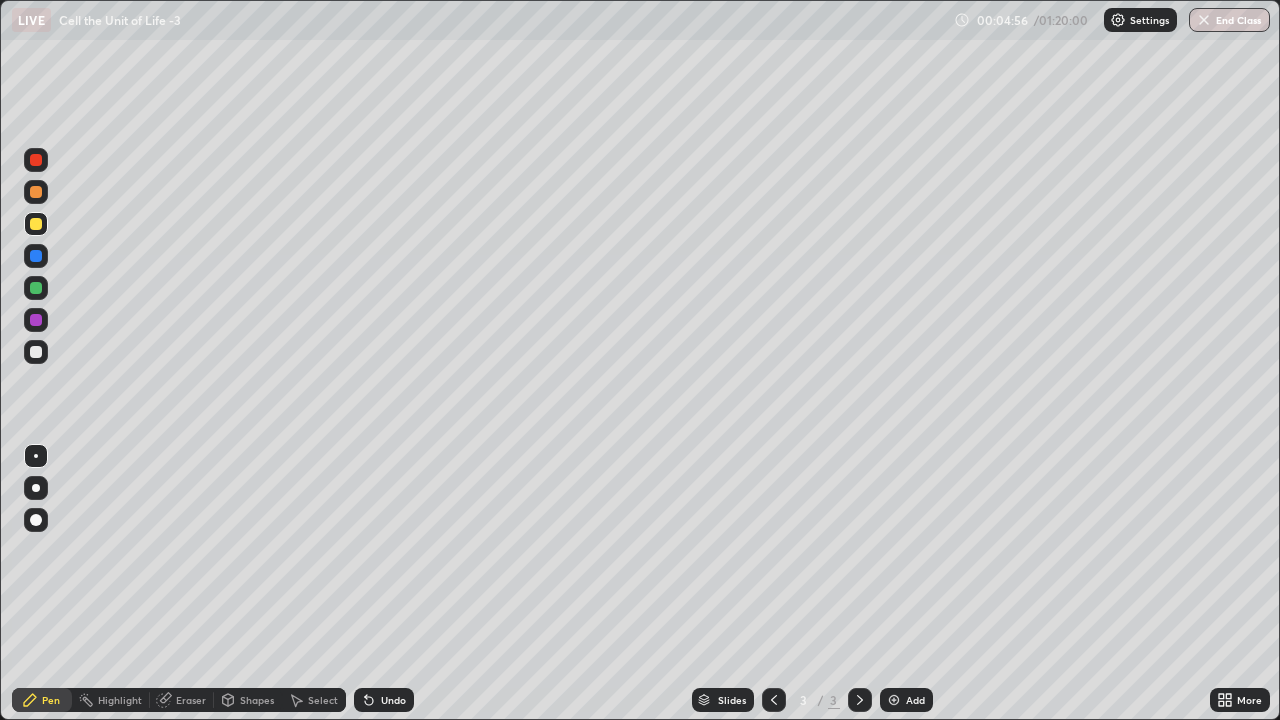 click at bounding box center (36, 160) 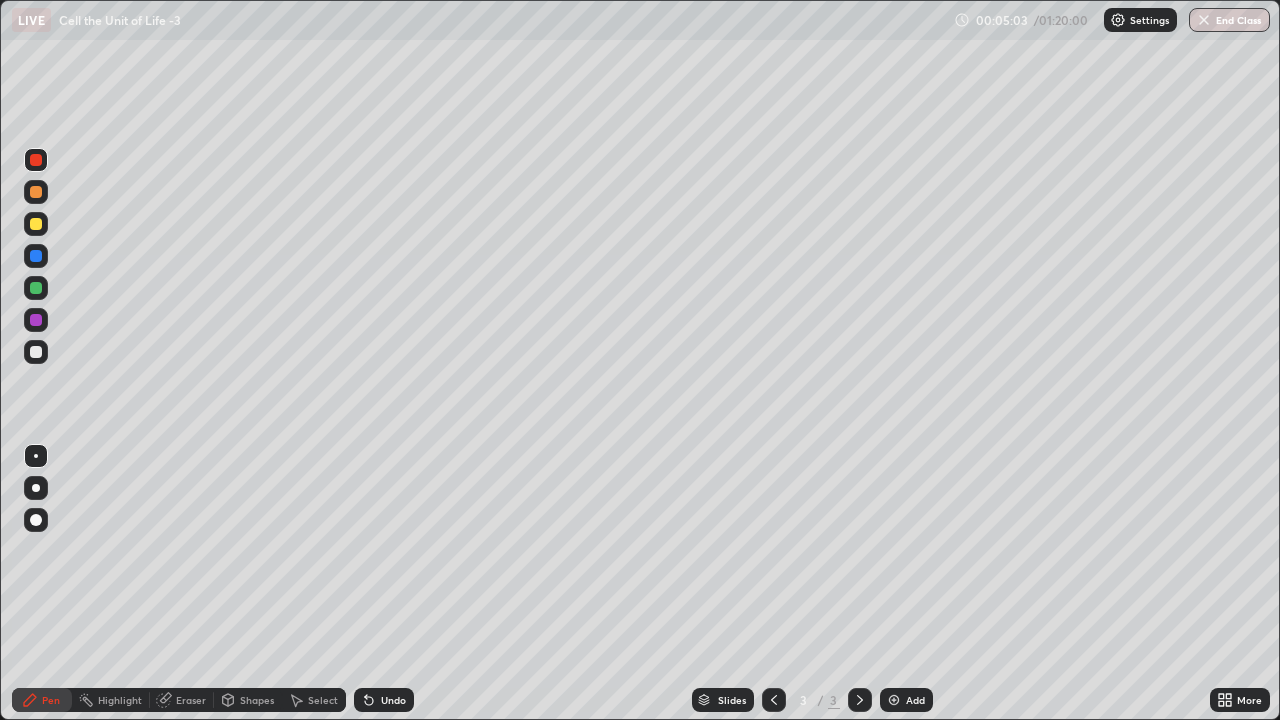 click at bounding box center (36, 224) 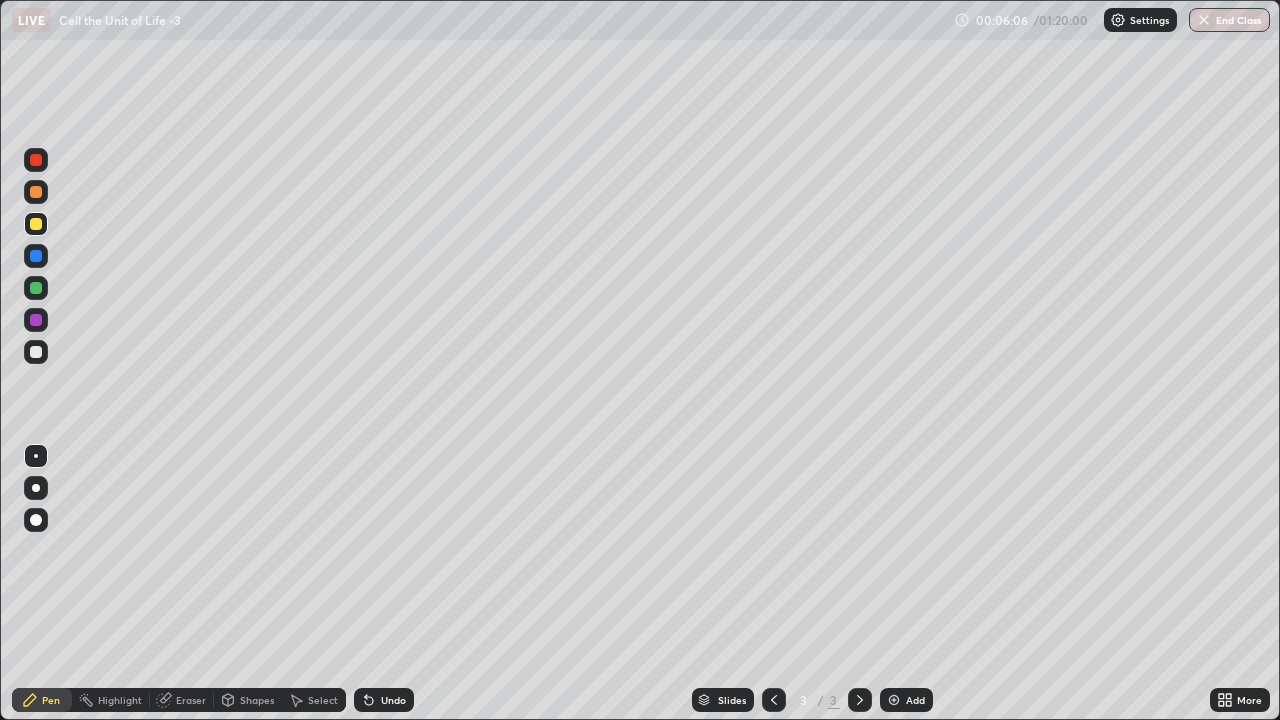 click at bounding box center (36, 224) 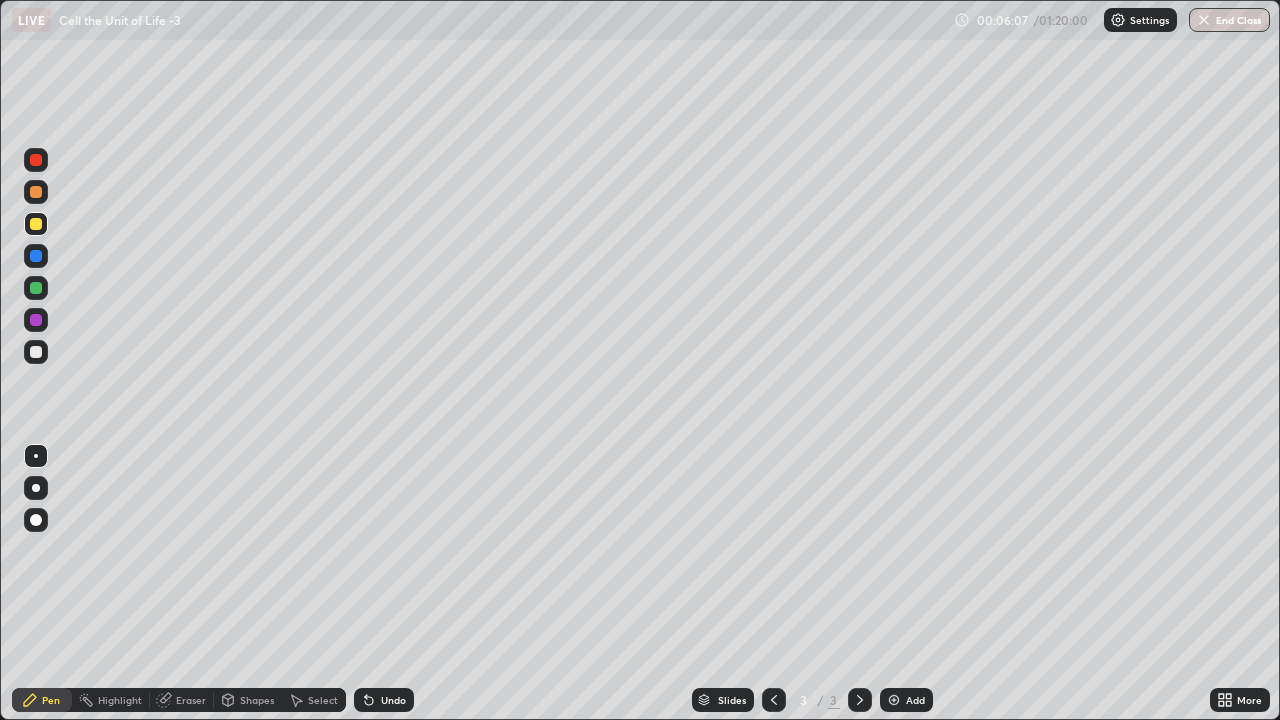 click at bounding box center (36, 192) 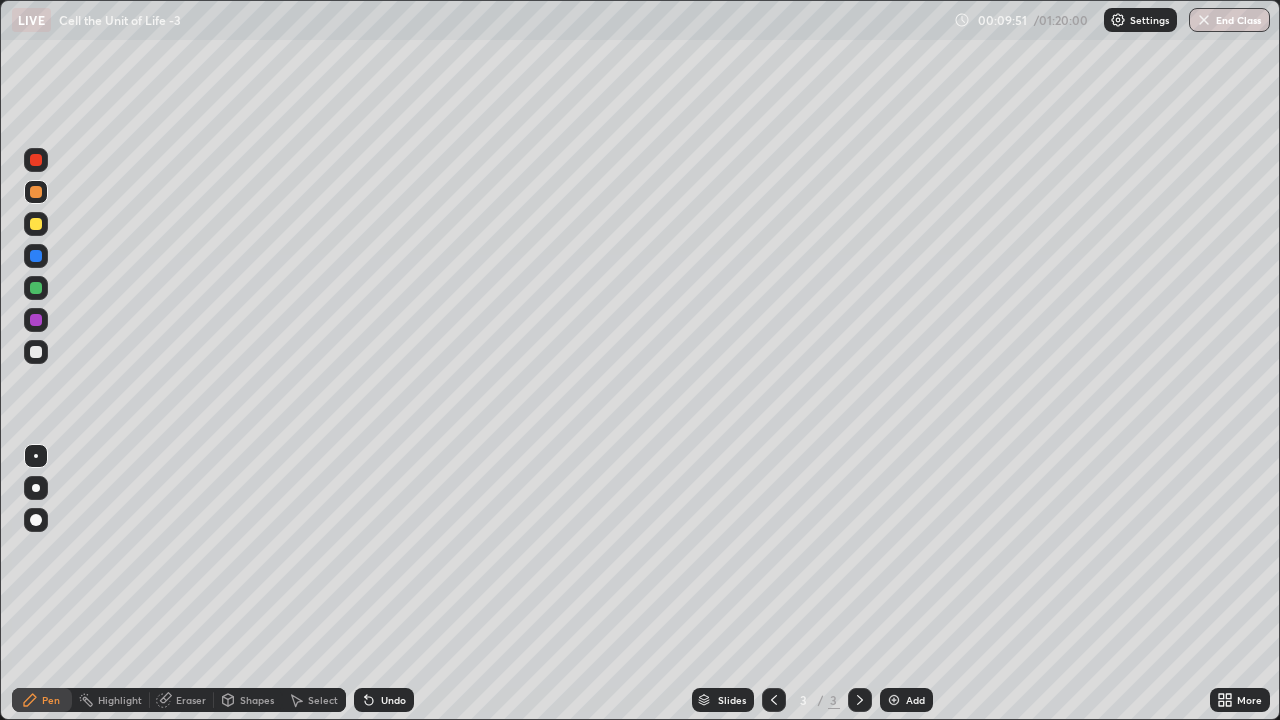 click at bounding box center [894, 700] 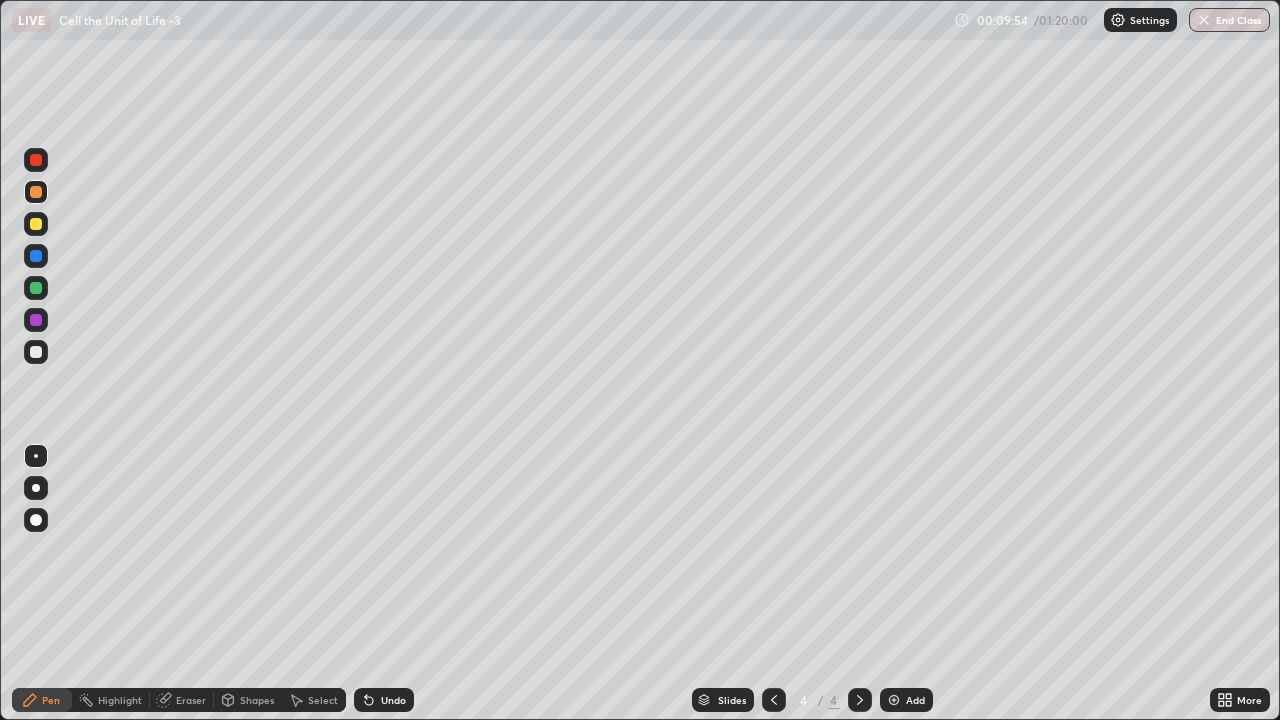 click at bounding box center (36, 160) 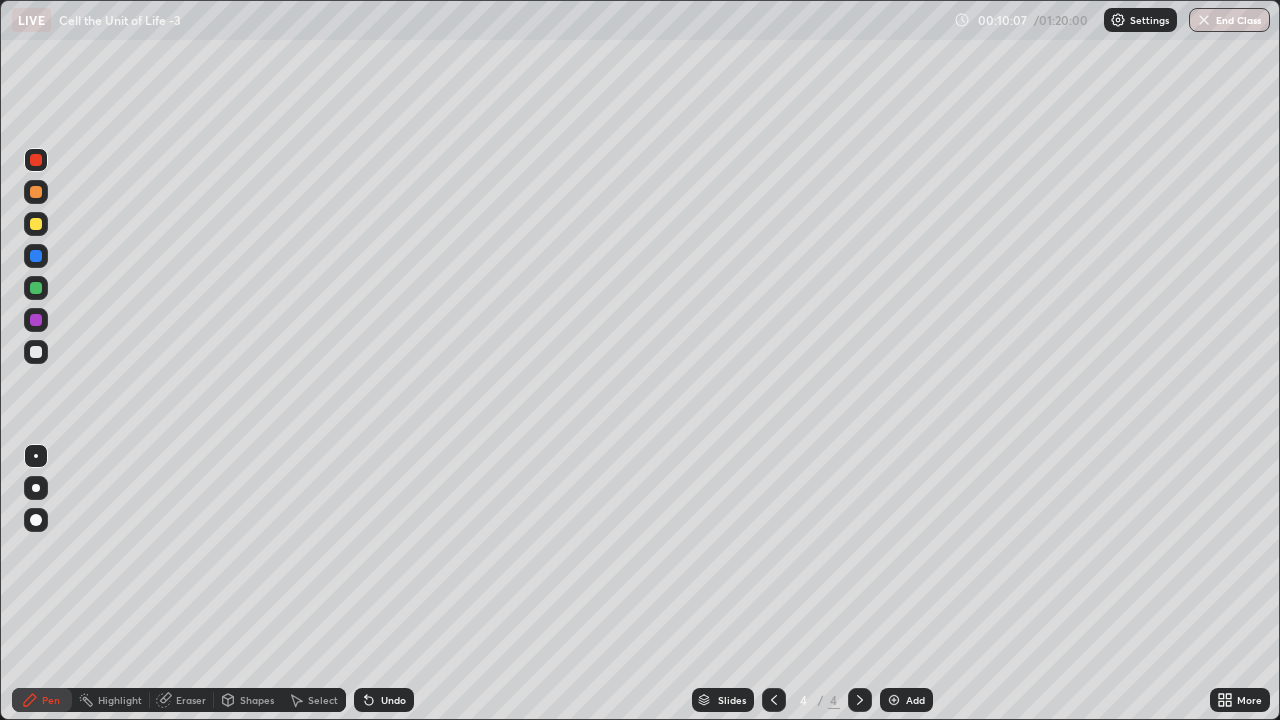 click at bounding box center [36, 224] 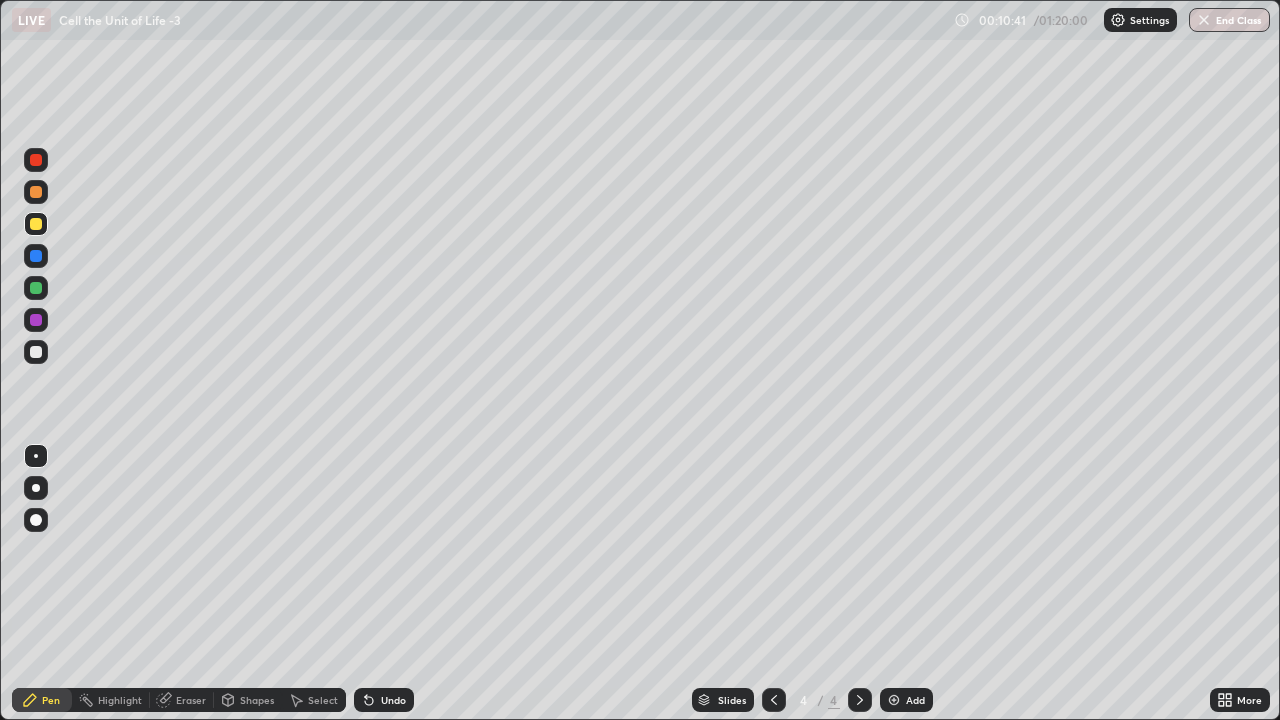 click at bounding box center [36, 224] 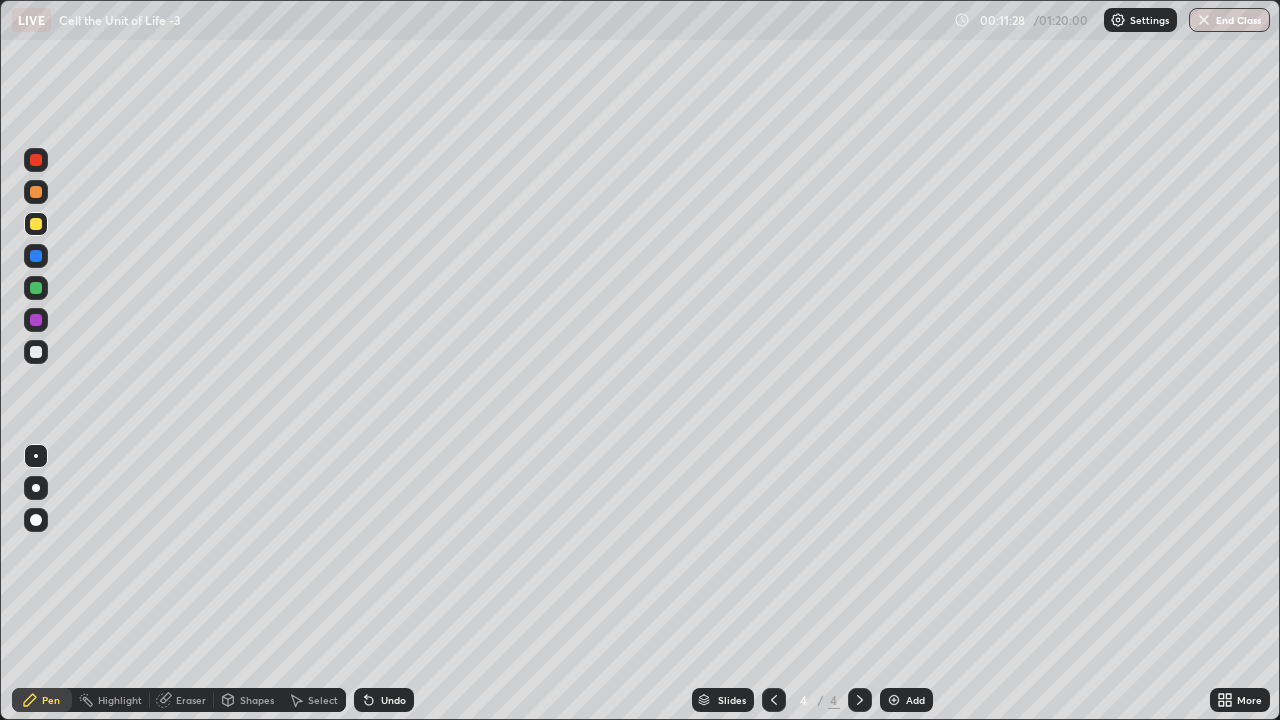 click at bounding box center [36, 192] 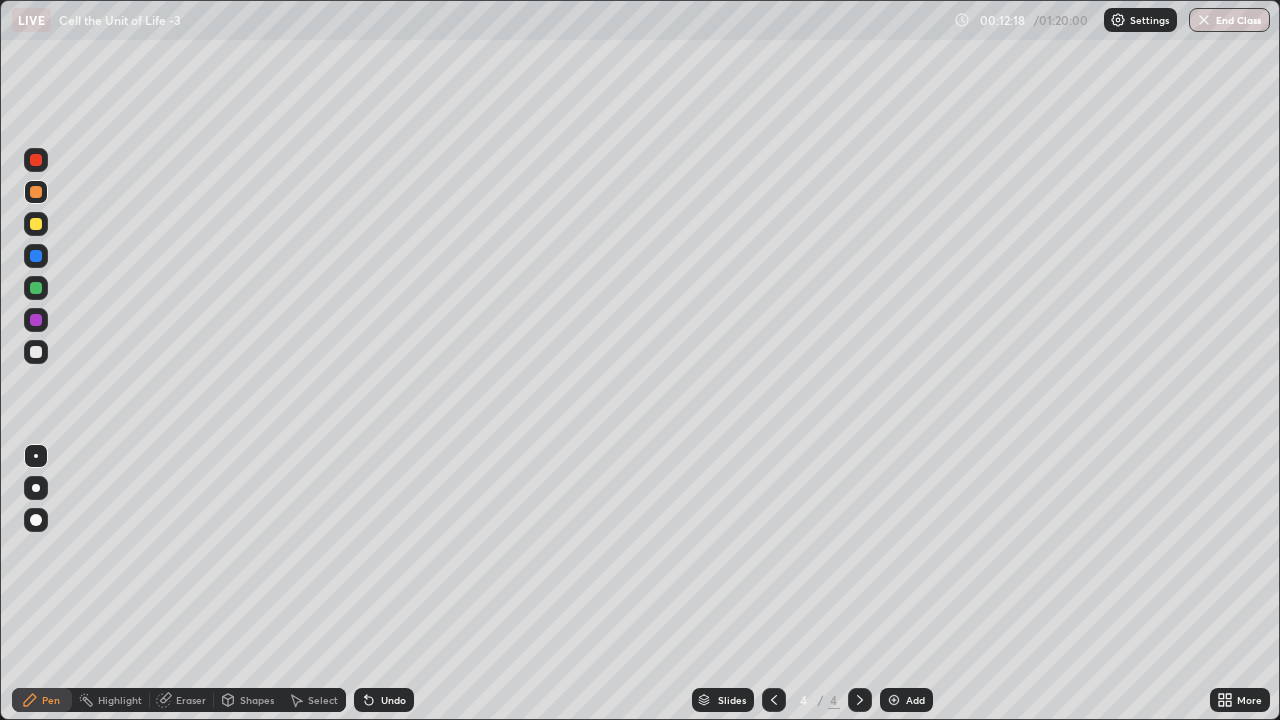 click on "Select" at bounding box center (323, 700) 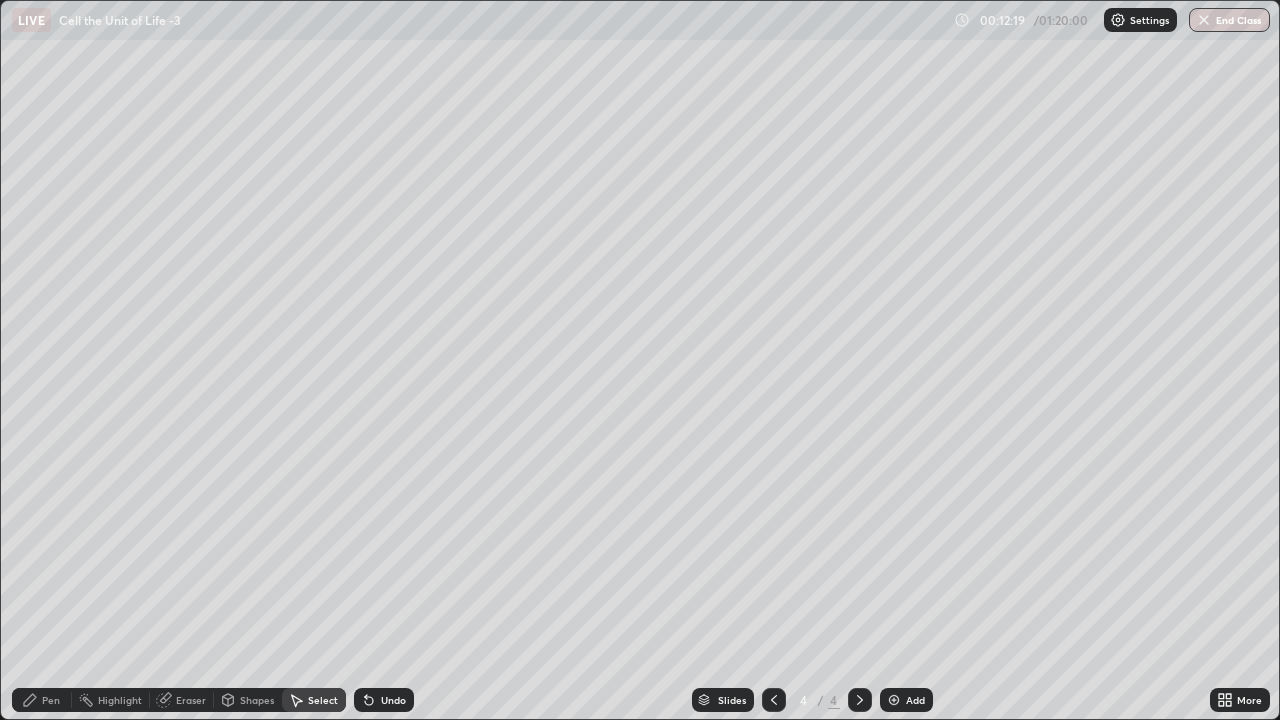 click on "Pen" at bounding box center [51, 700] 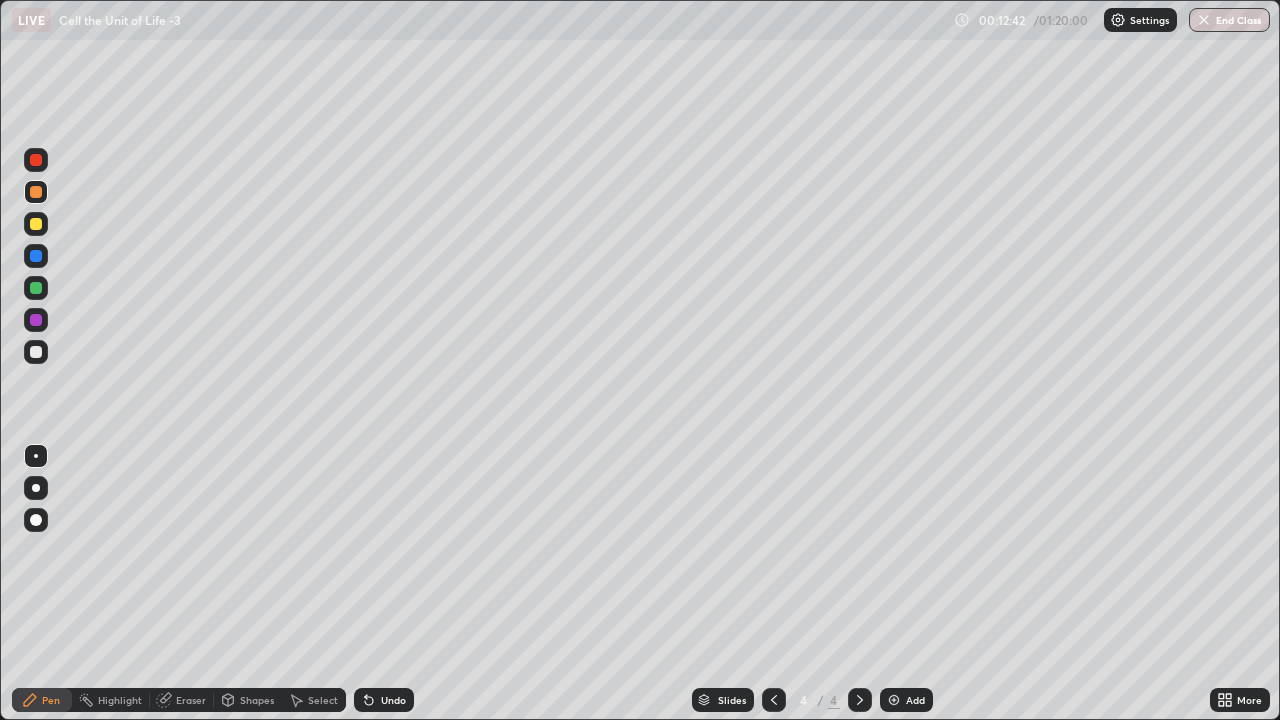 click at bounding box center [36, 160] 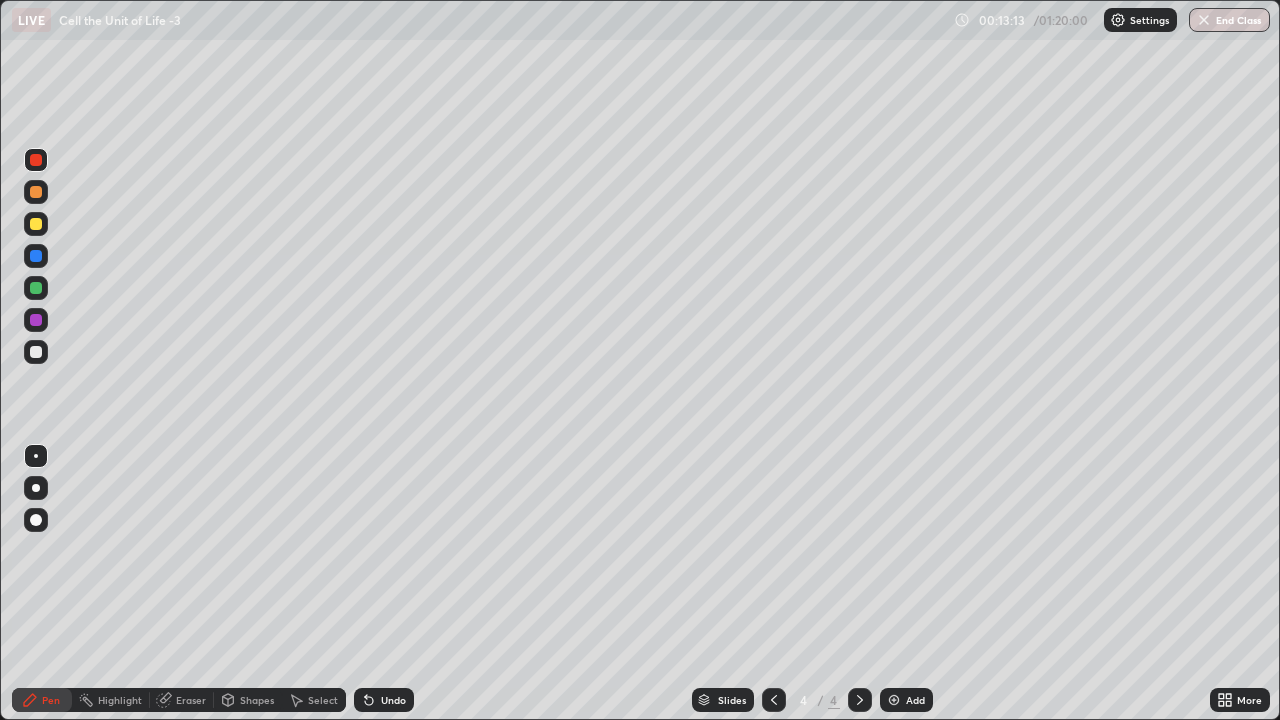 click at bounding box center (36, 352) 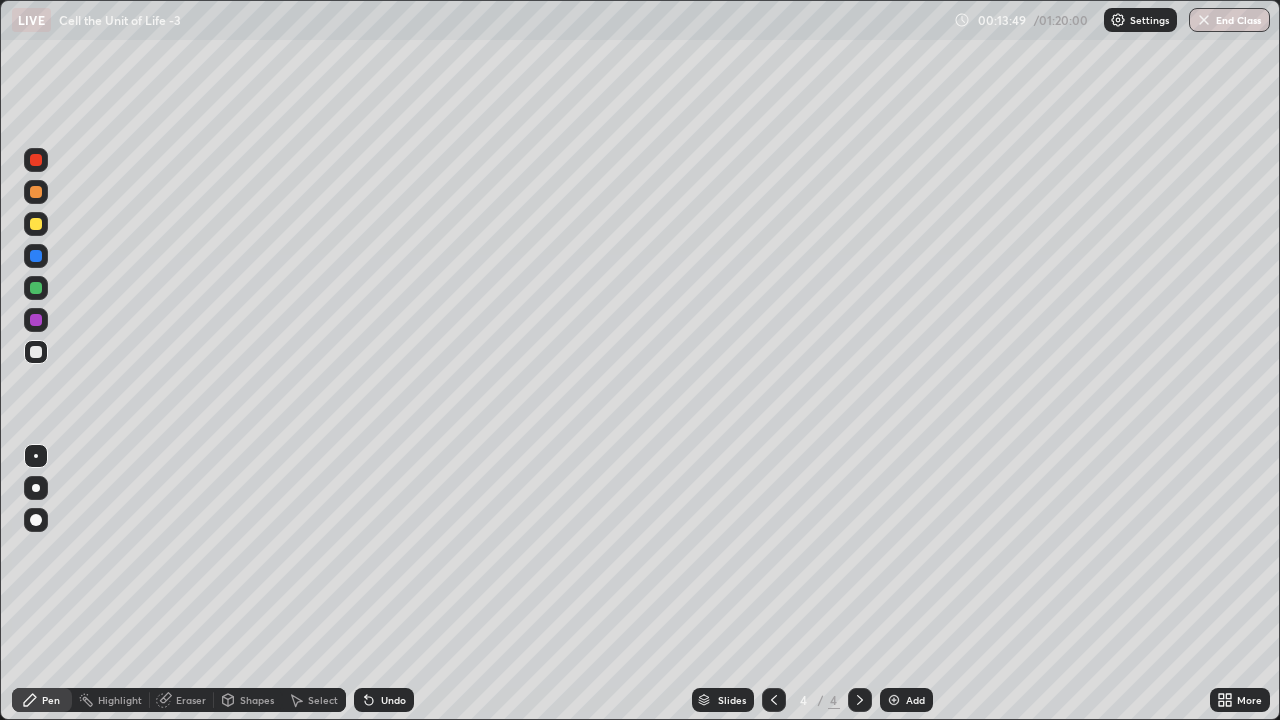 click at bounding box center (36, 288) 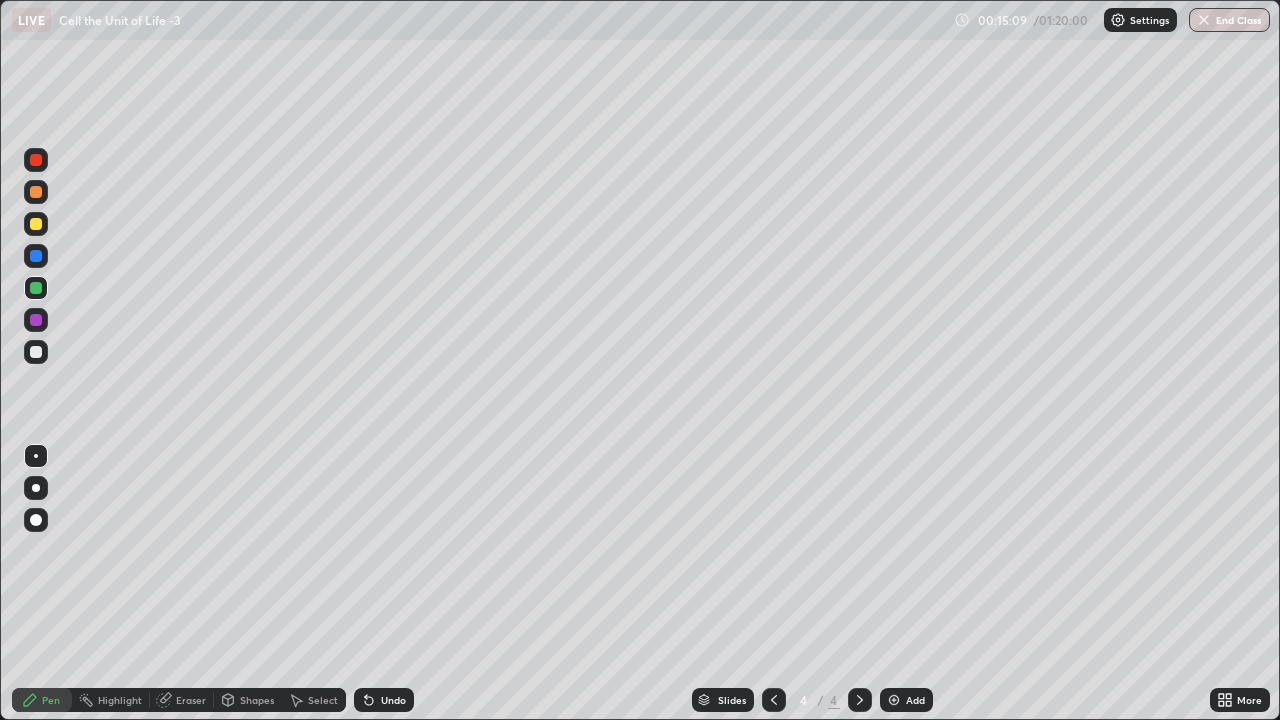 click on "Eraser" at bounding box center (191, 700) 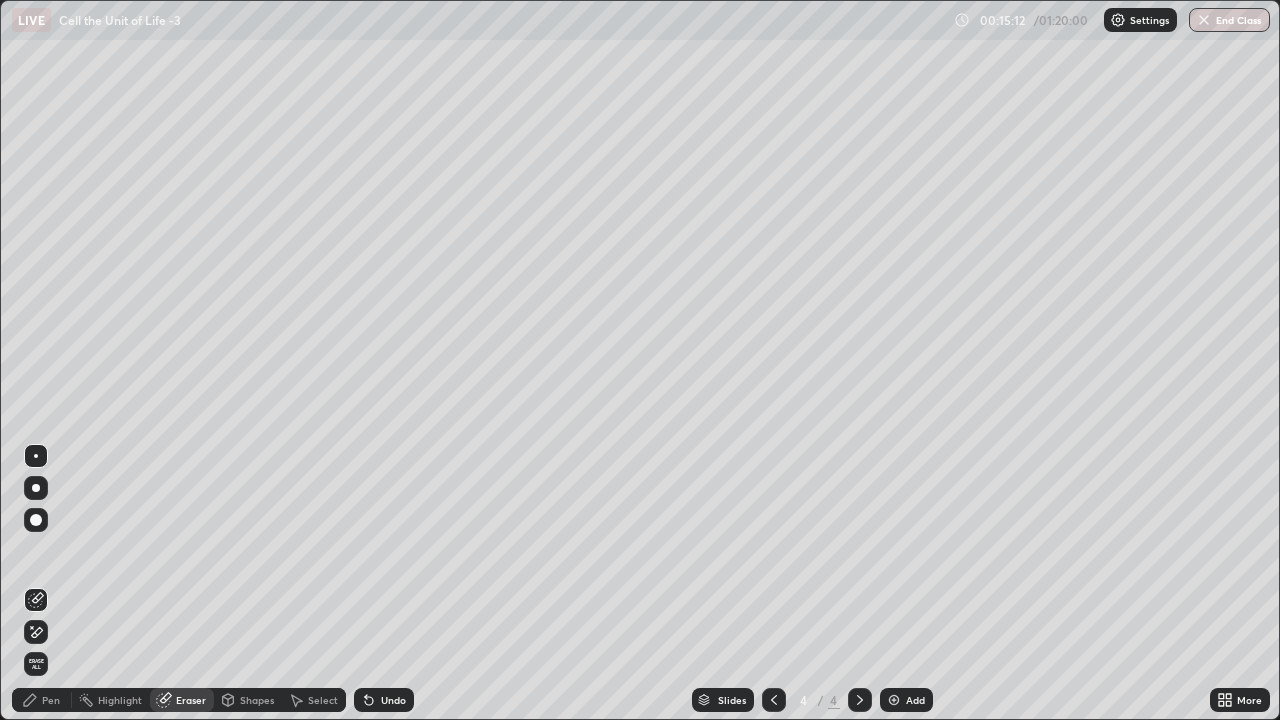 click on "Pen" at bounding box center (51, 700) 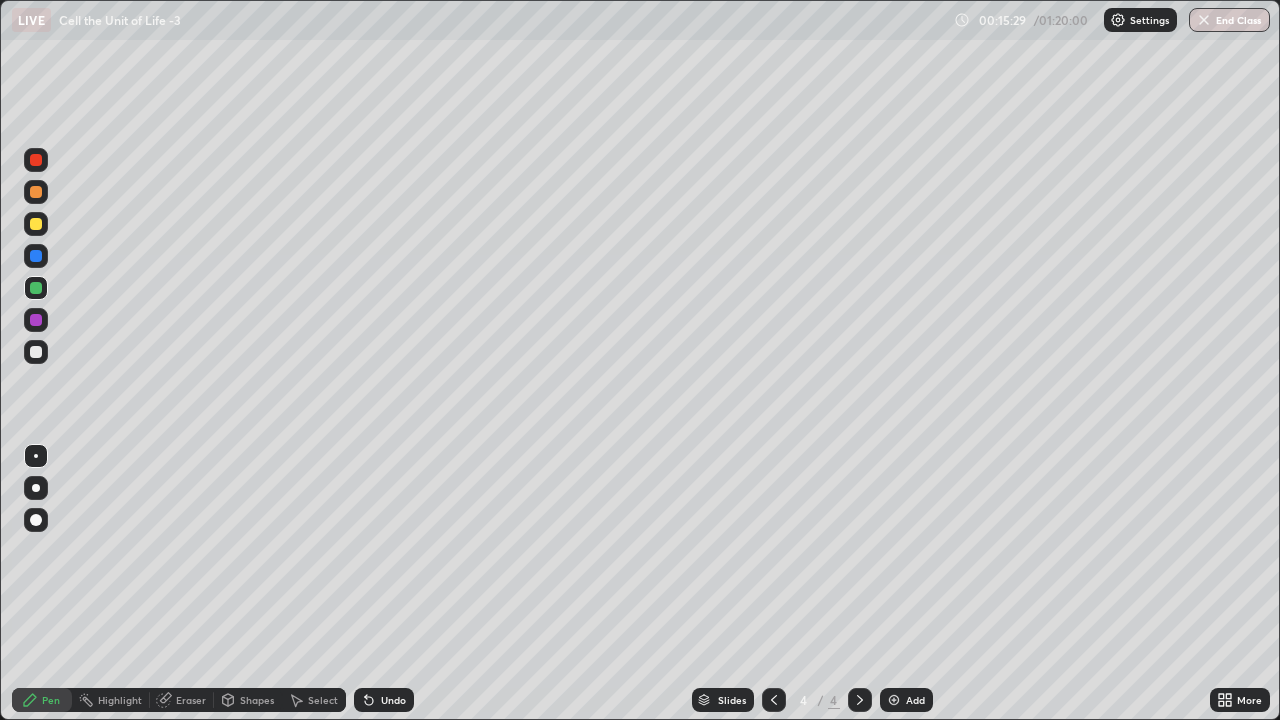 click at bounding box center (36, 224) 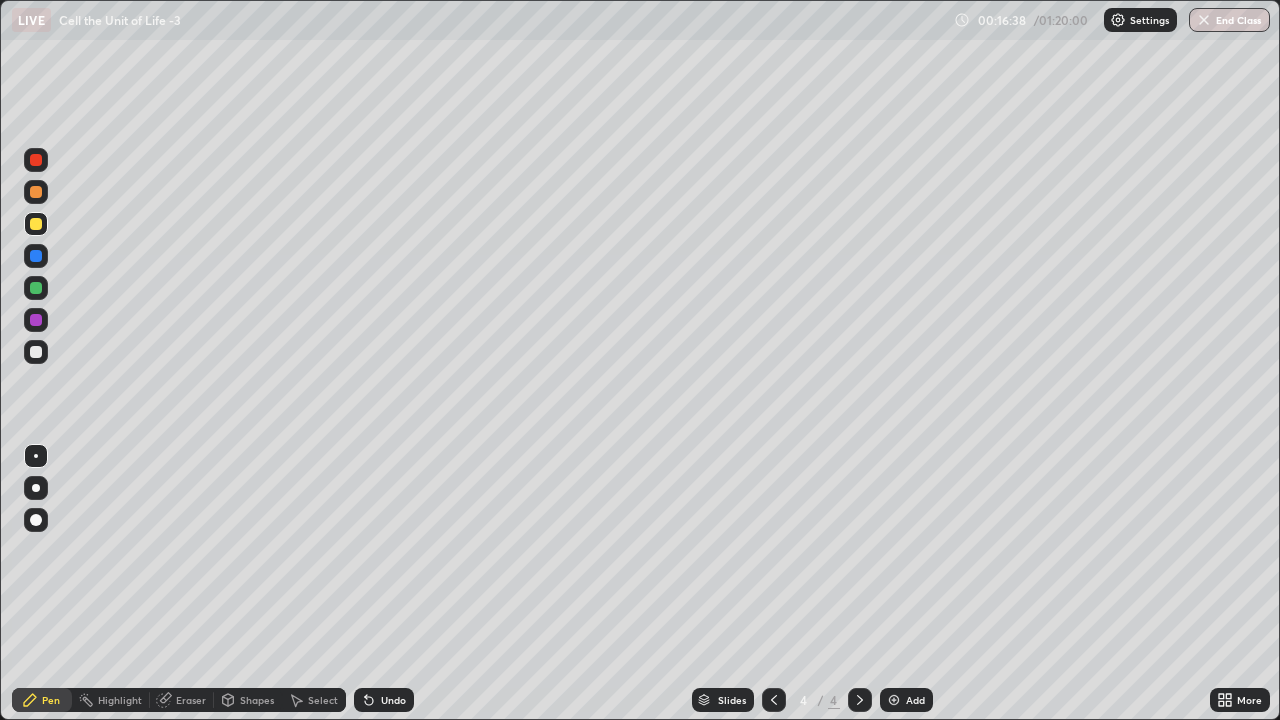 click at bounding box center (894, 700) 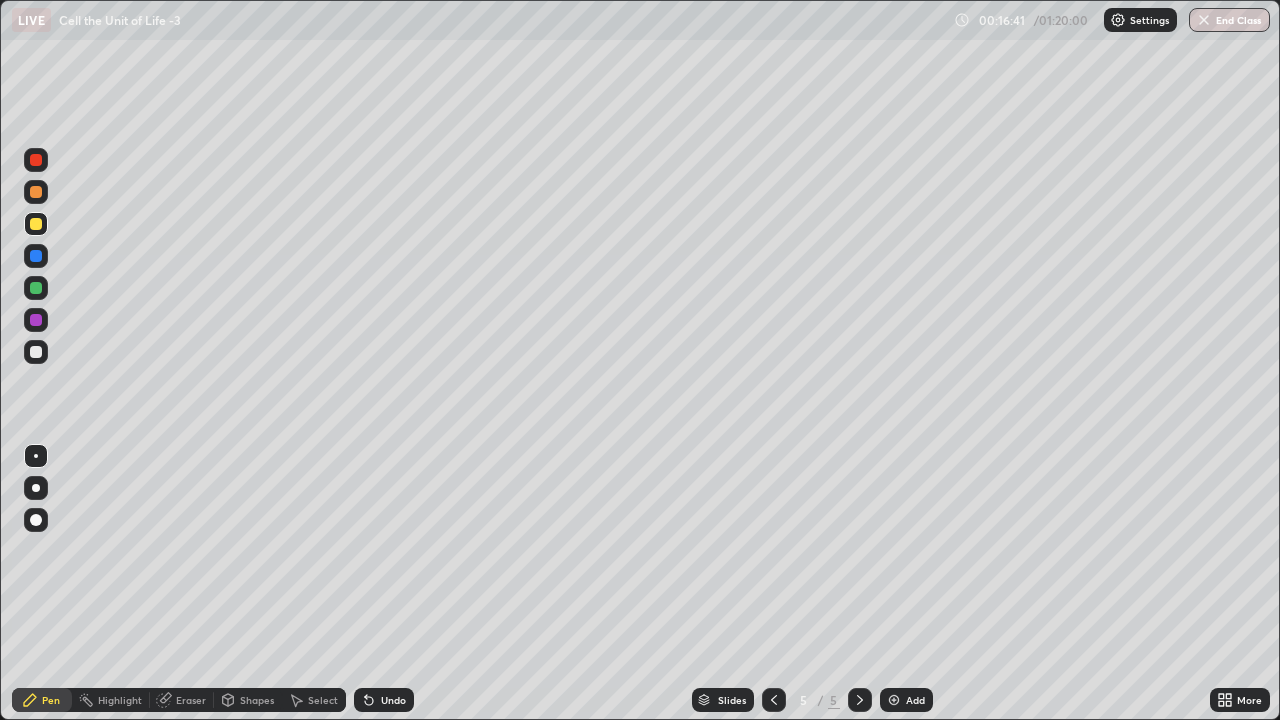 click at bounding box center [36, 352] 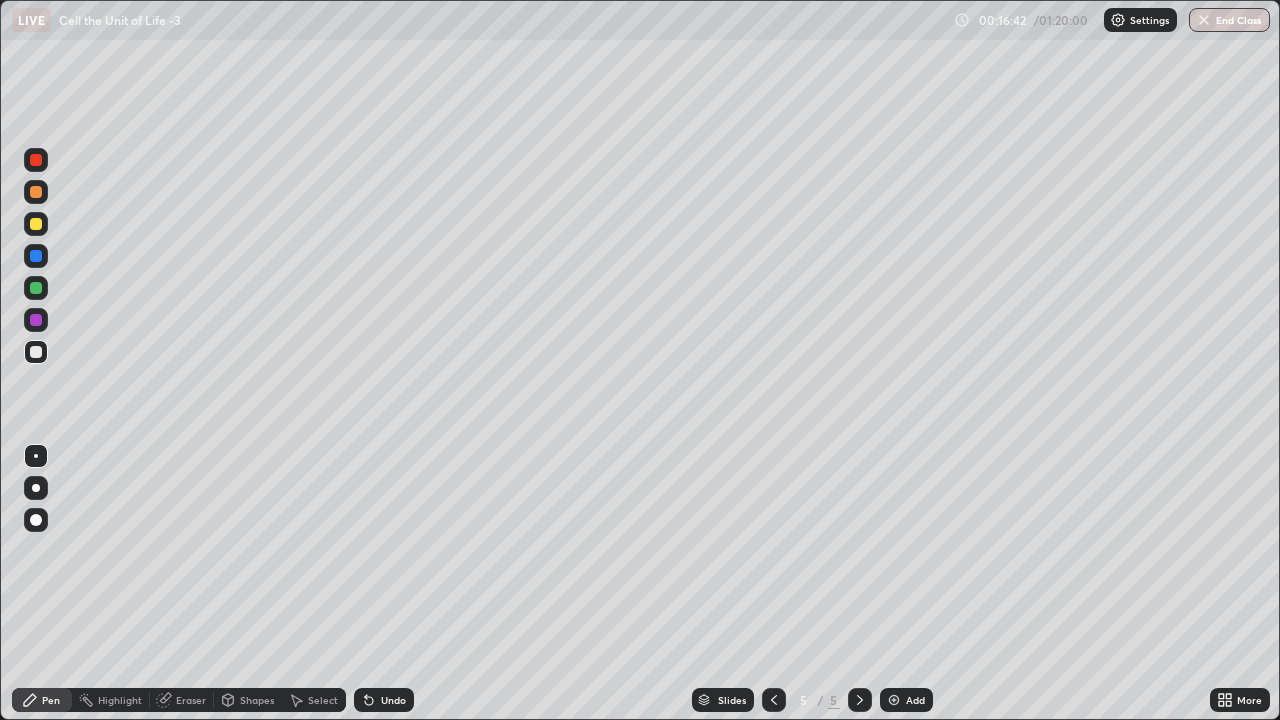 click at bounding box center [36, 488] 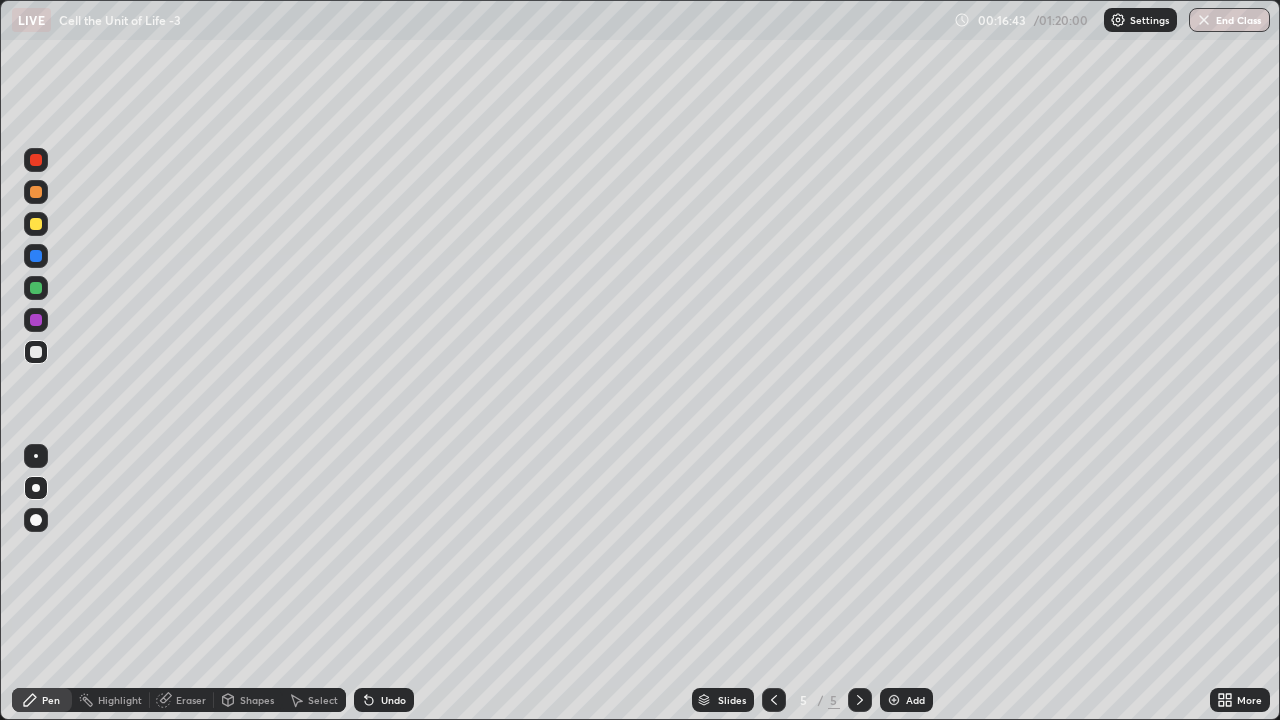 click on "Shapes" at bounding box center (257, 700) 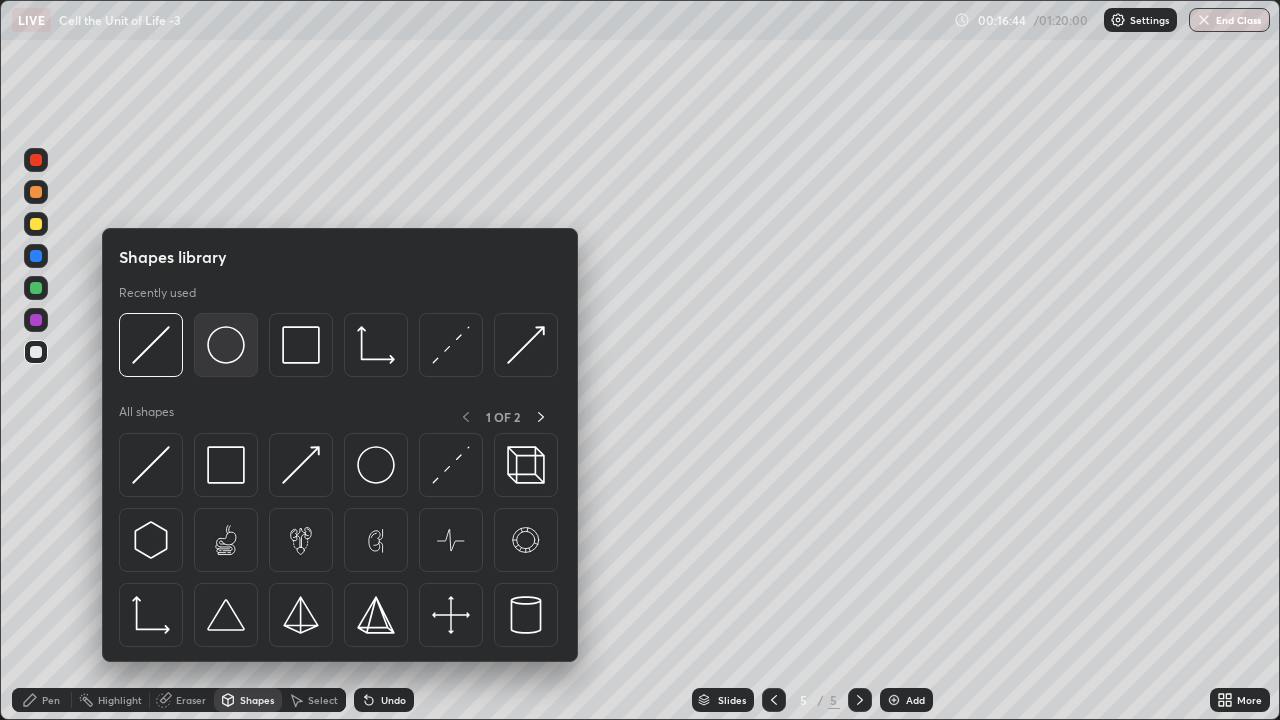 click at bounding box center (226, 345) 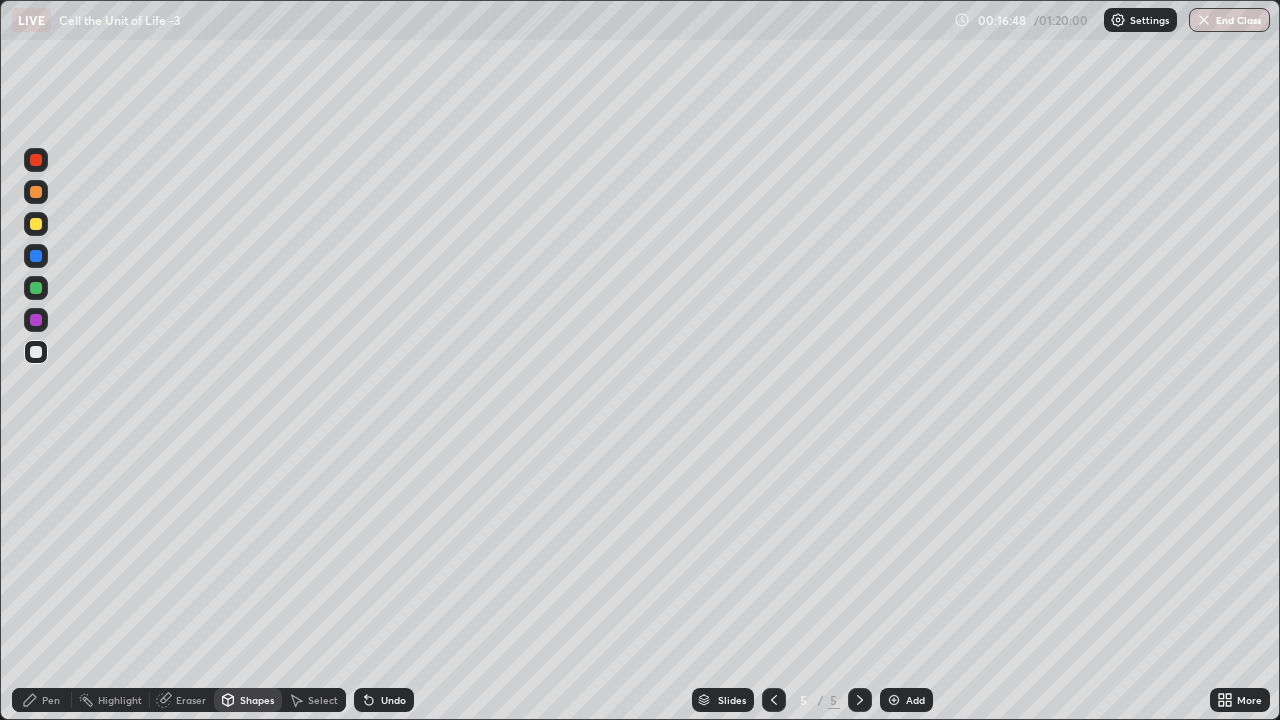 click on "Pen" at bounding box center (51, 700) 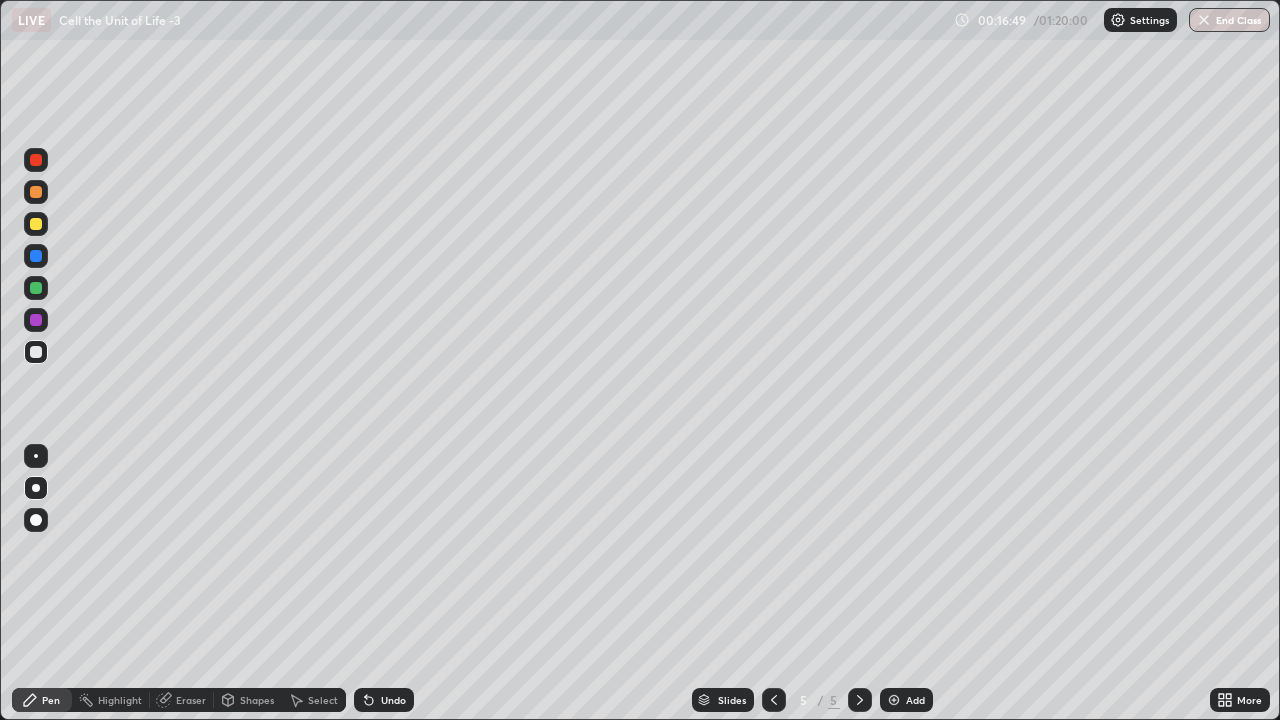 click at bounding box center (36, 160) 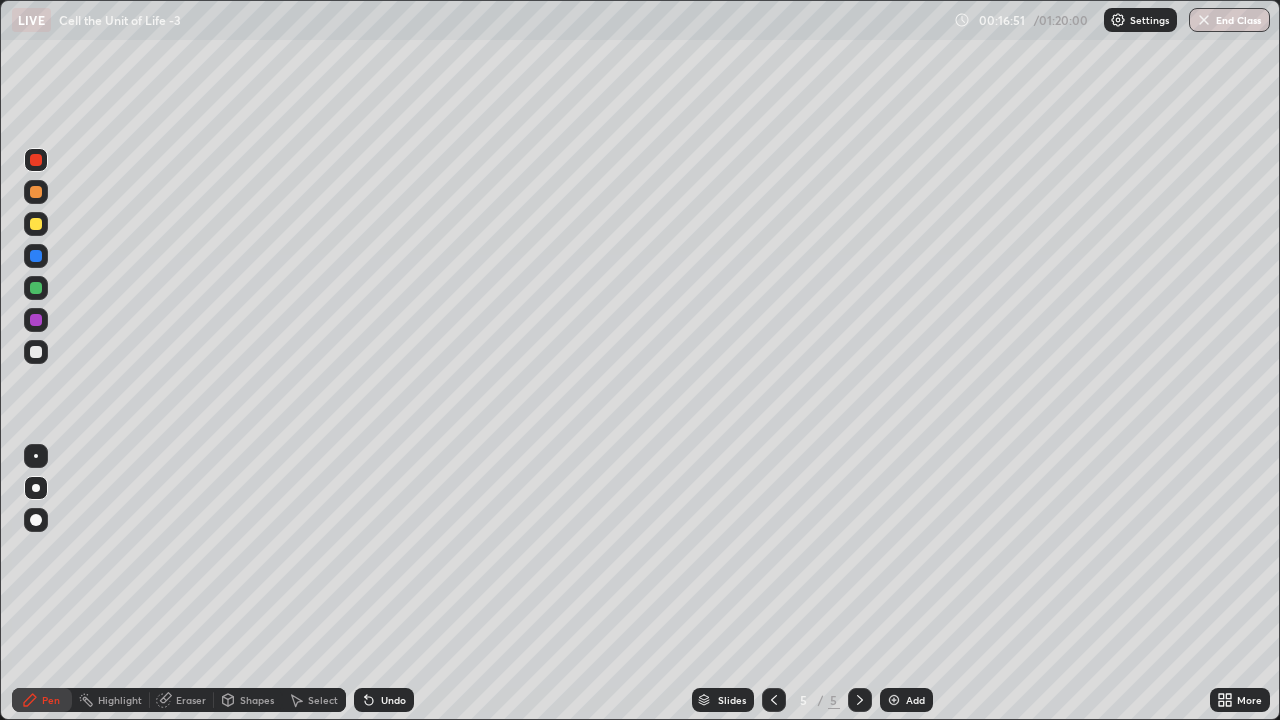 click at bounding box center [36, 456] 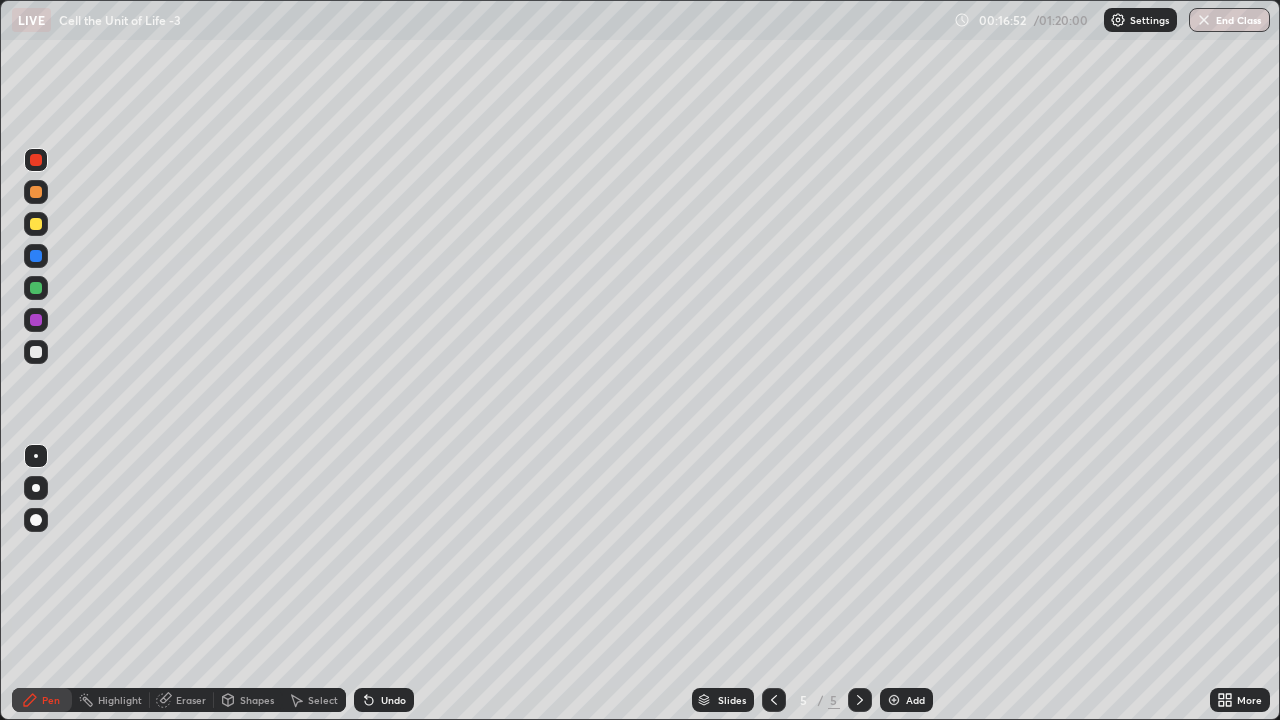 click at bounding box center (36, 488) 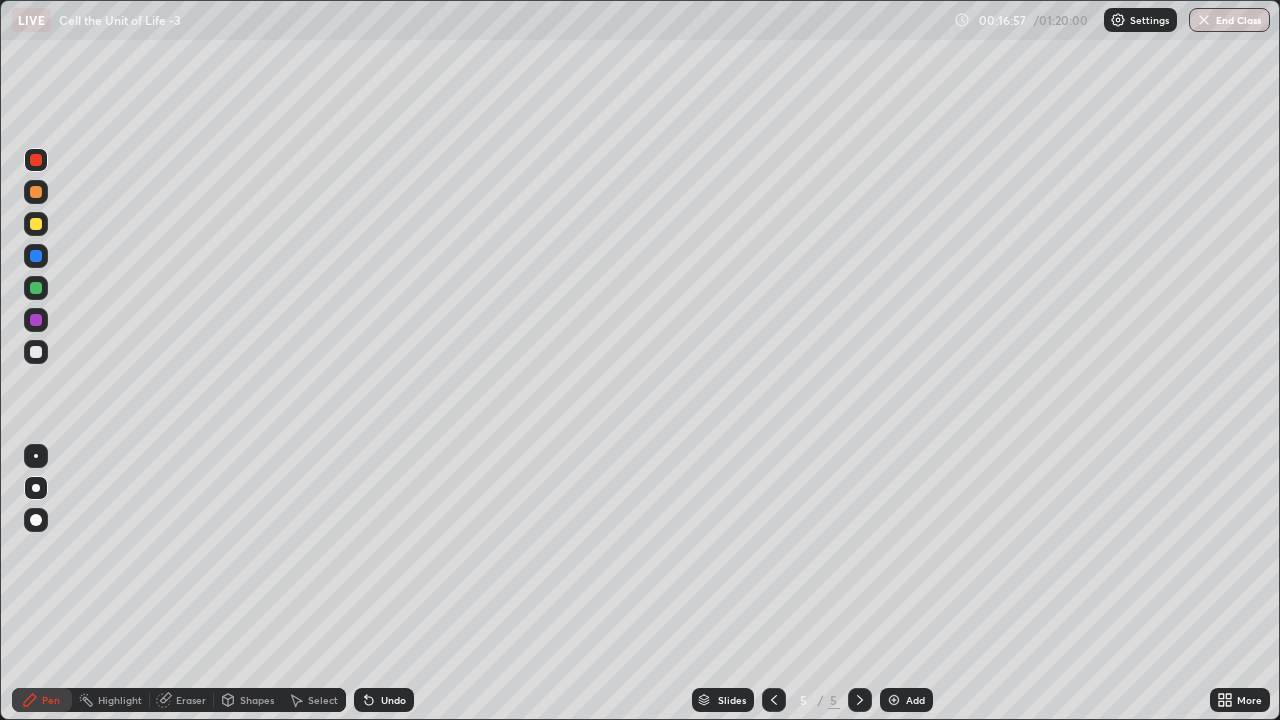 click at bounding box center [36, 456] 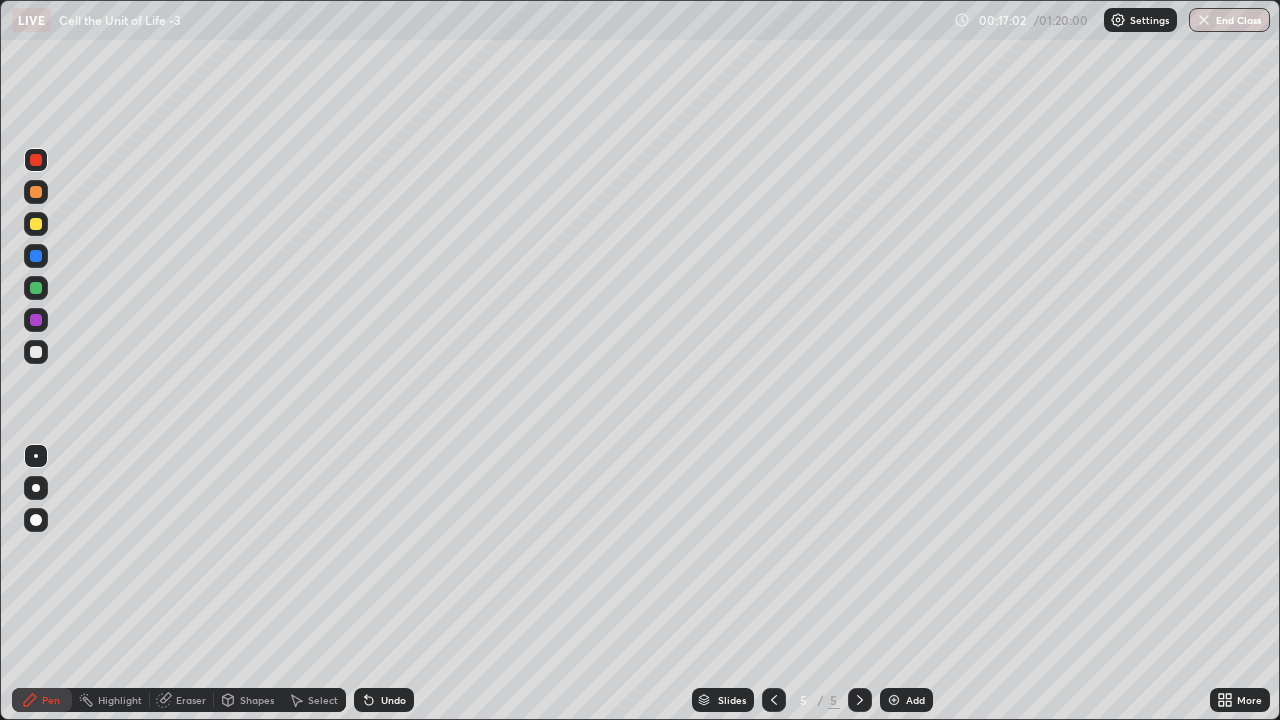 click at bounding box center [36, 224] 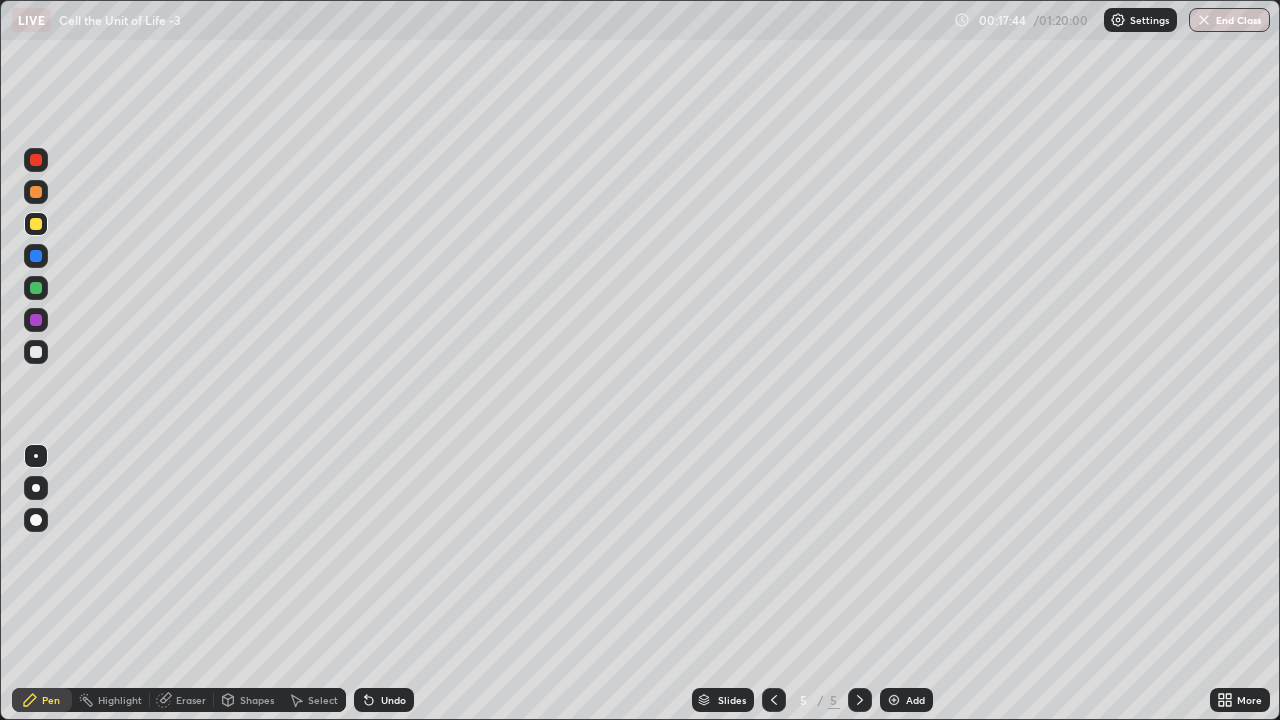 click at bounding box center (36, 352) 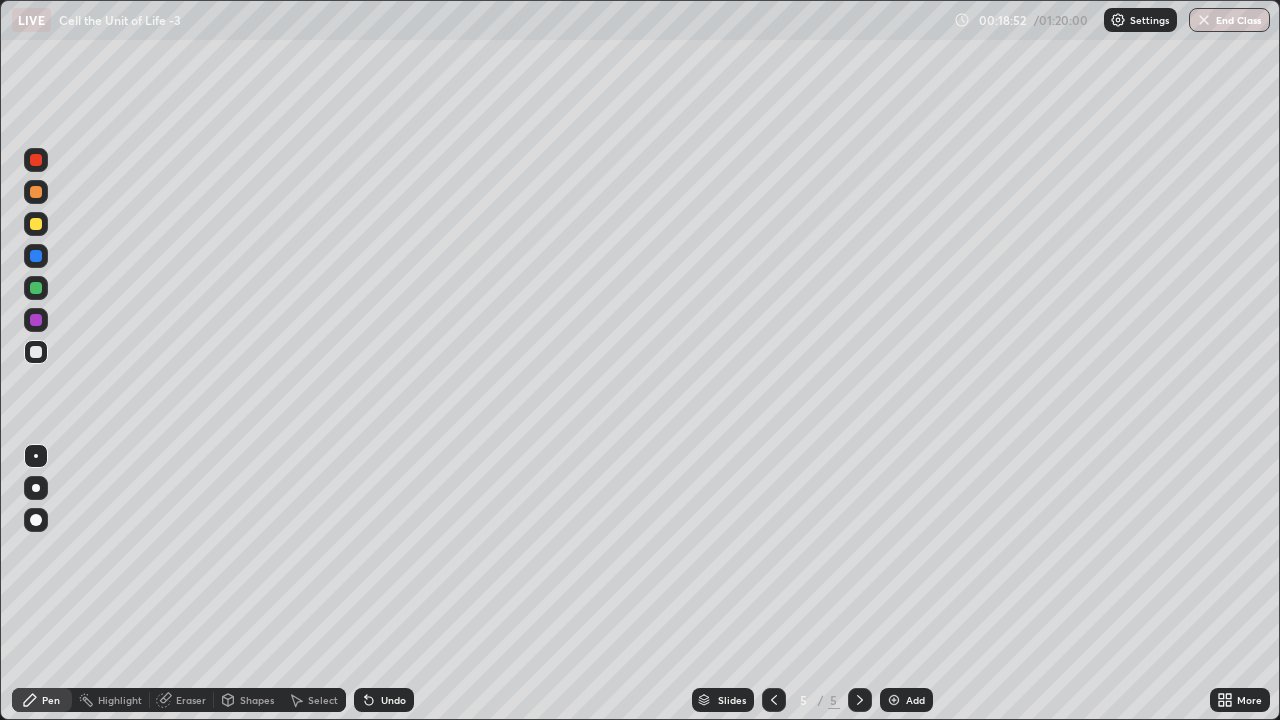 click at bounding box center (36, 320) 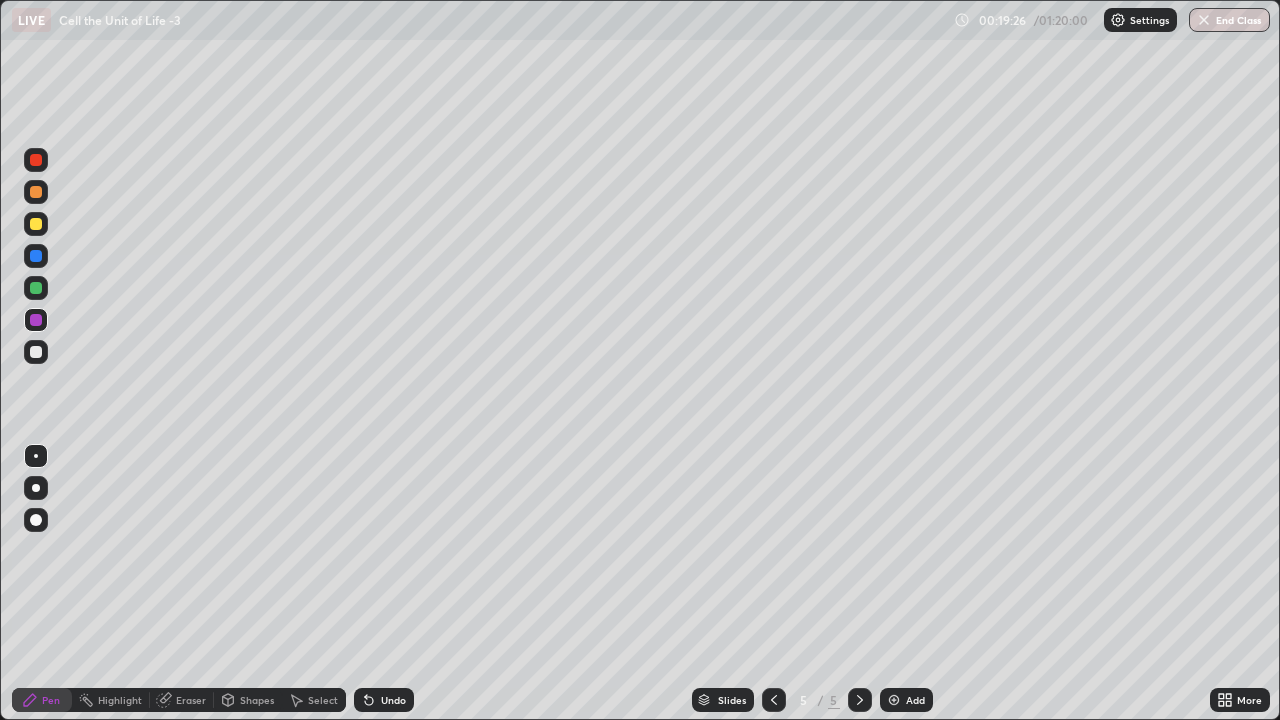 click on "Eraser" at bounding box center [191, 700] 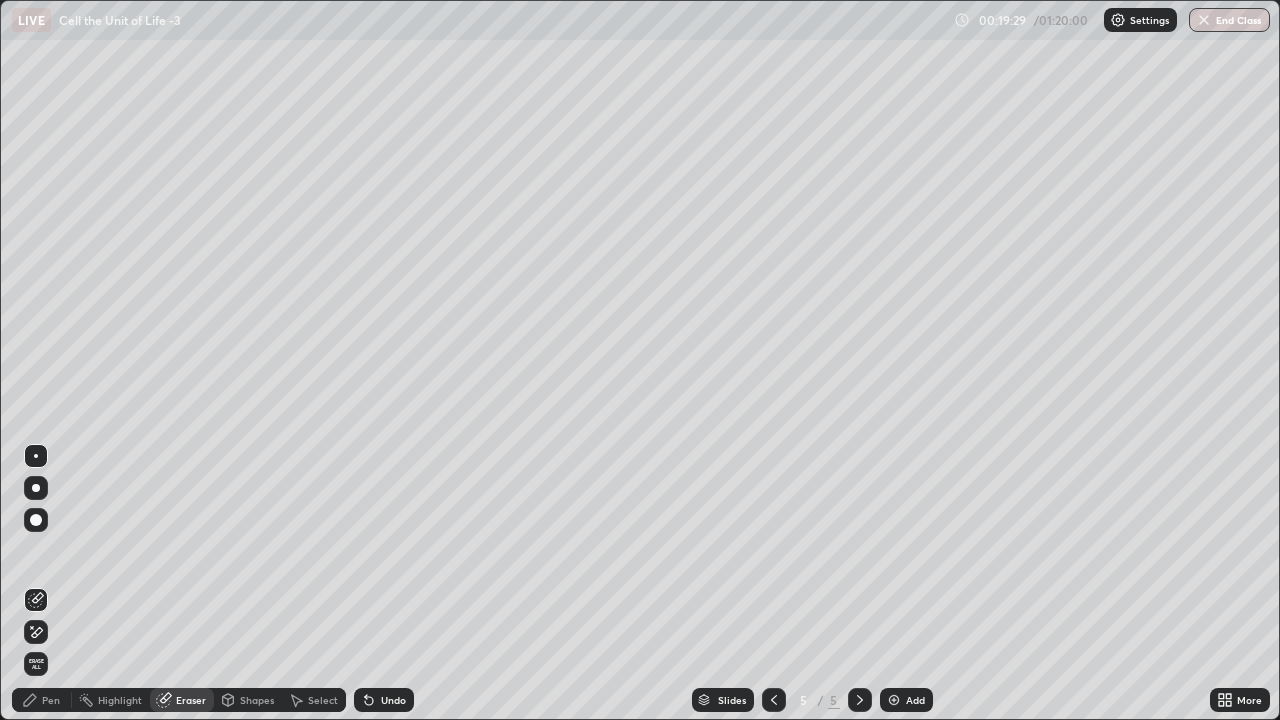 click on "Pen" at bounding box center [51, 700] 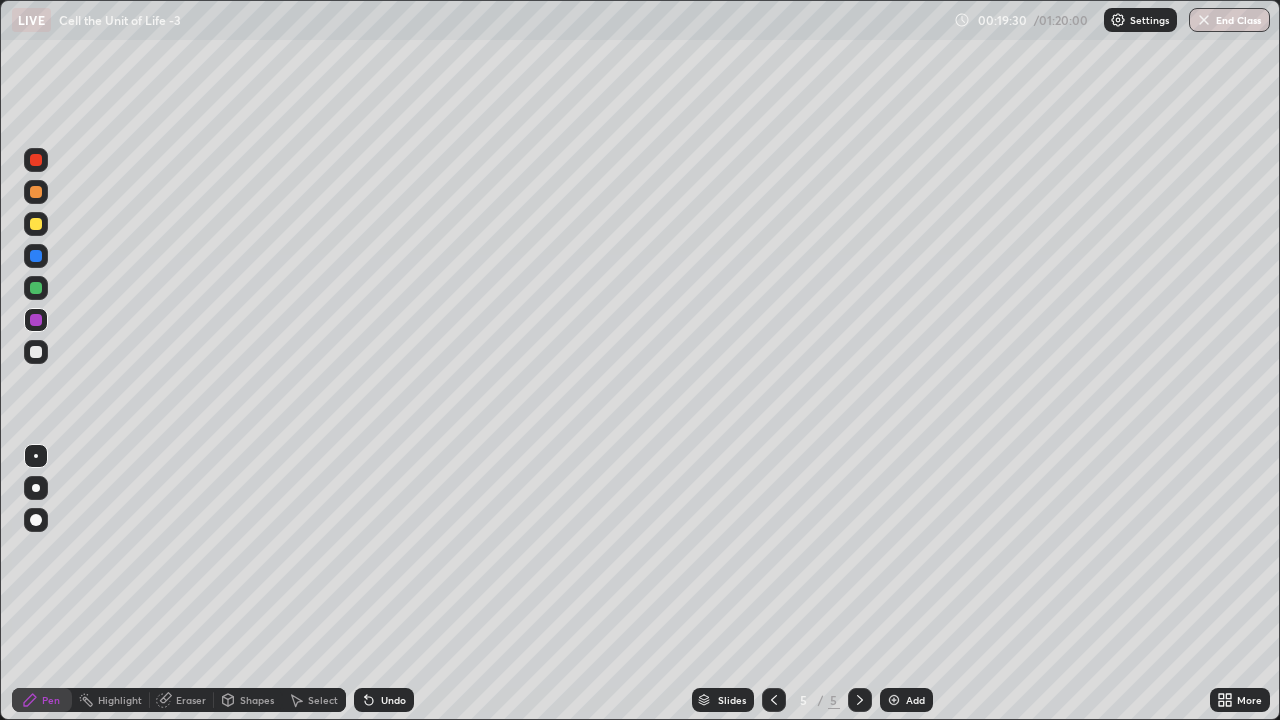 click at bounding box center [36, 224] 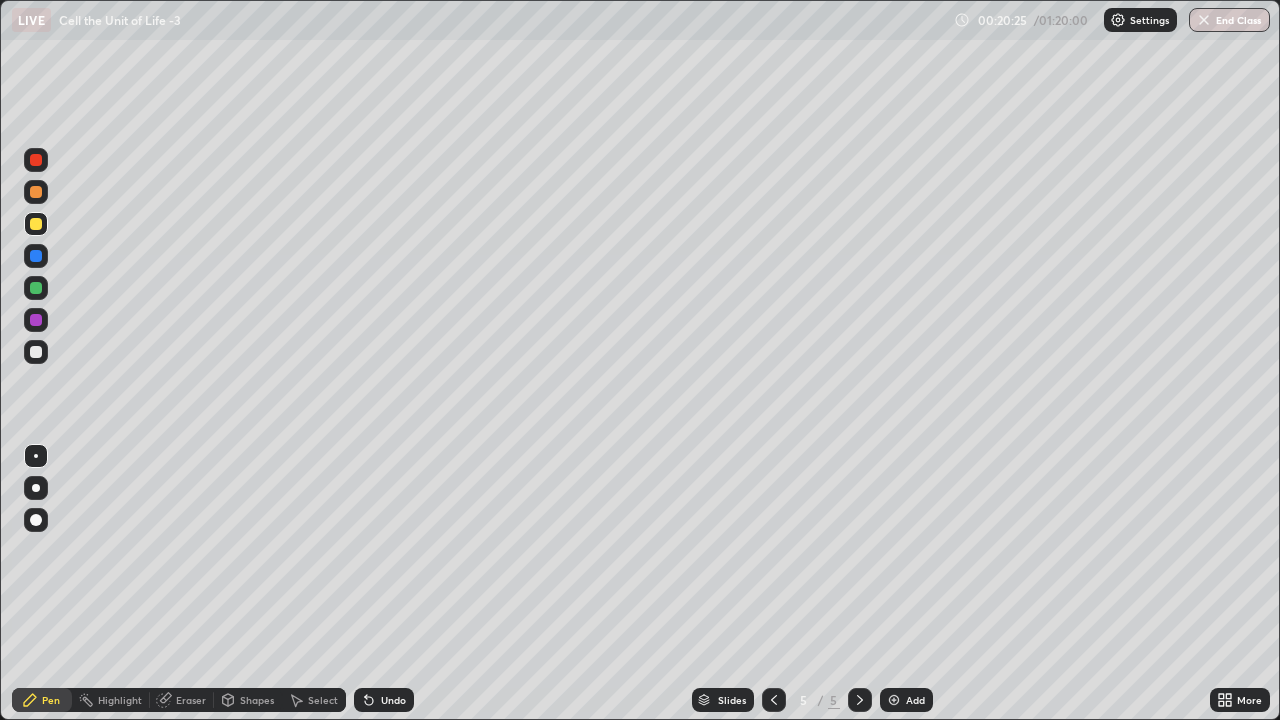 click at bounding box center [36, 192] 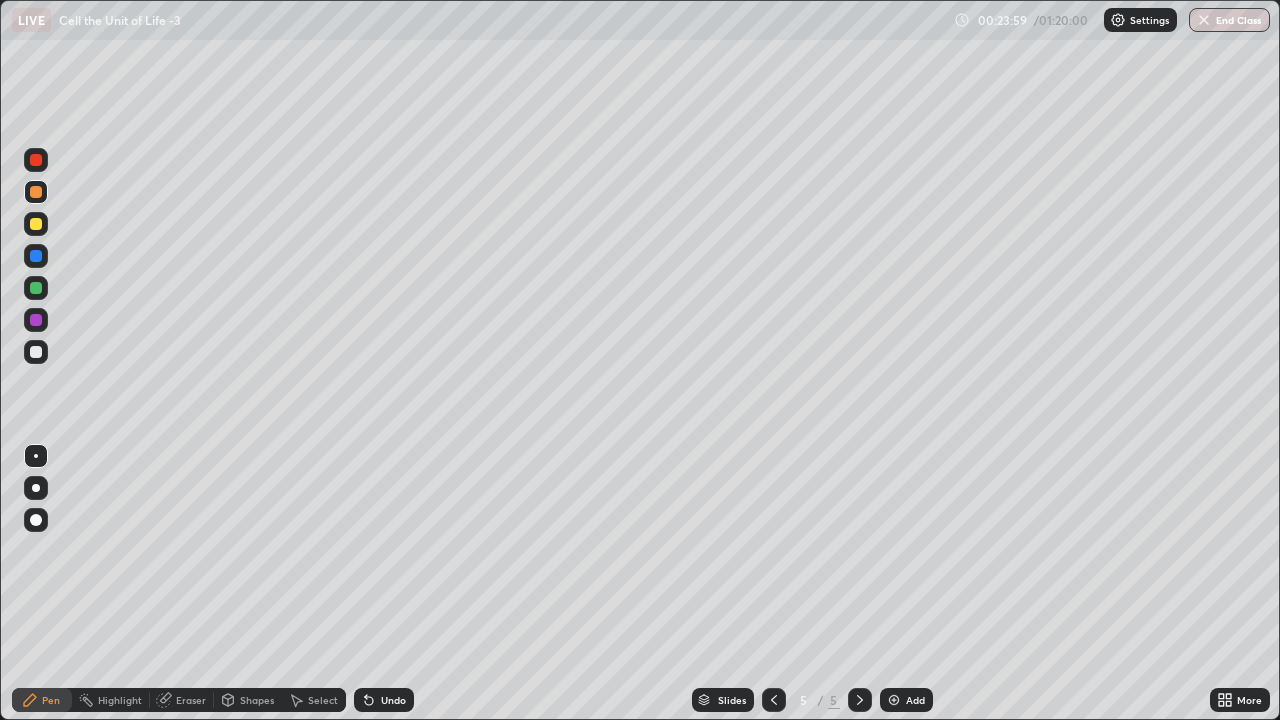 click on "Eraser" at bounding box center [191, 700] 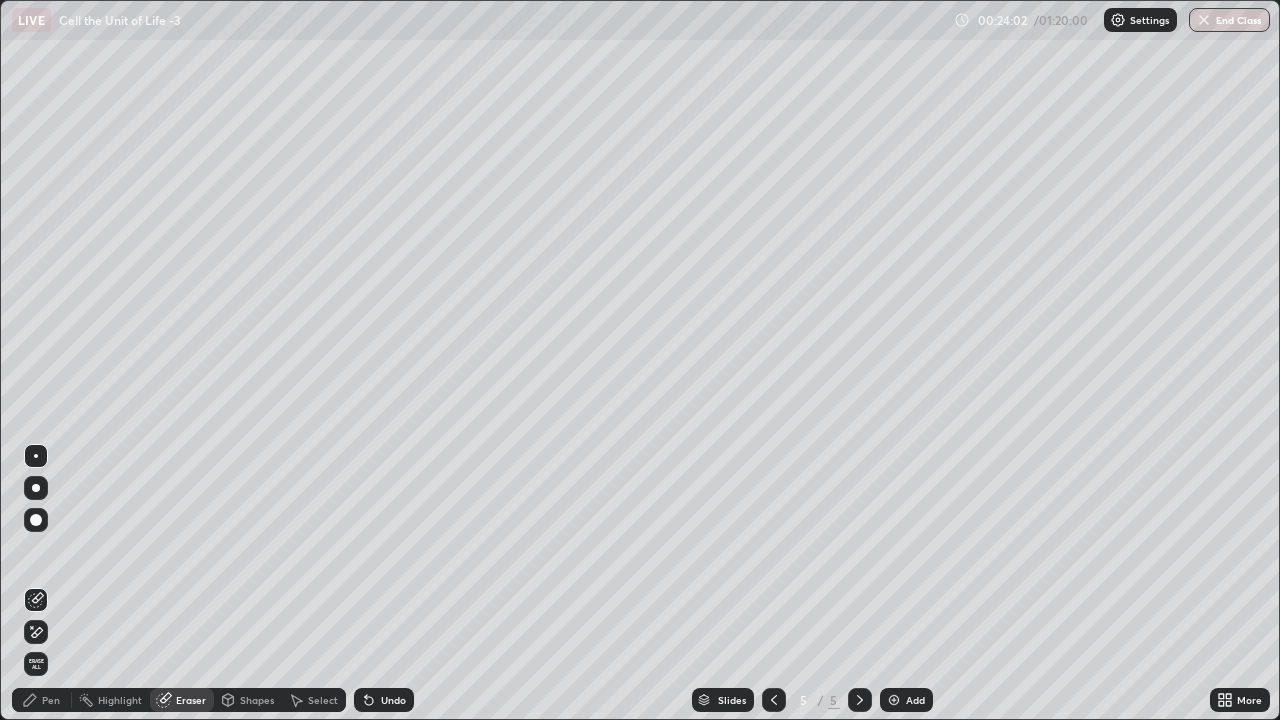 click on "Pen" at bounding box center (51, 700) 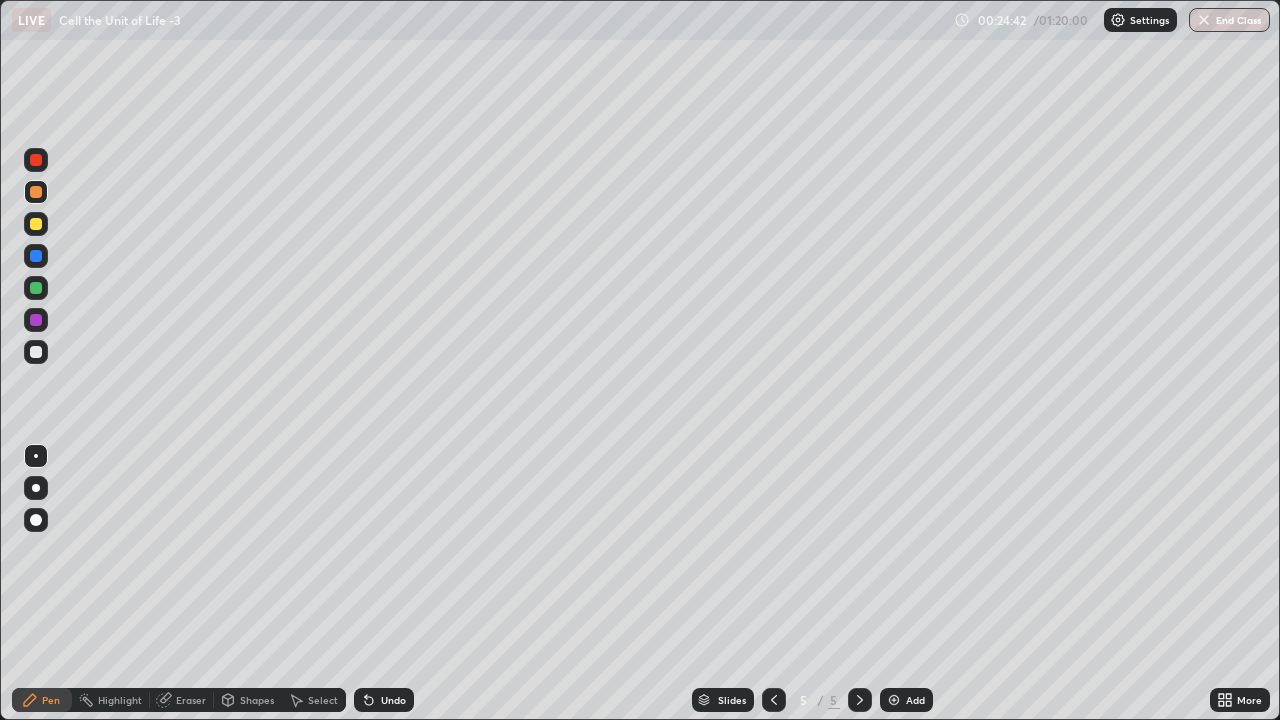 click on "Eraser" at bounding box center [191, 700] 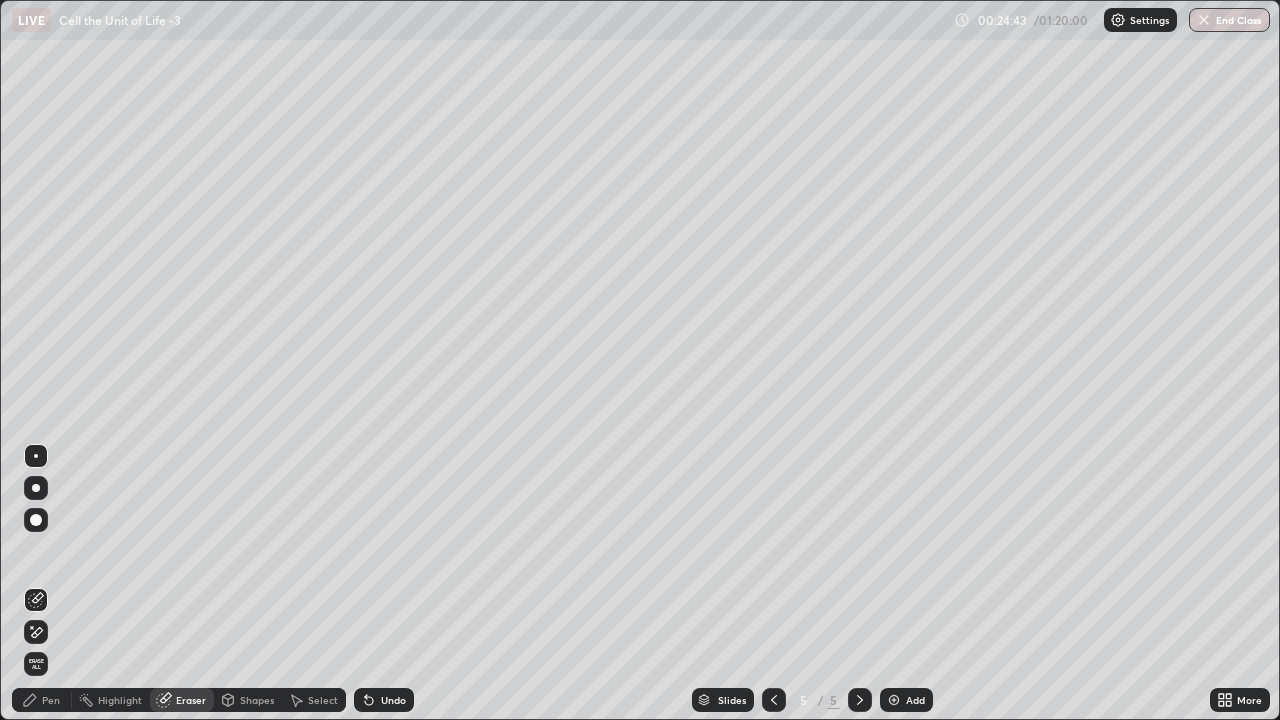 click 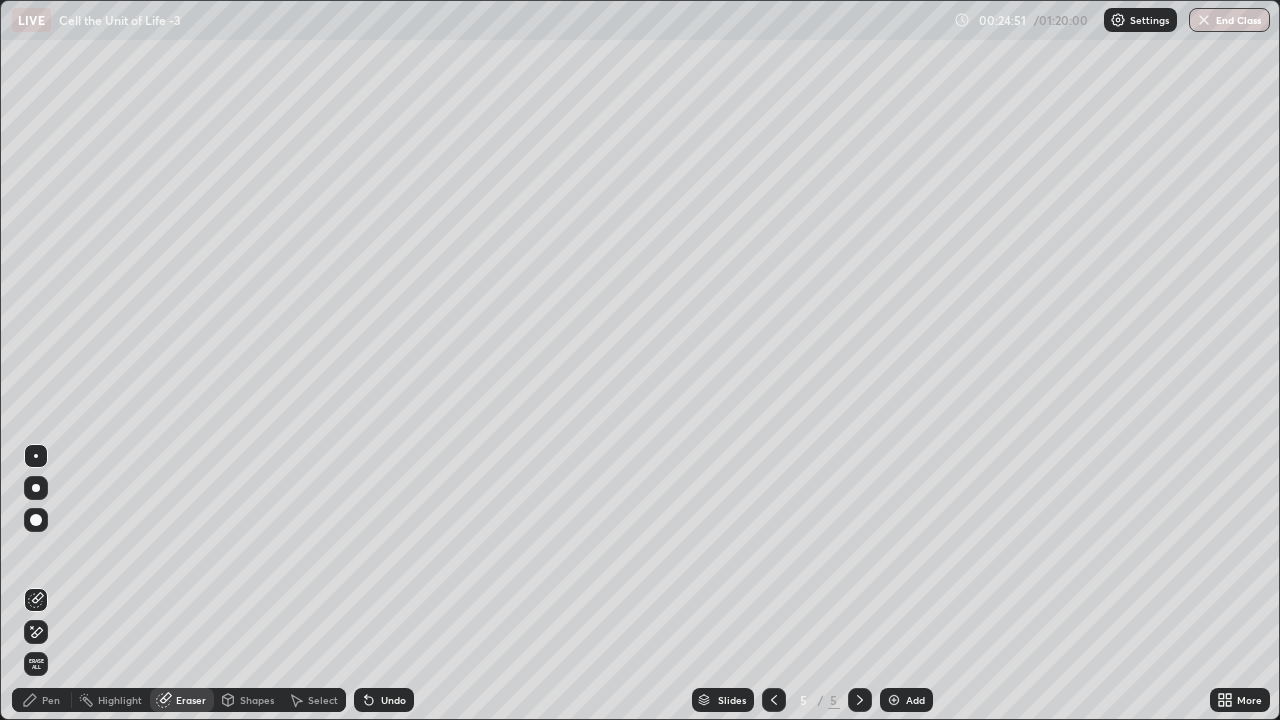 click on "Pen" at bounding box center (51, 700) 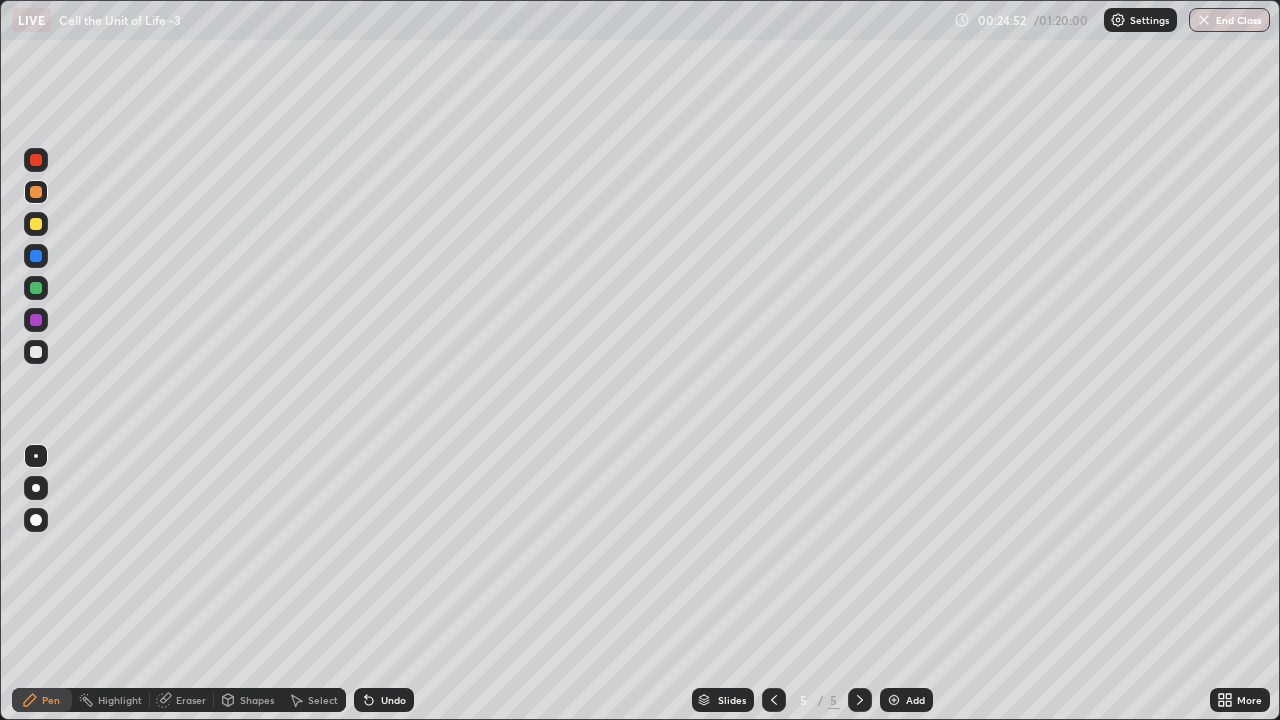 click at bounding box center [36, 352] 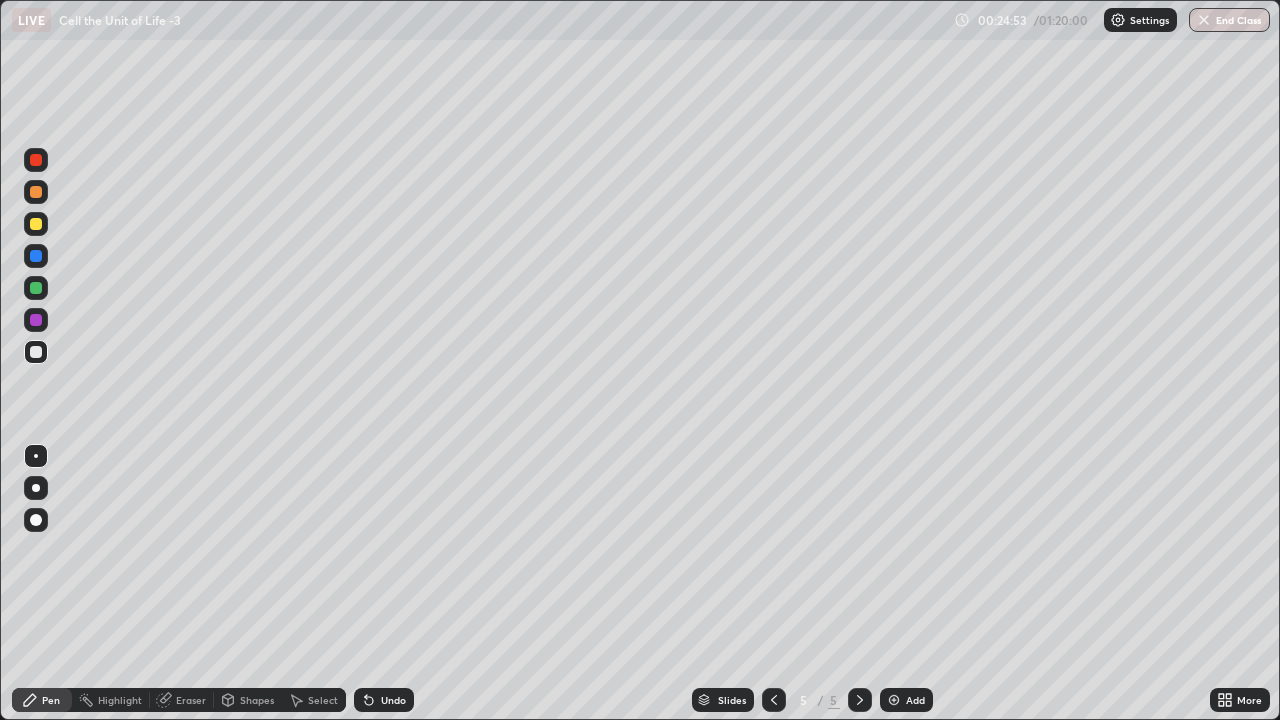 click at bounding box center [36, 488] 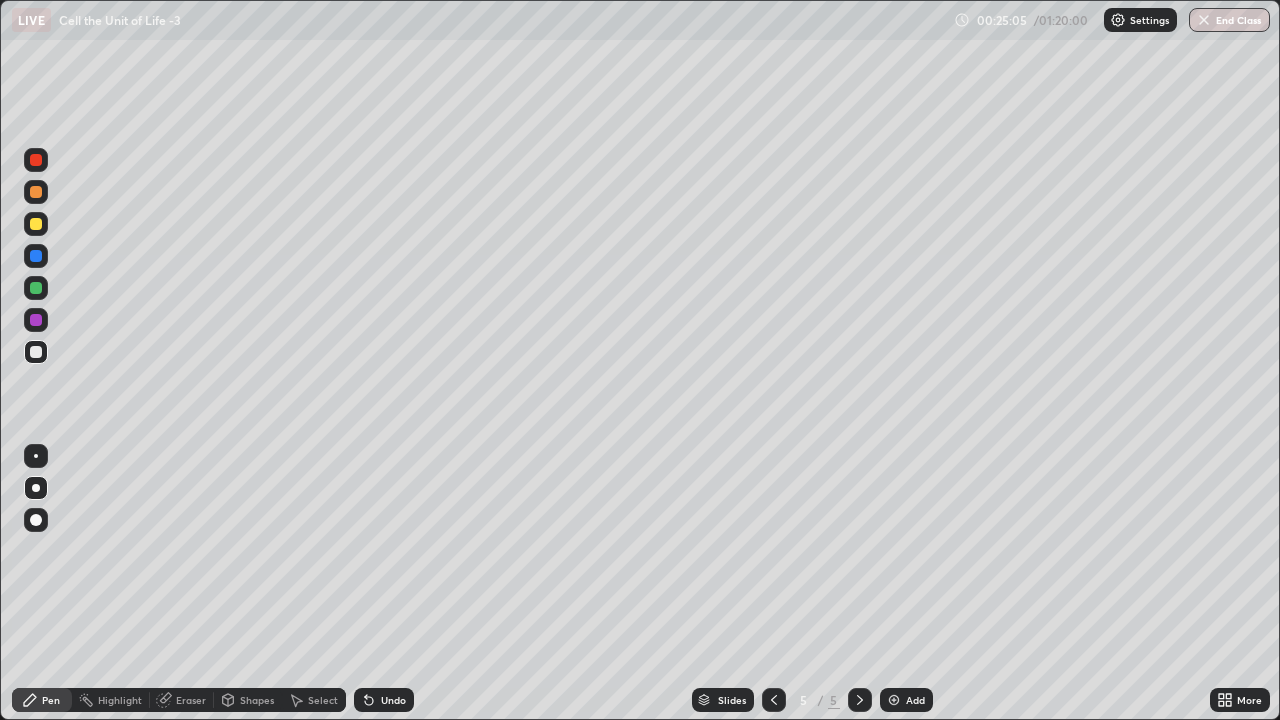click at bounding box center (36, 224) 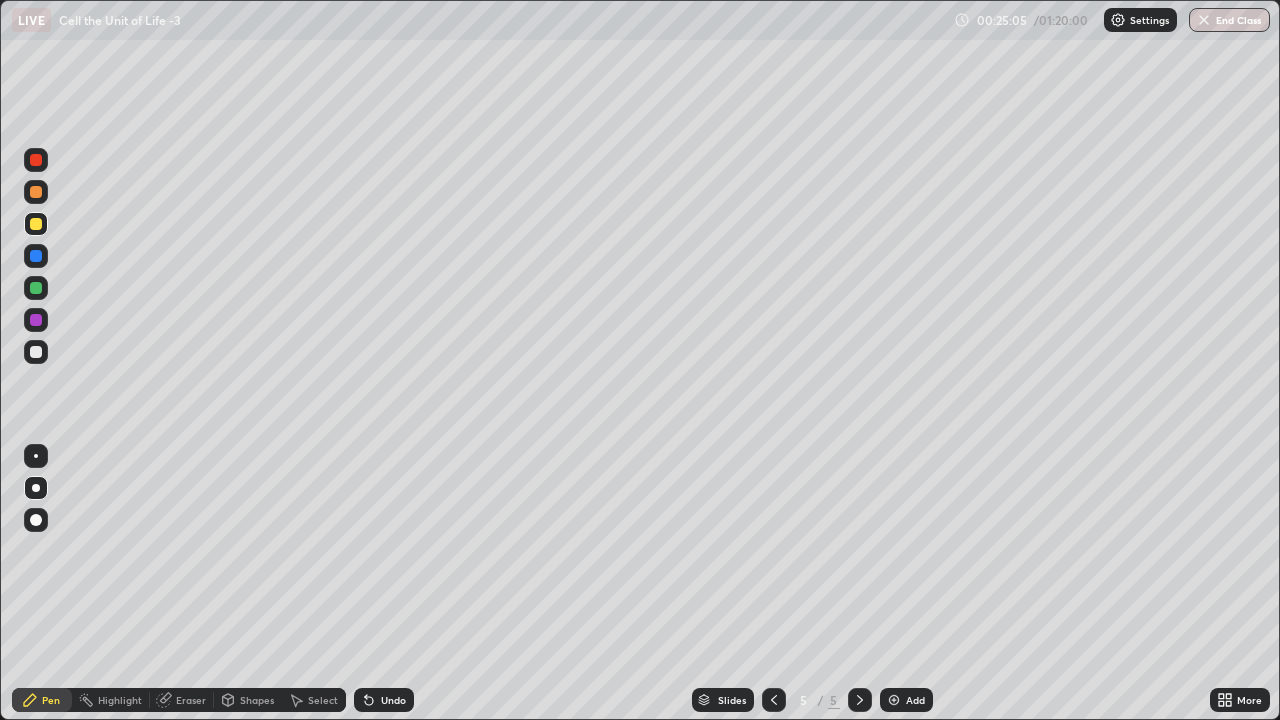 click at bounding box center (36, 456) 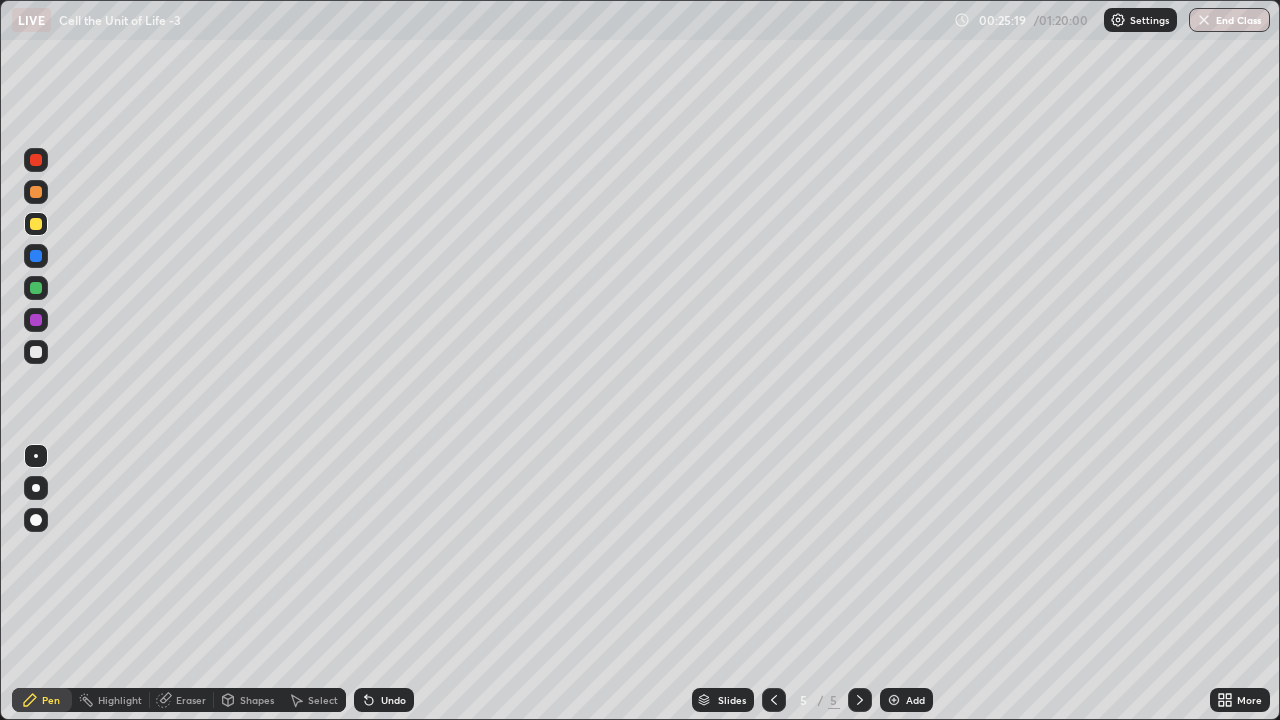 click at bounding box center [36, 288] 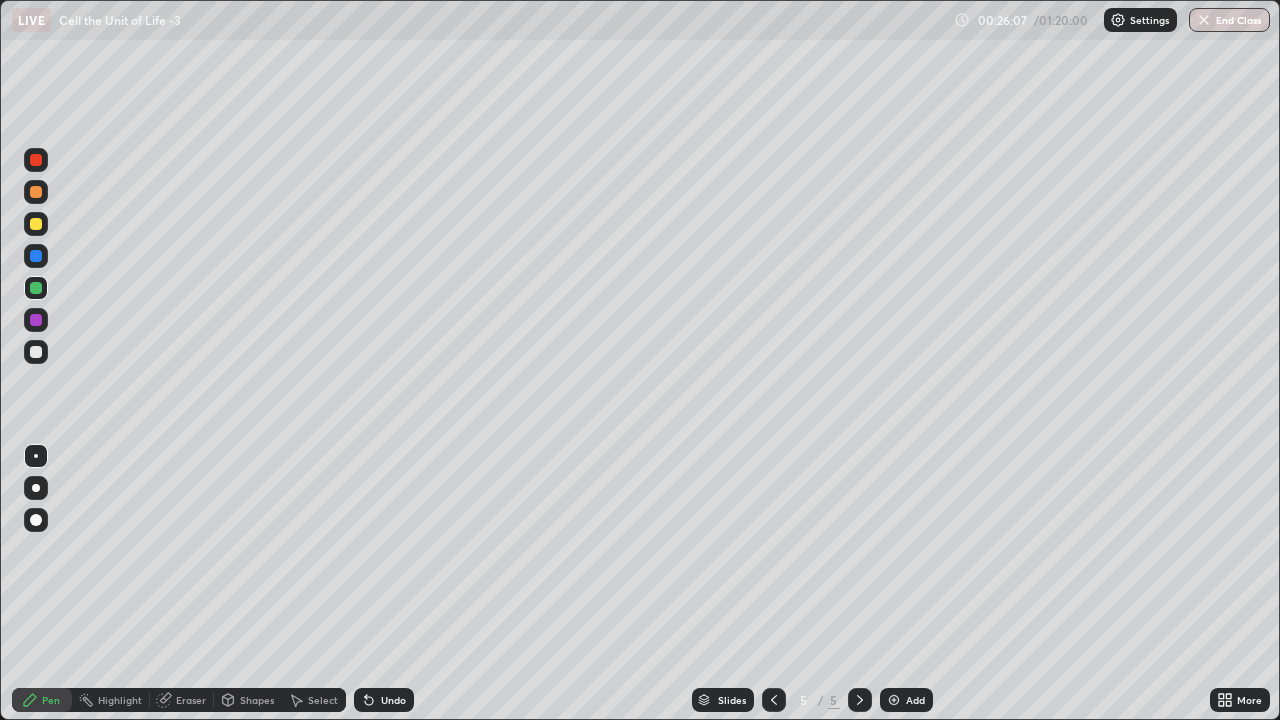 click at bounding box center (36, 320) 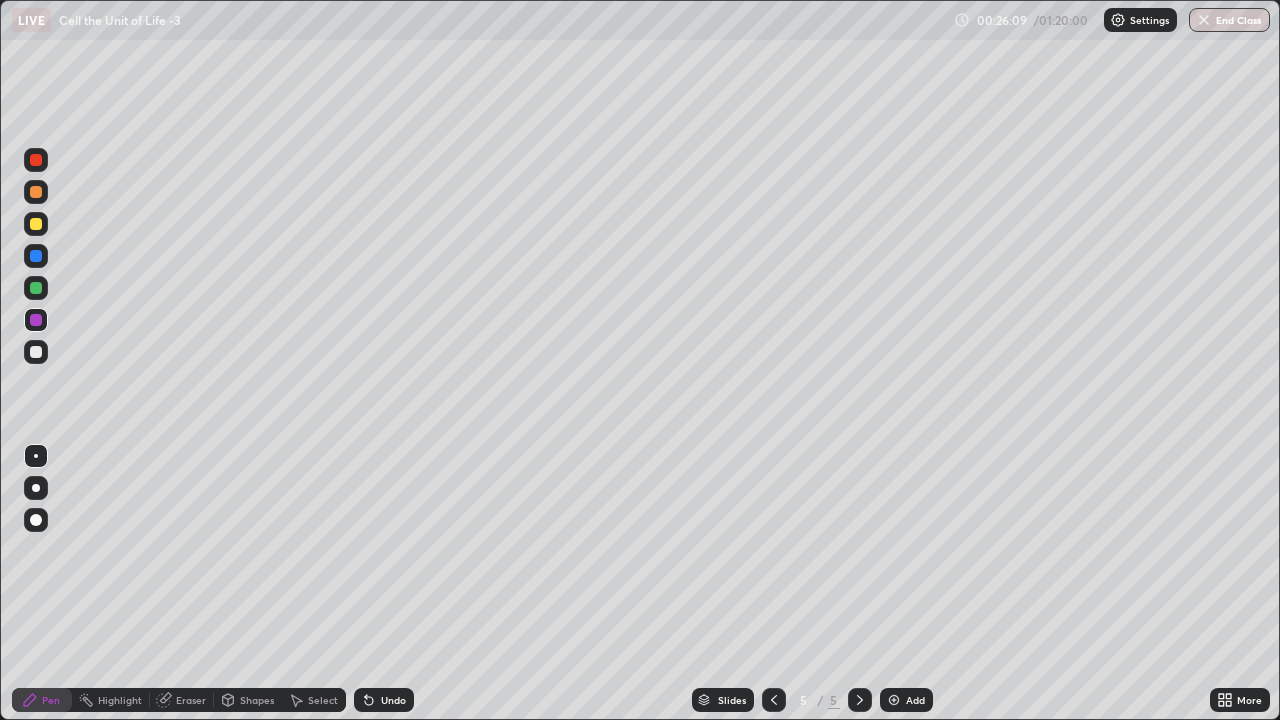 click at bounding box center [36, 160] 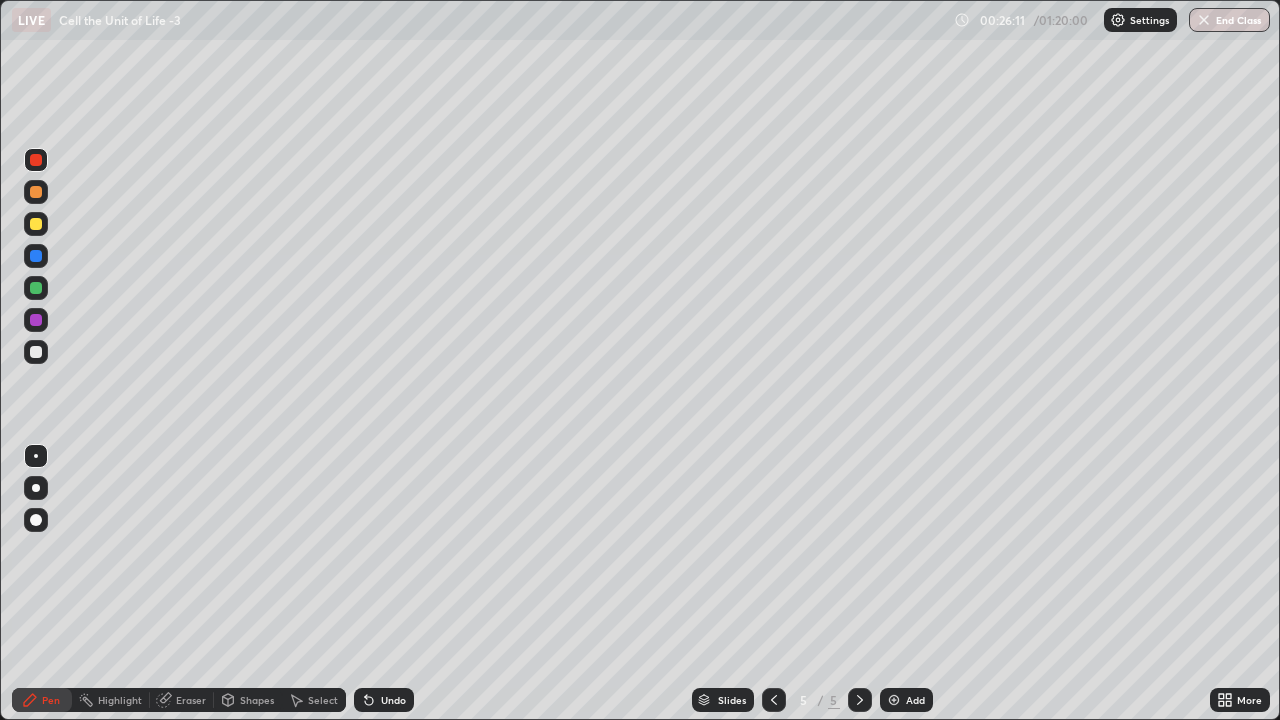 click at bounding box center [36, 192] 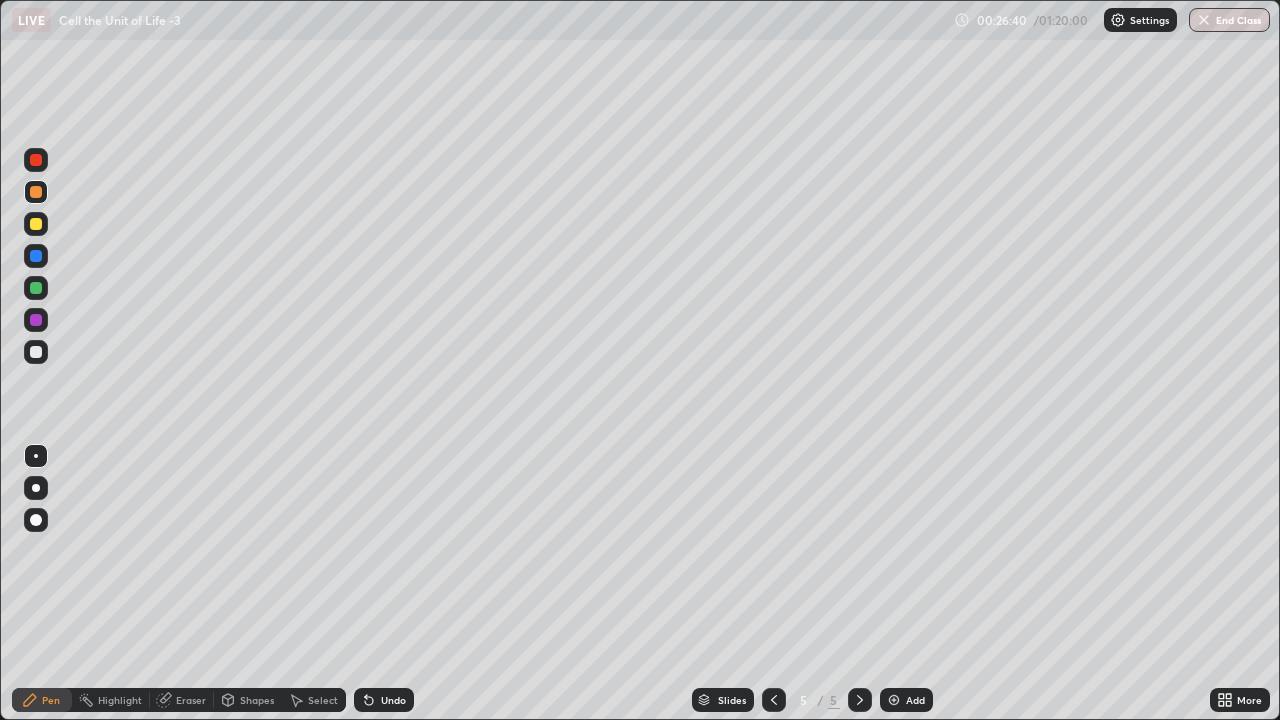 click at bounding box center [36, 352] 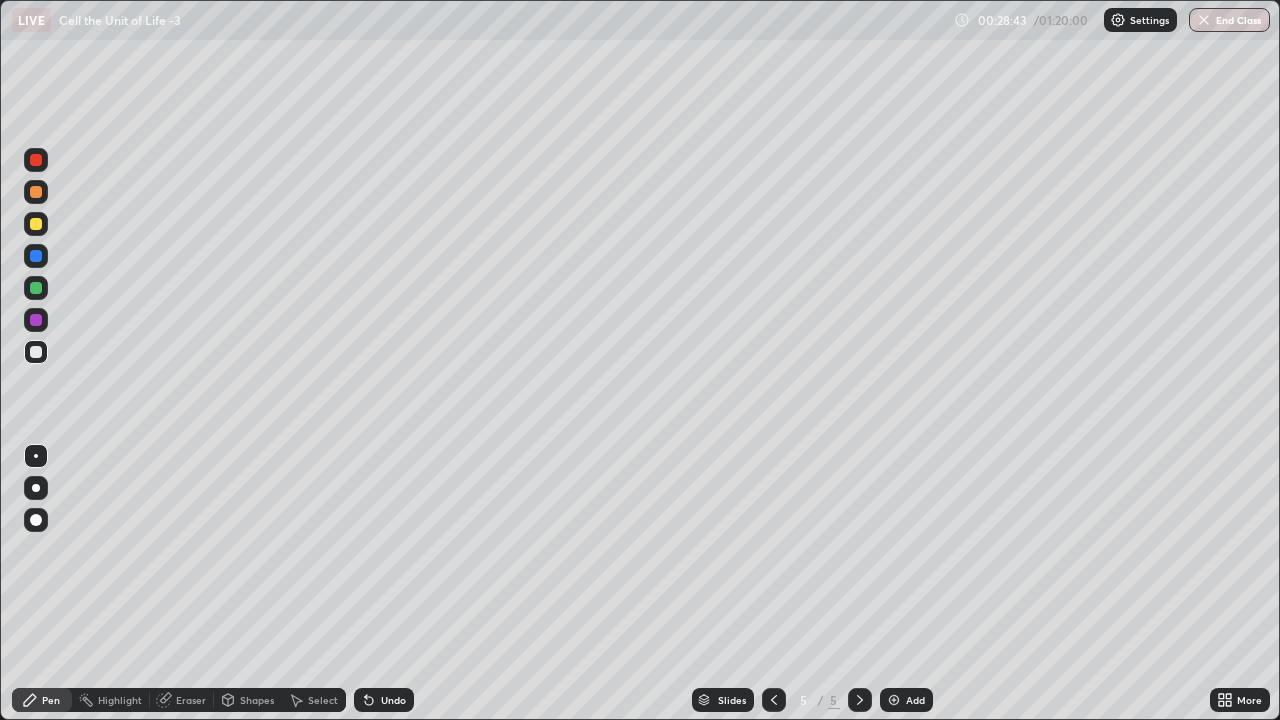 click 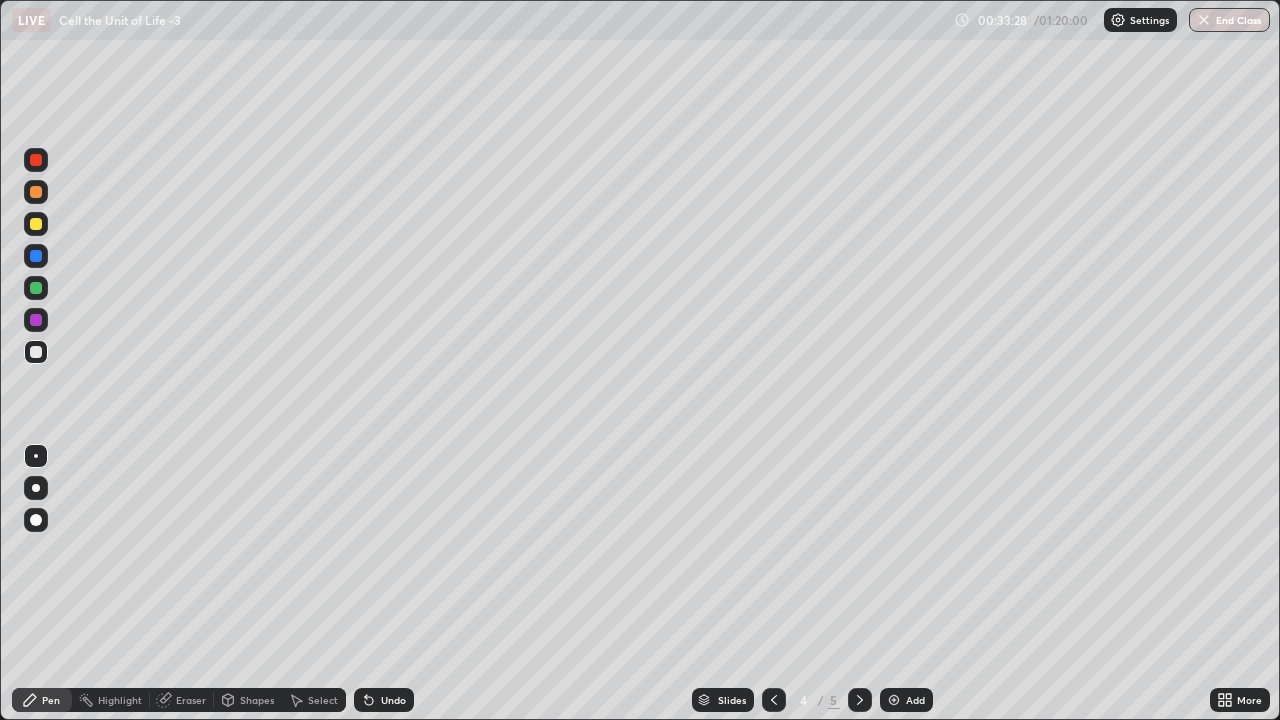 click 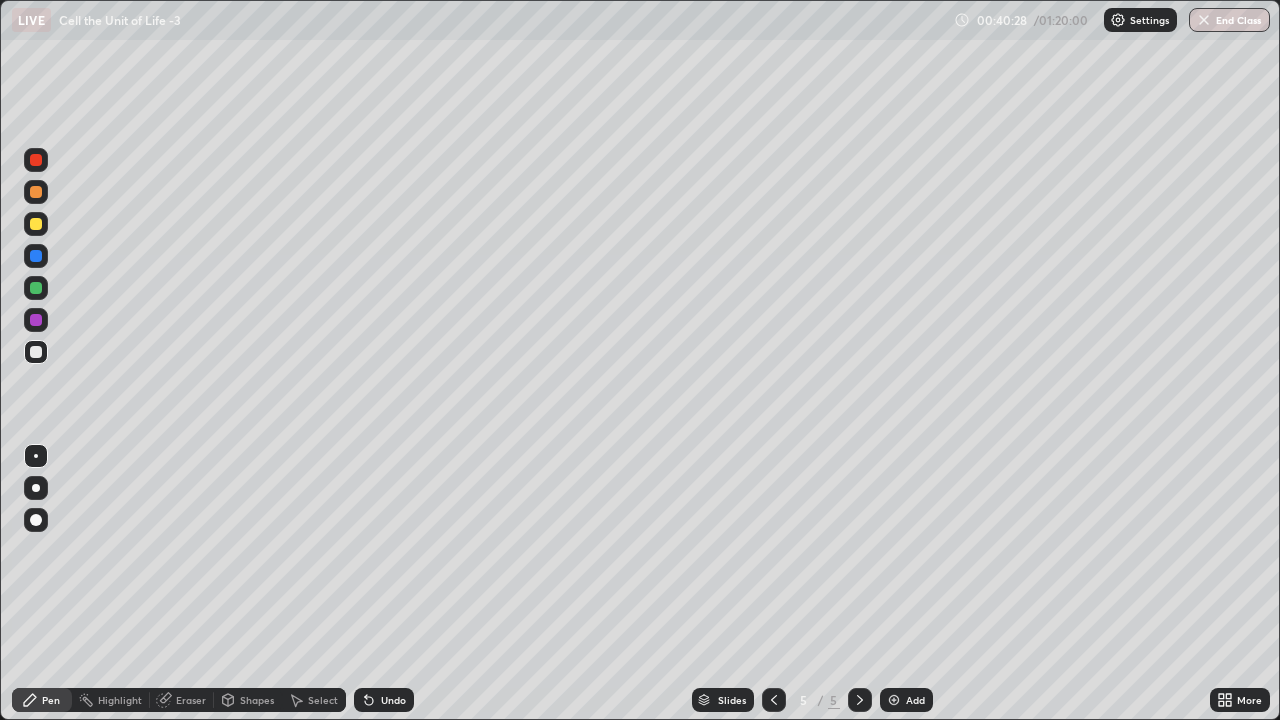 click on "Add" at bounding box center (906, 700) 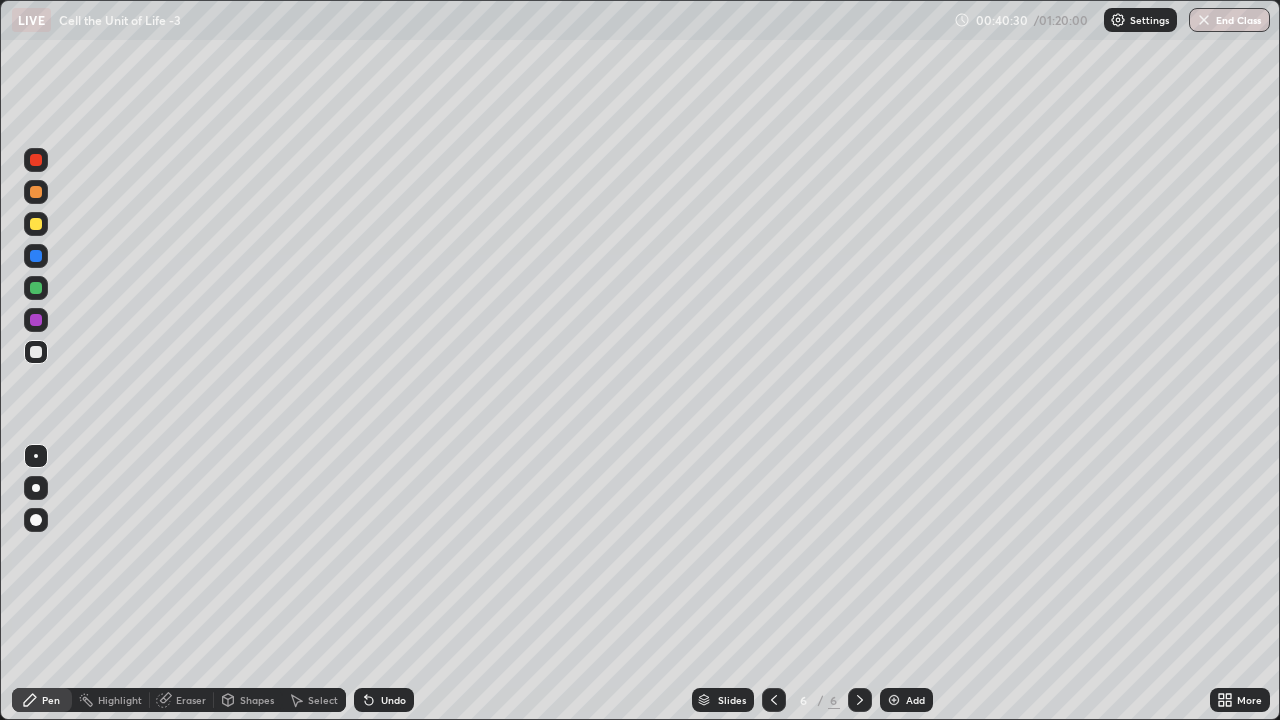 click at bounding box center [36, 160] 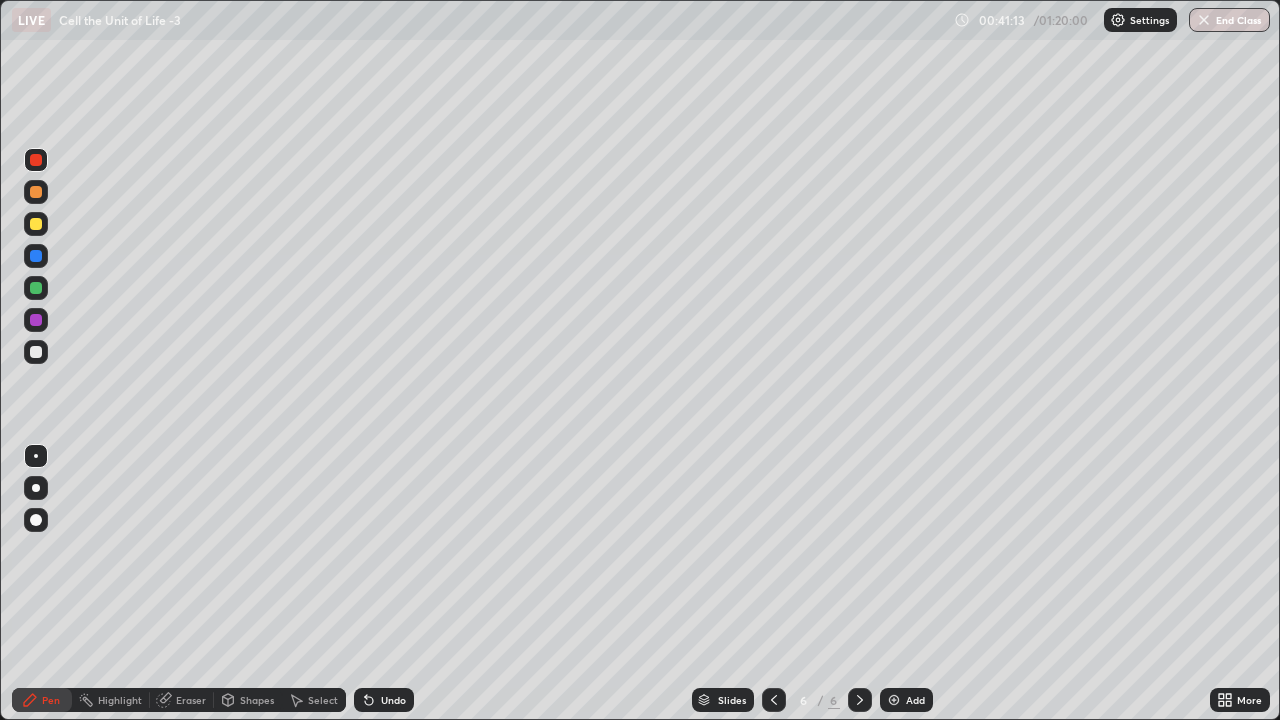 click at bounding box center (36, 352) 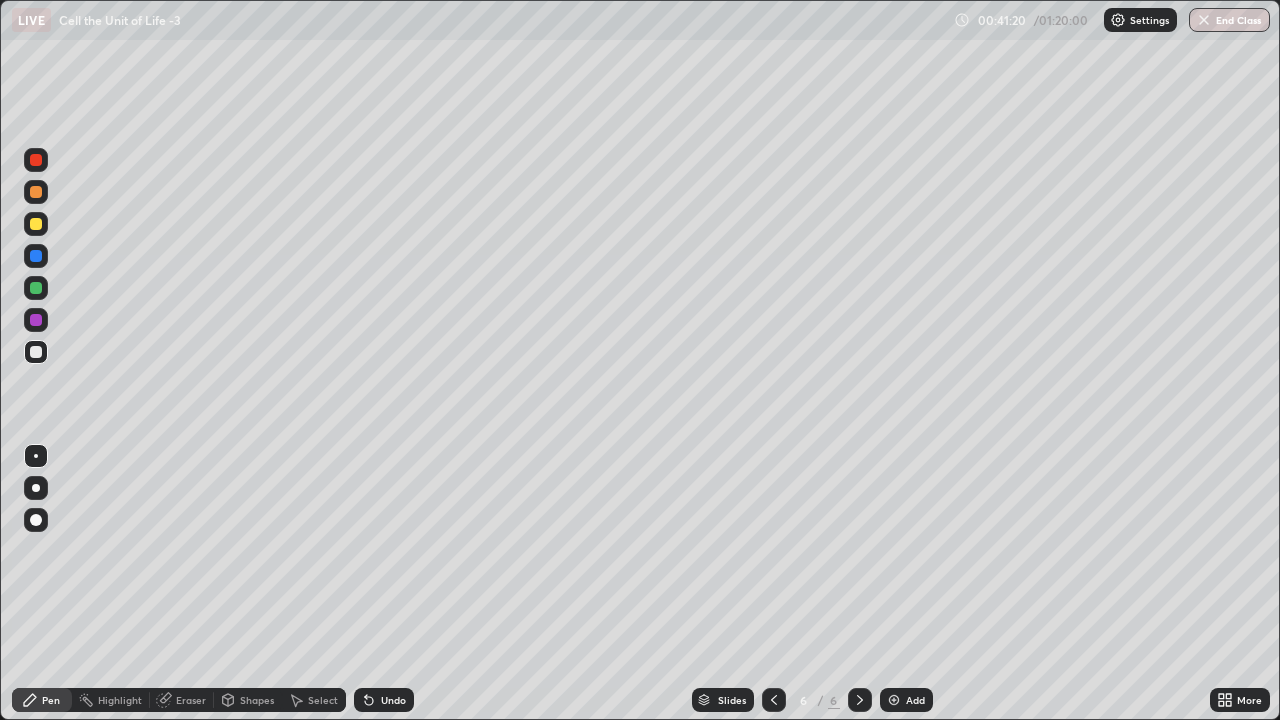 click at bounding box center [36, 192] 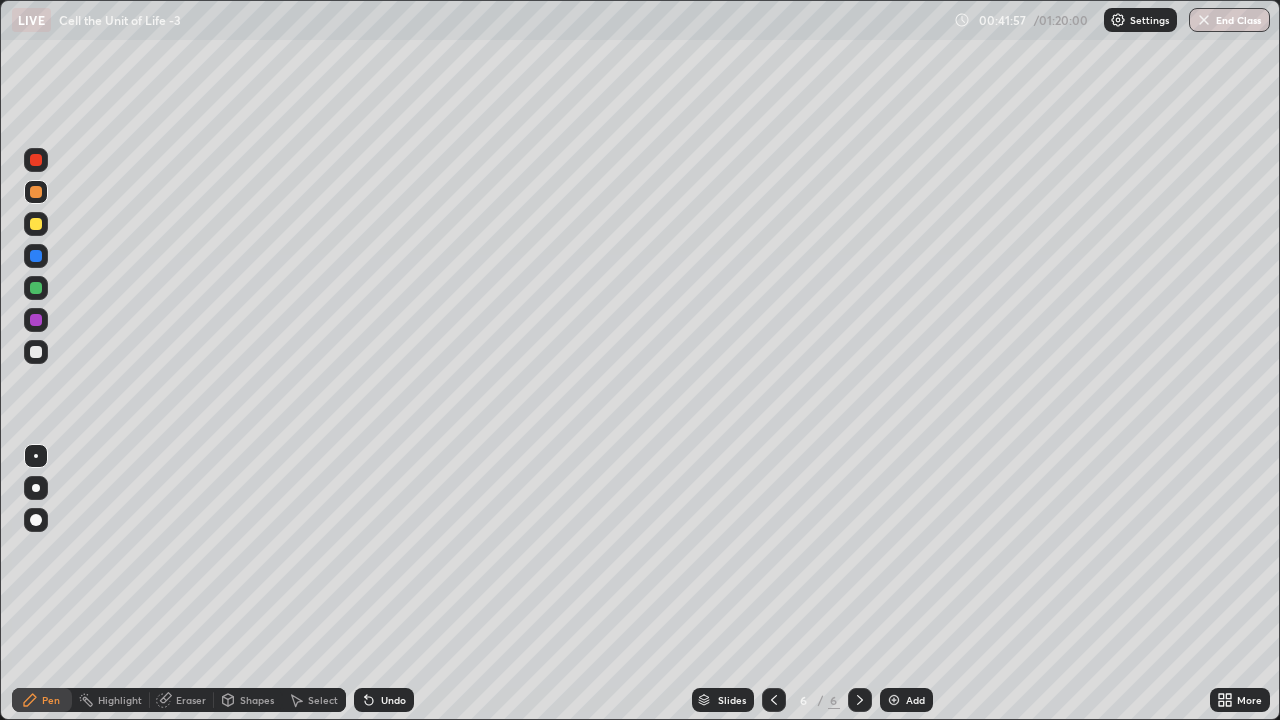 click at bounding box center (36, 288) 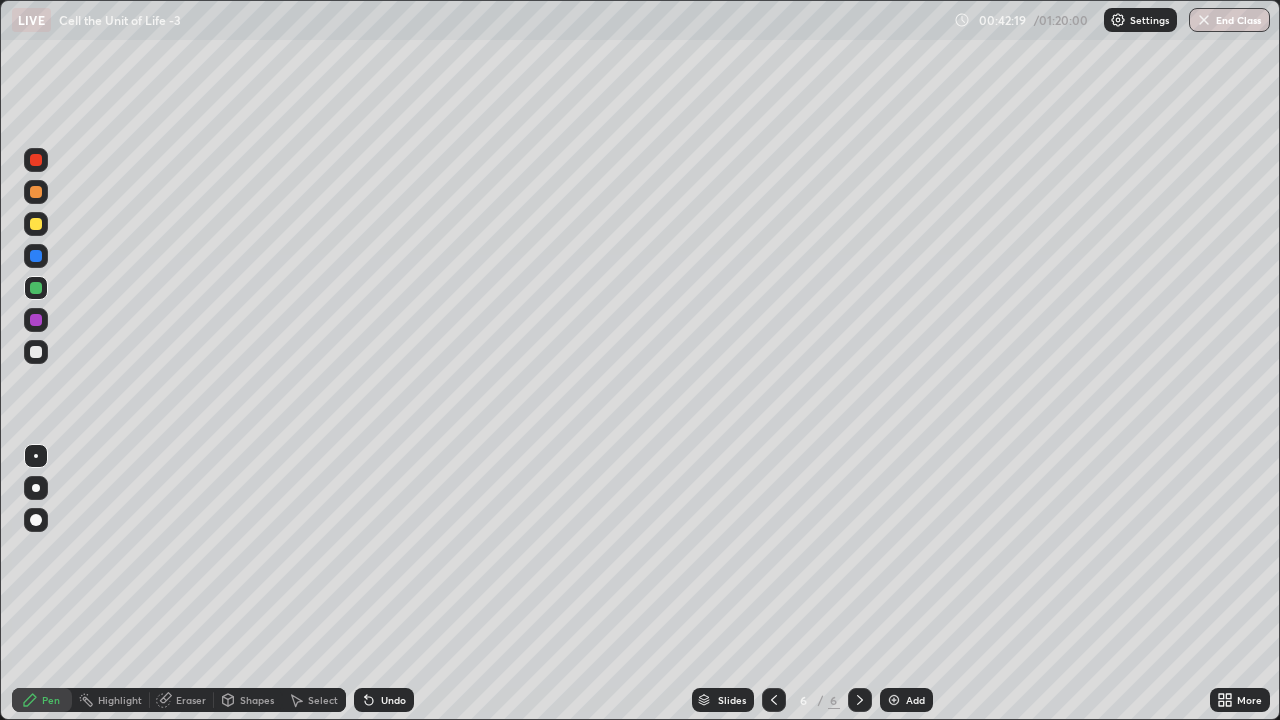 click on "Select" at bounding box center (323, 700) 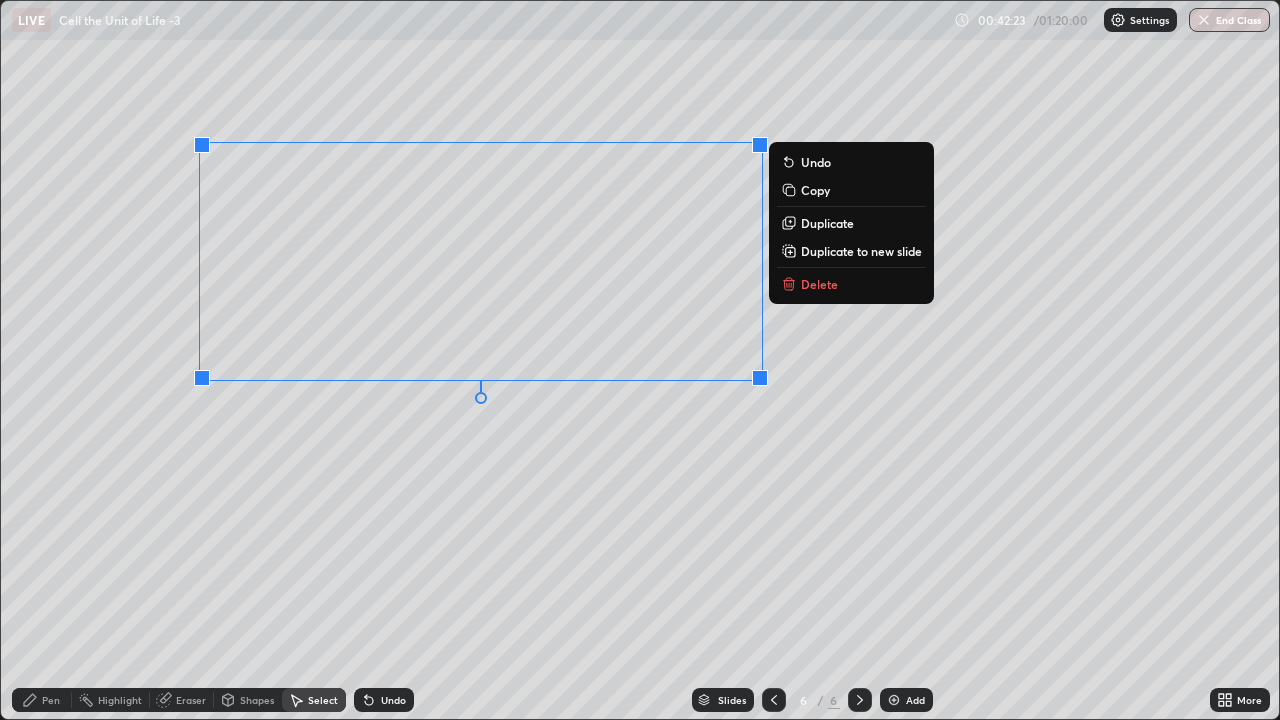 click on "0 ° Undo Copy Duplicate Duplicate to new slide Delete" at bounding box center (640, 360) 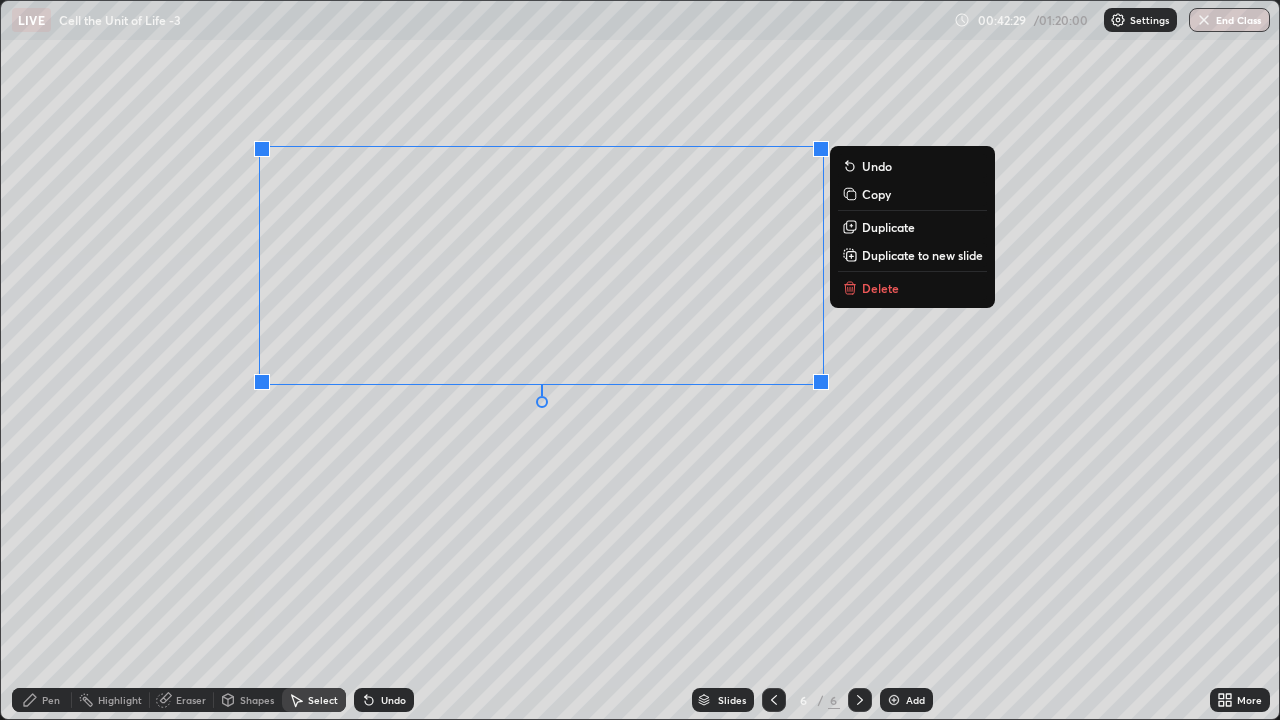 click on "0 ° Undo Copy Duplicate Duplicate to new slide Delete" at bounding box center (640, 360) 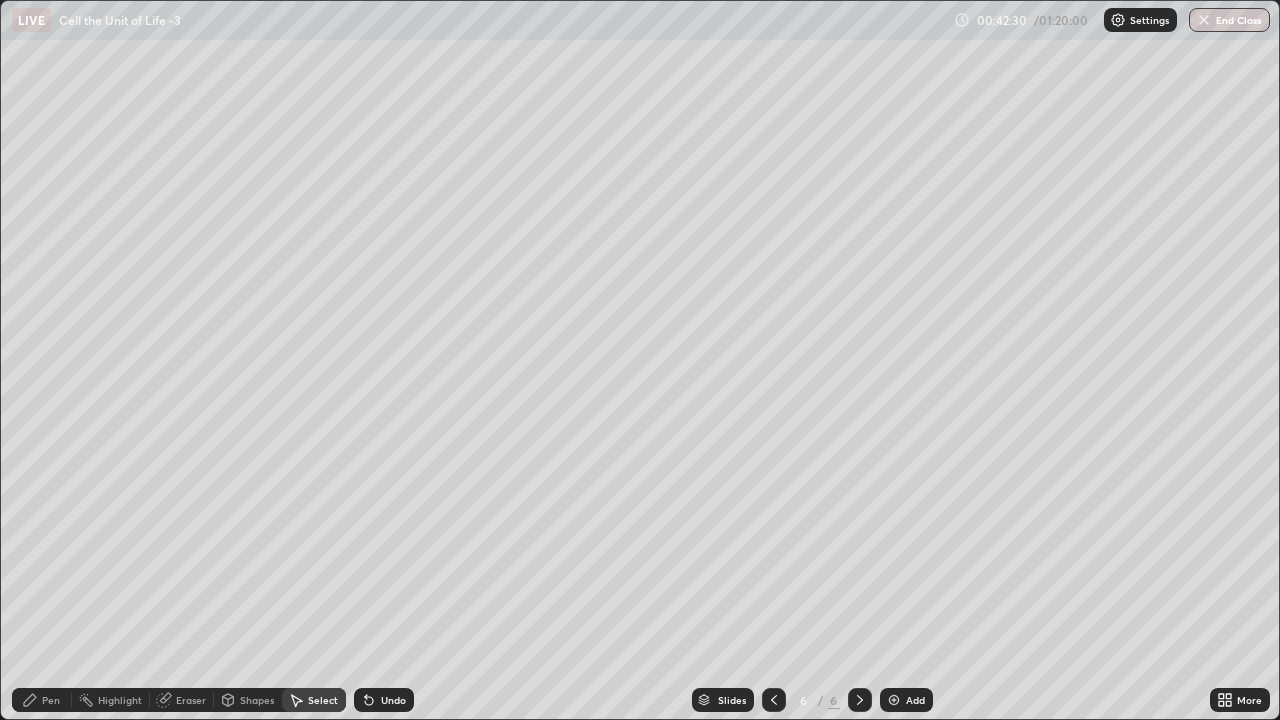 click on "Pen" at bounding box center [51, 700] 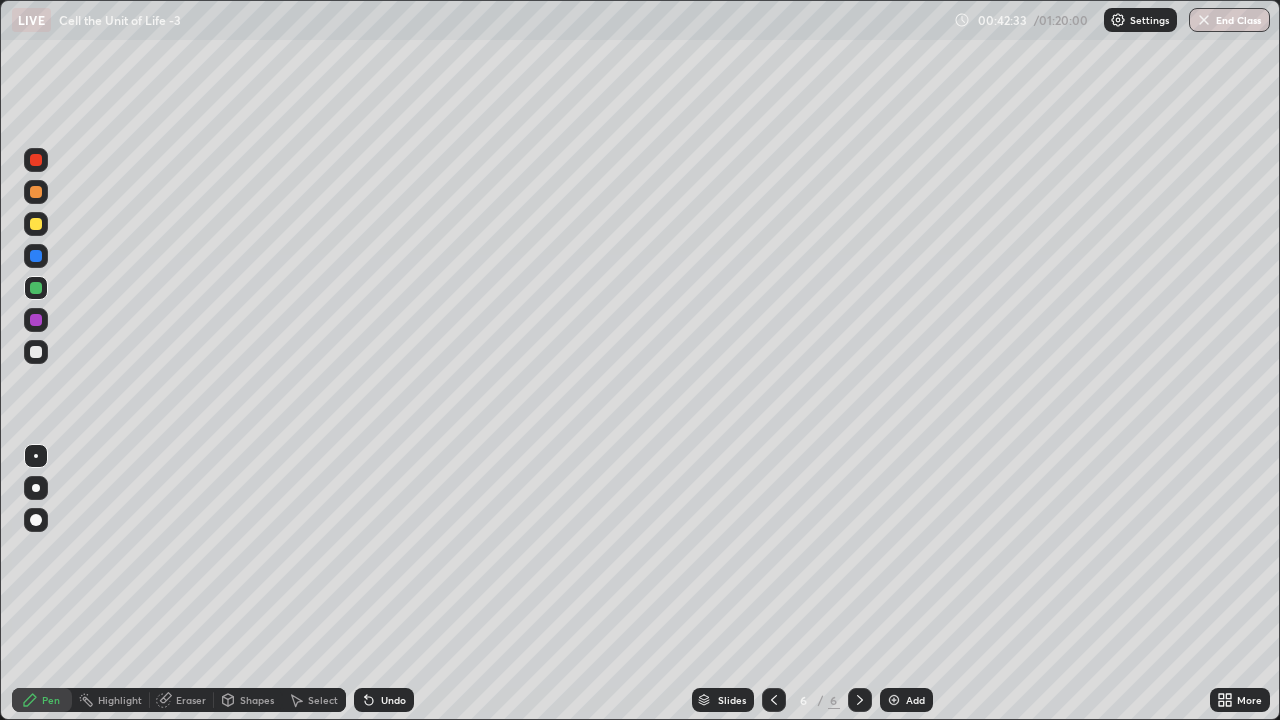 click at bounding box center (36, 352) 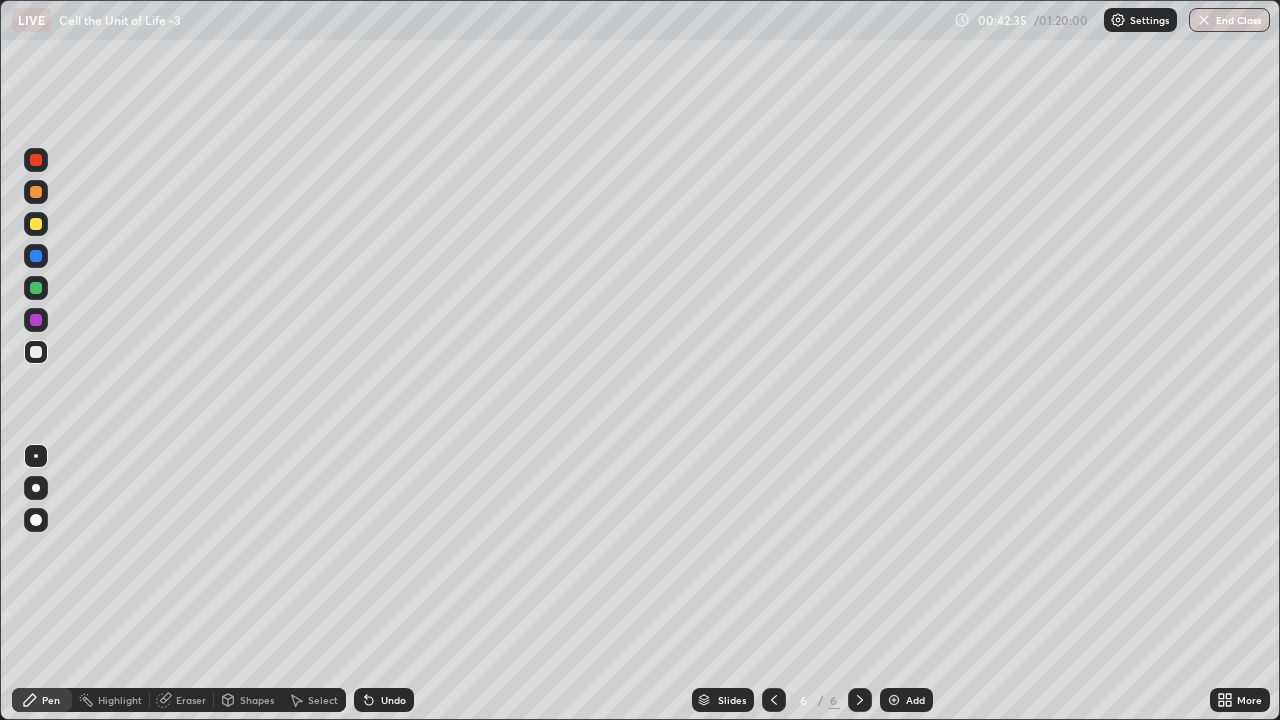 click at bounding box center (36, 192) 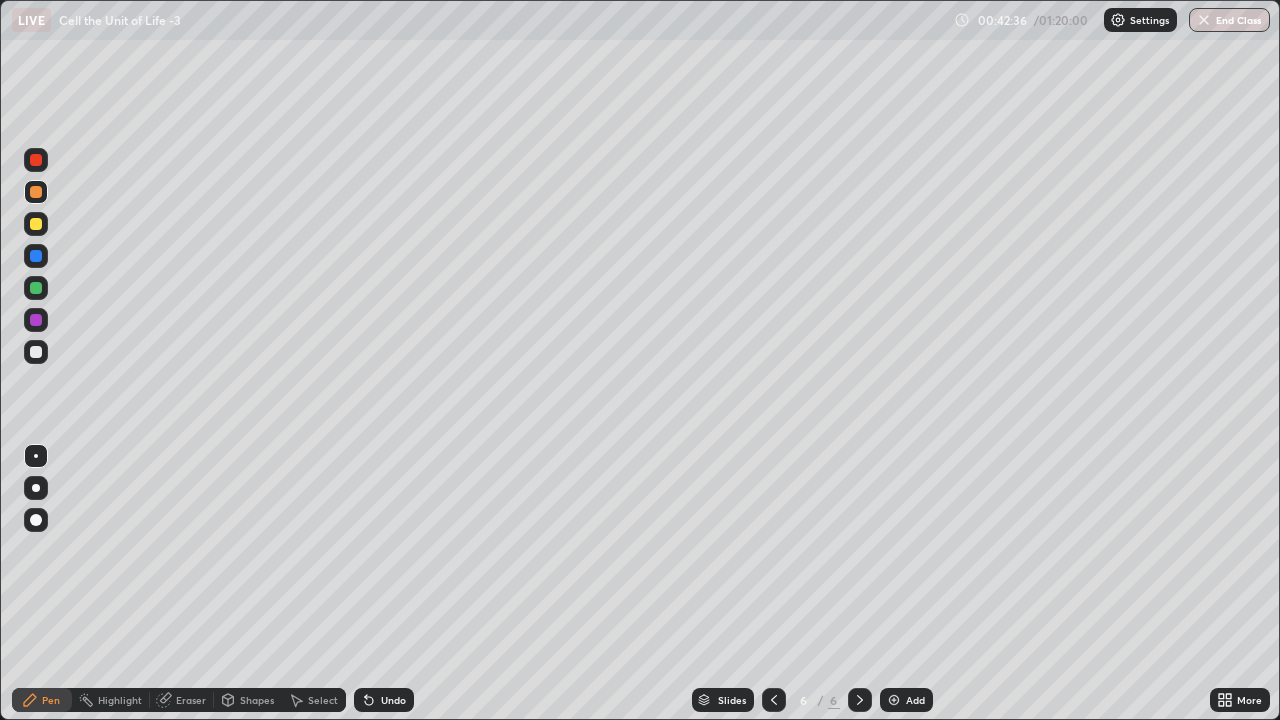 click at bounding box center [36, 160] 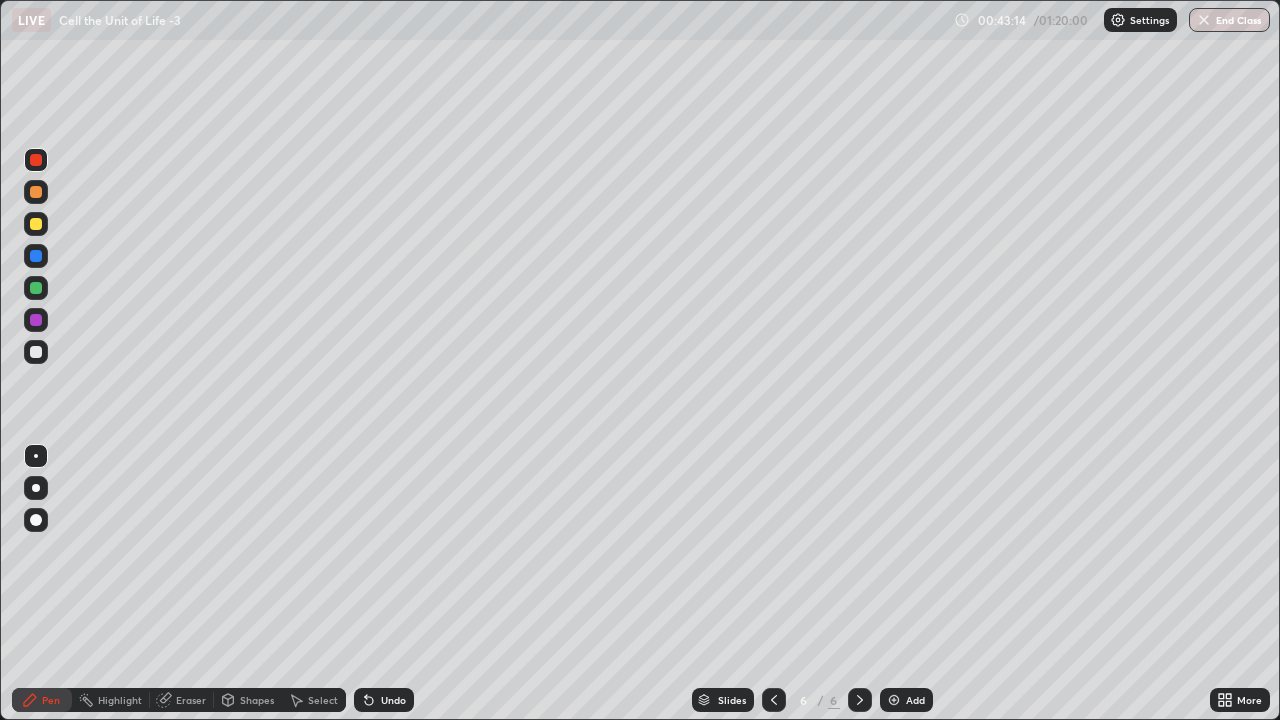 click at bounding box center (36, 352) 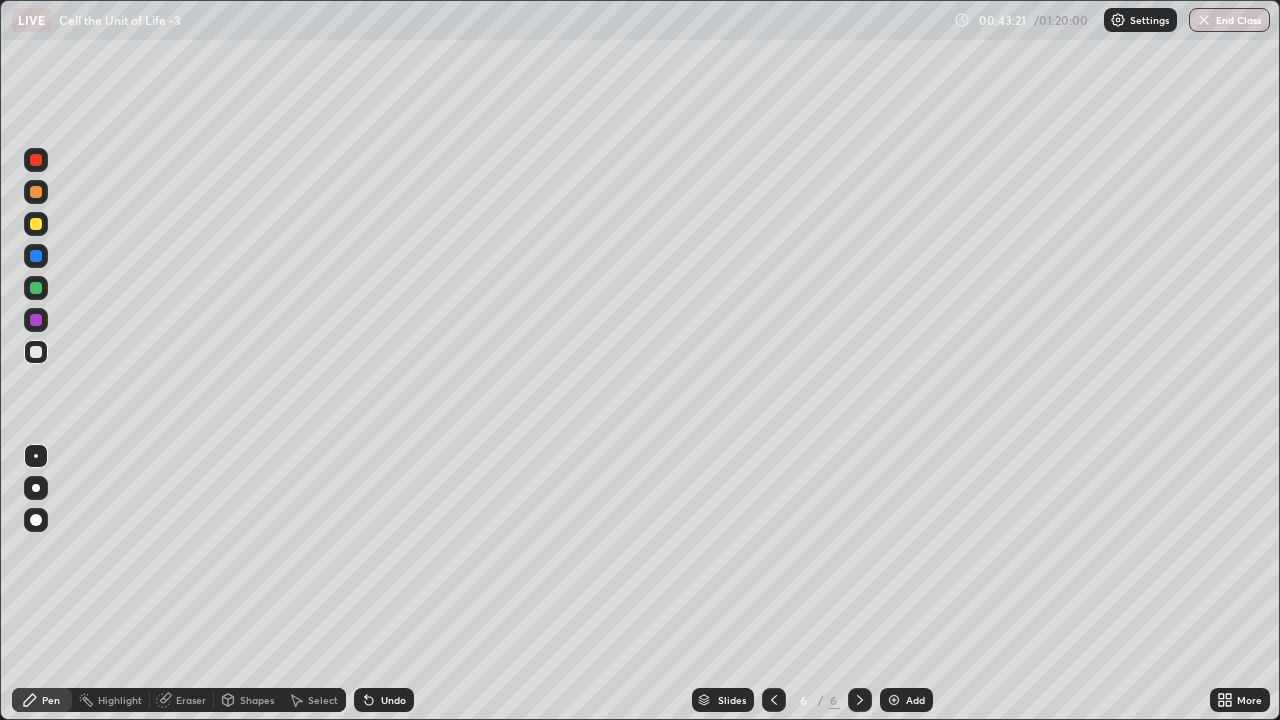 click at bounding box center (36, 192) 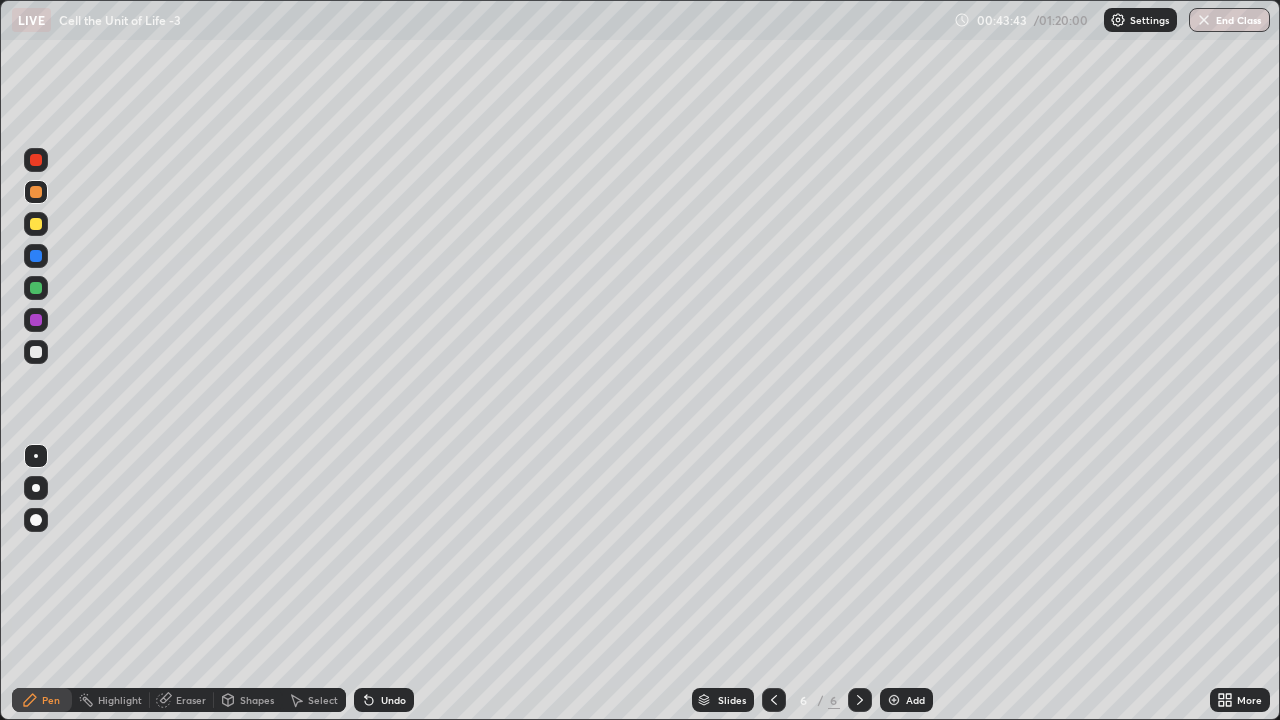 click at bounding box center (36, 320) 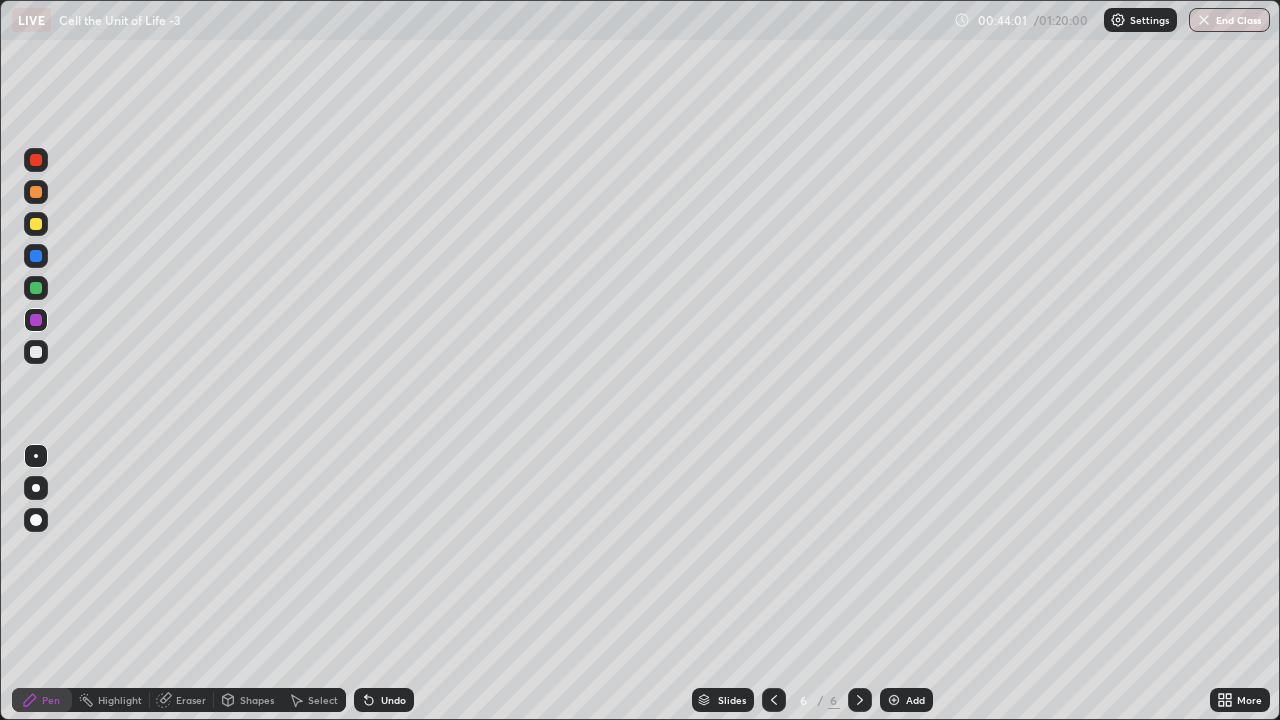 click at bounding box center [36, 352] 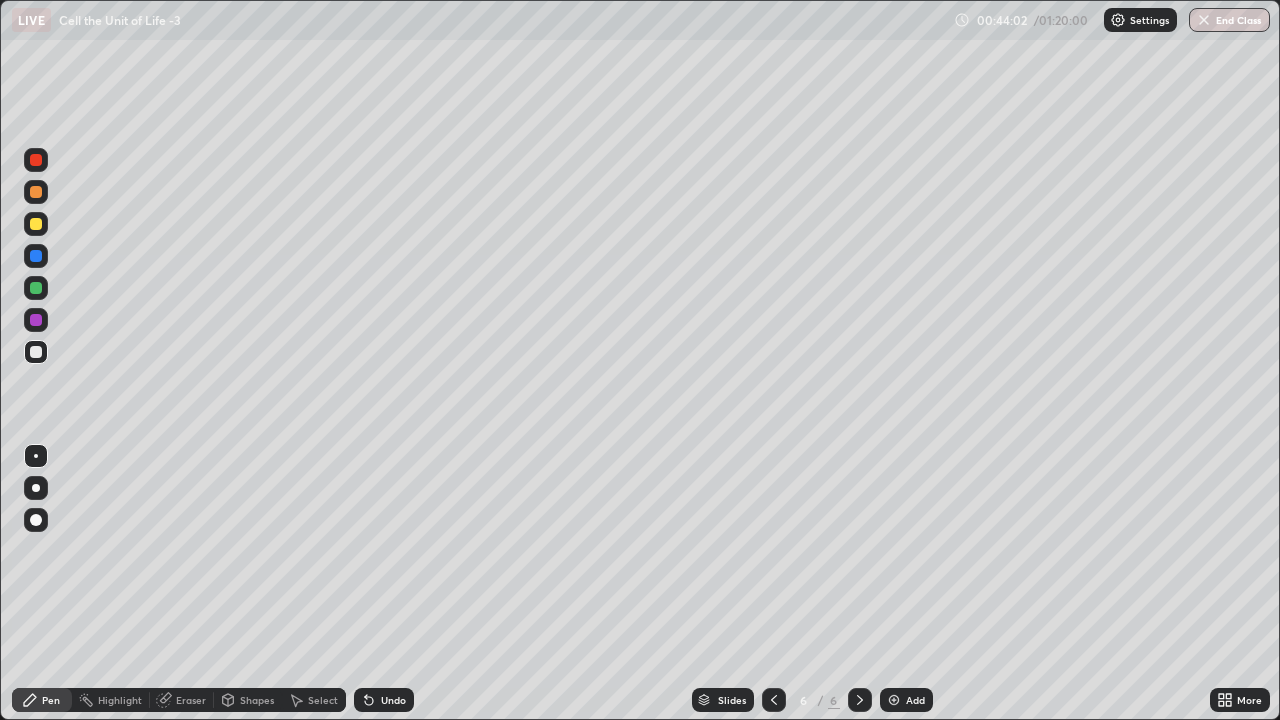 click on "Shapes" at bounding box center (257, 700) 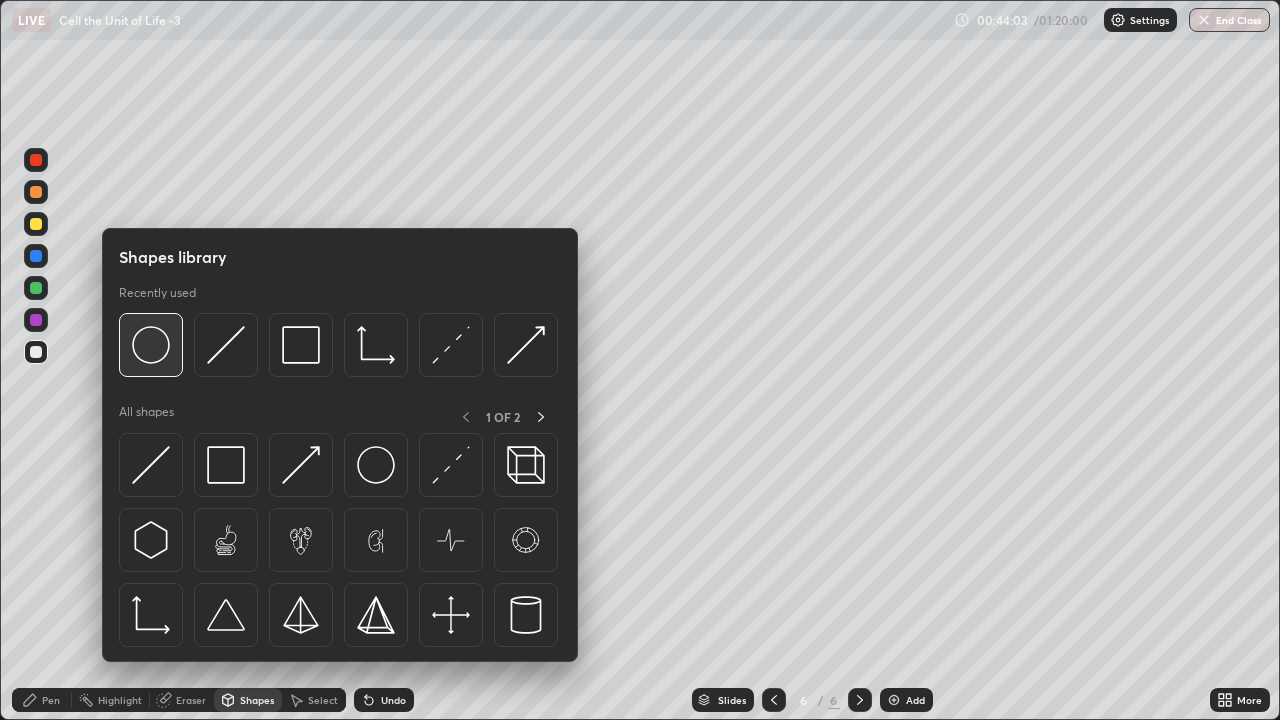 click at bounding box center (151, 345) 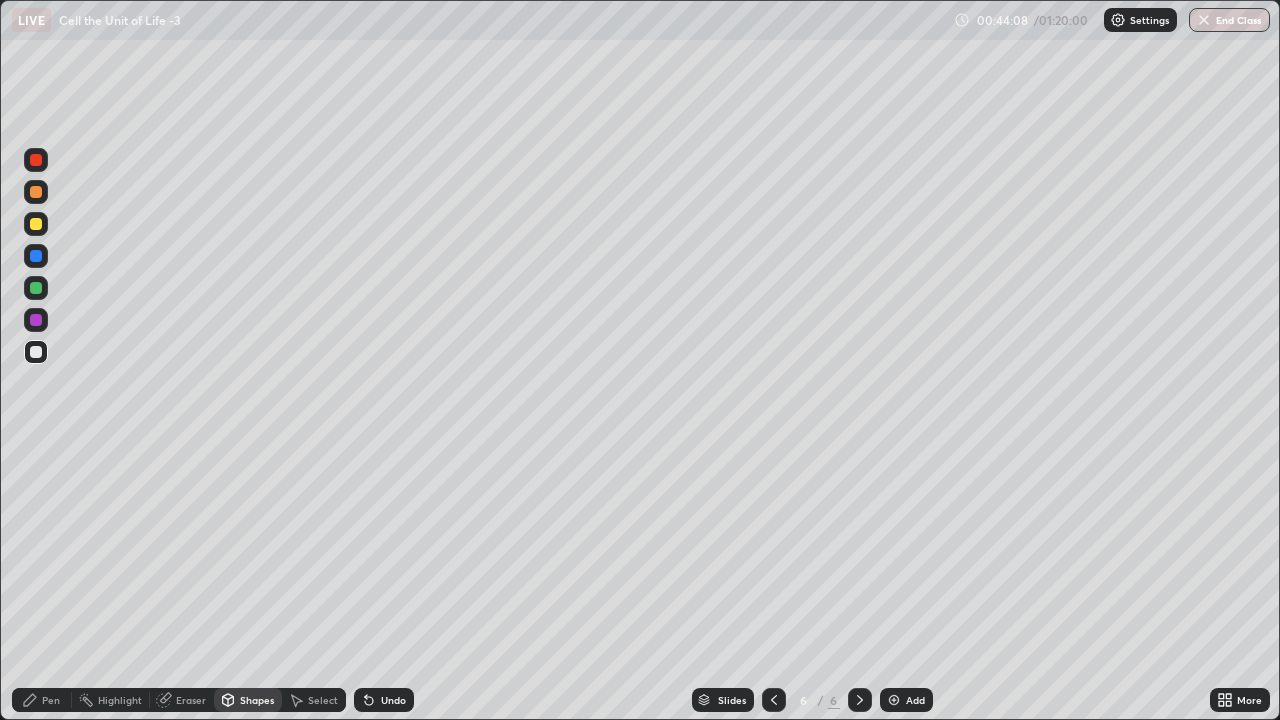 click on "Eraser" at bounding box center [191, 700] 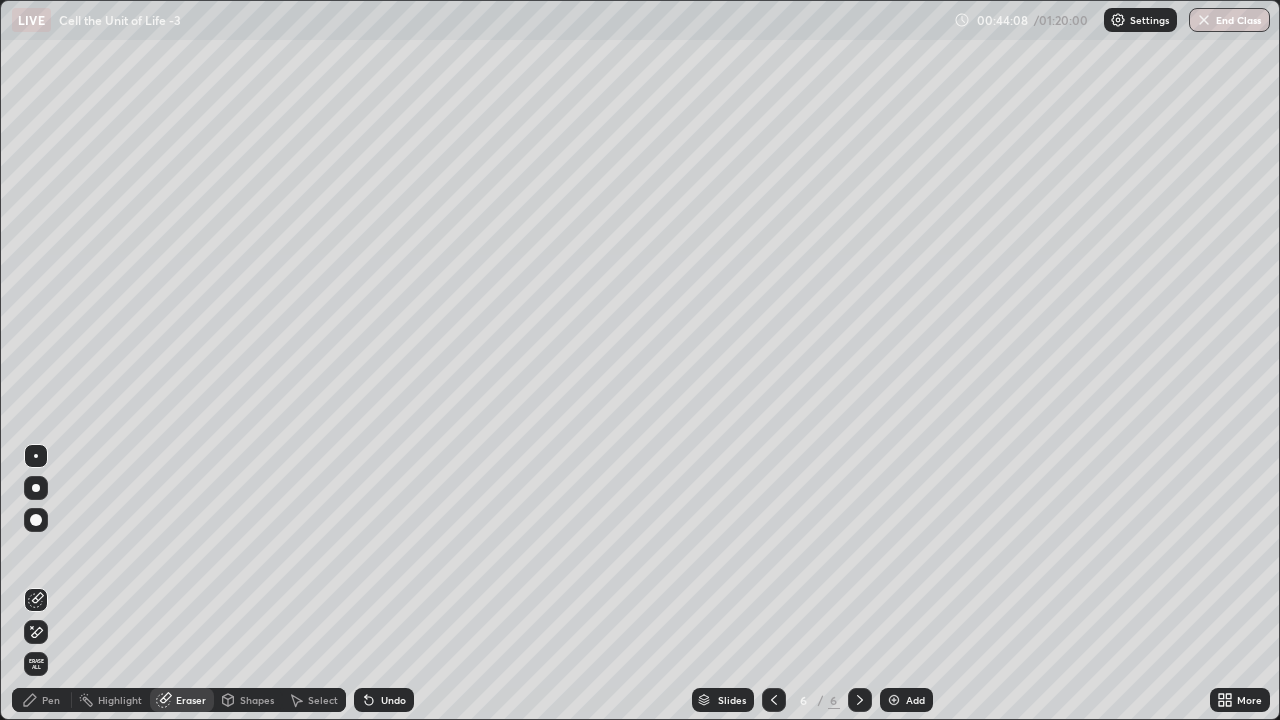 click on "Highlight" at bounding box center [120, 700] 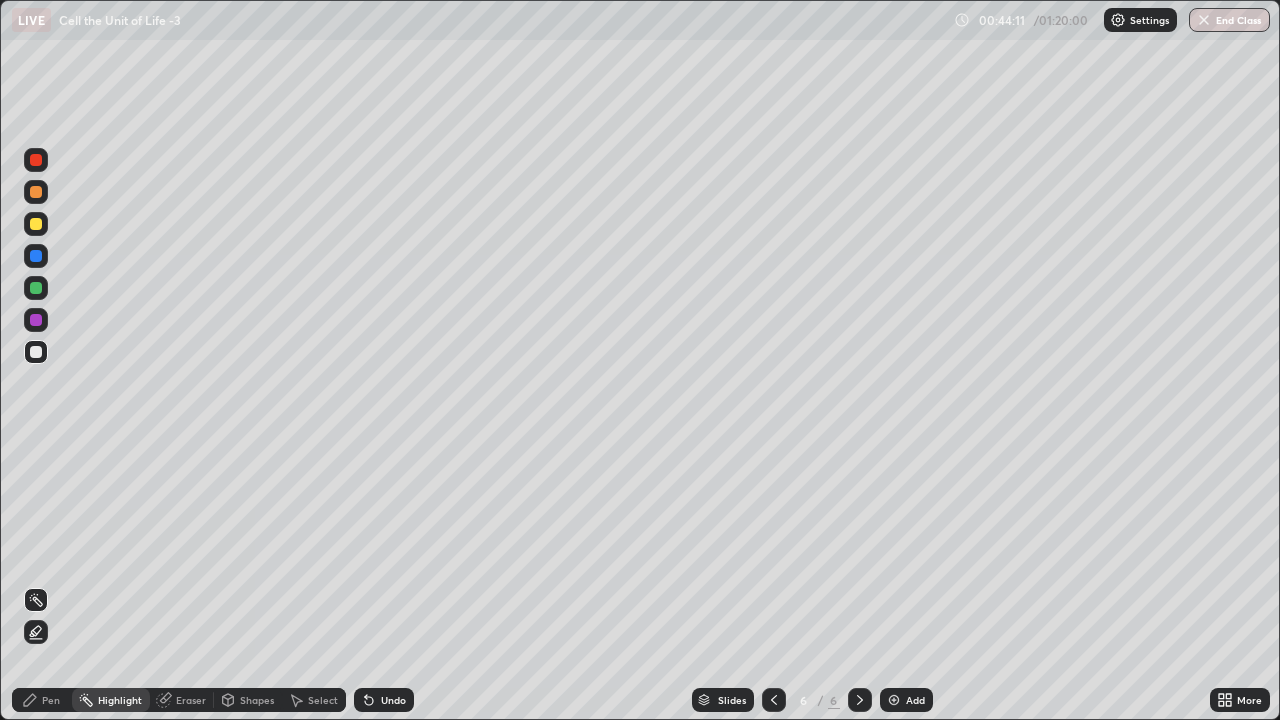 click on "Eraser" at bounding box center (191, 700) 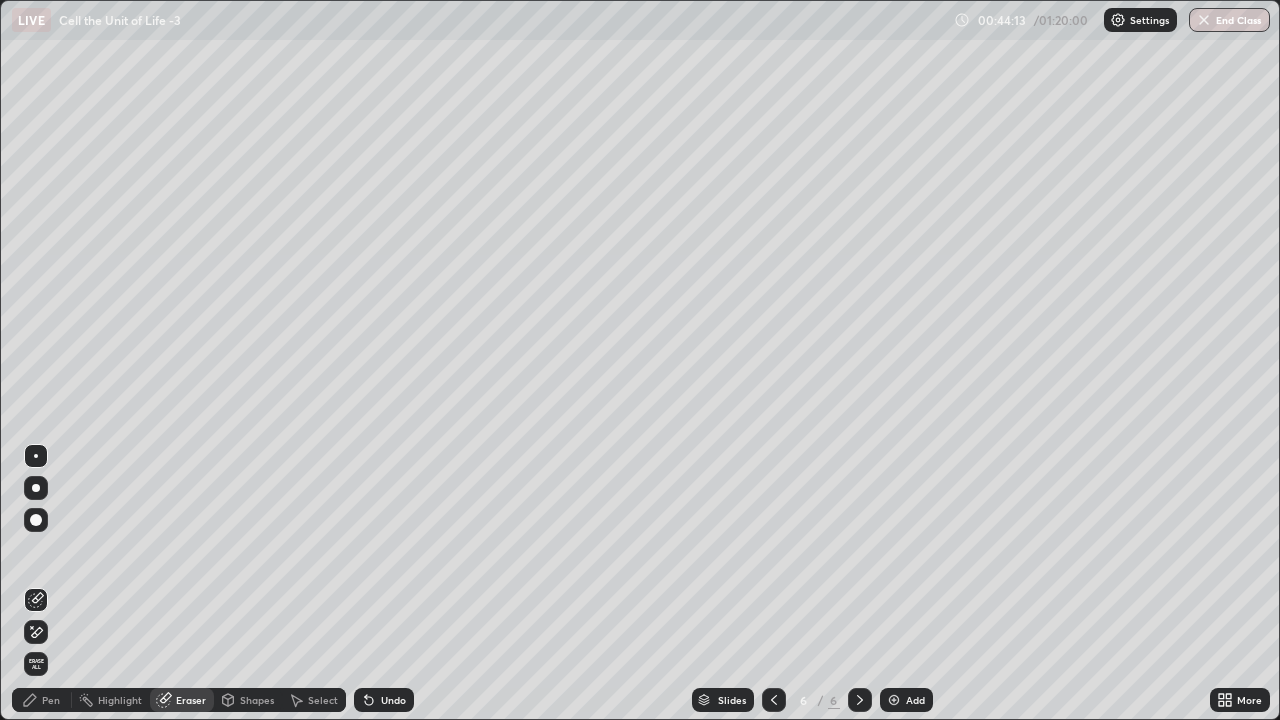 click on "Select" at bounding box center (323, 700) 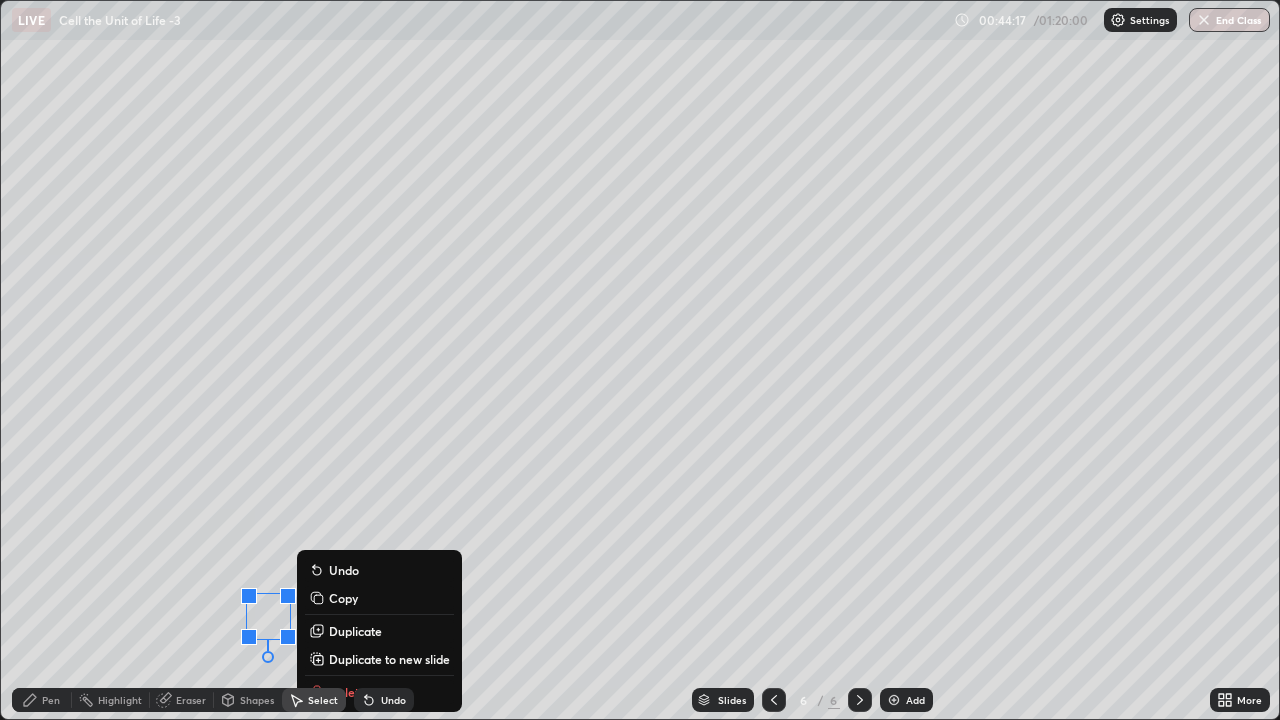 click on "0 ° Undo Copy Duplicate Duplicate to new slide Delete" at bounding box center [640, 360] 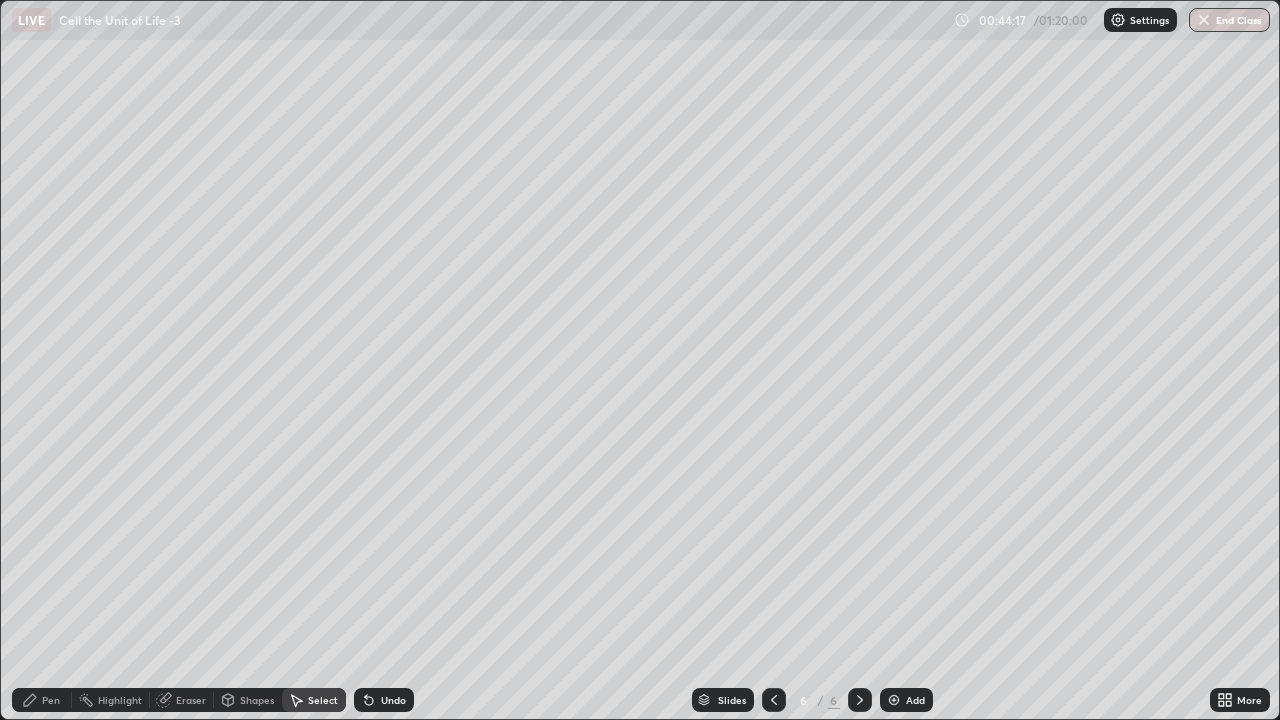 click on "Pen" at bounding box center (51, 700) 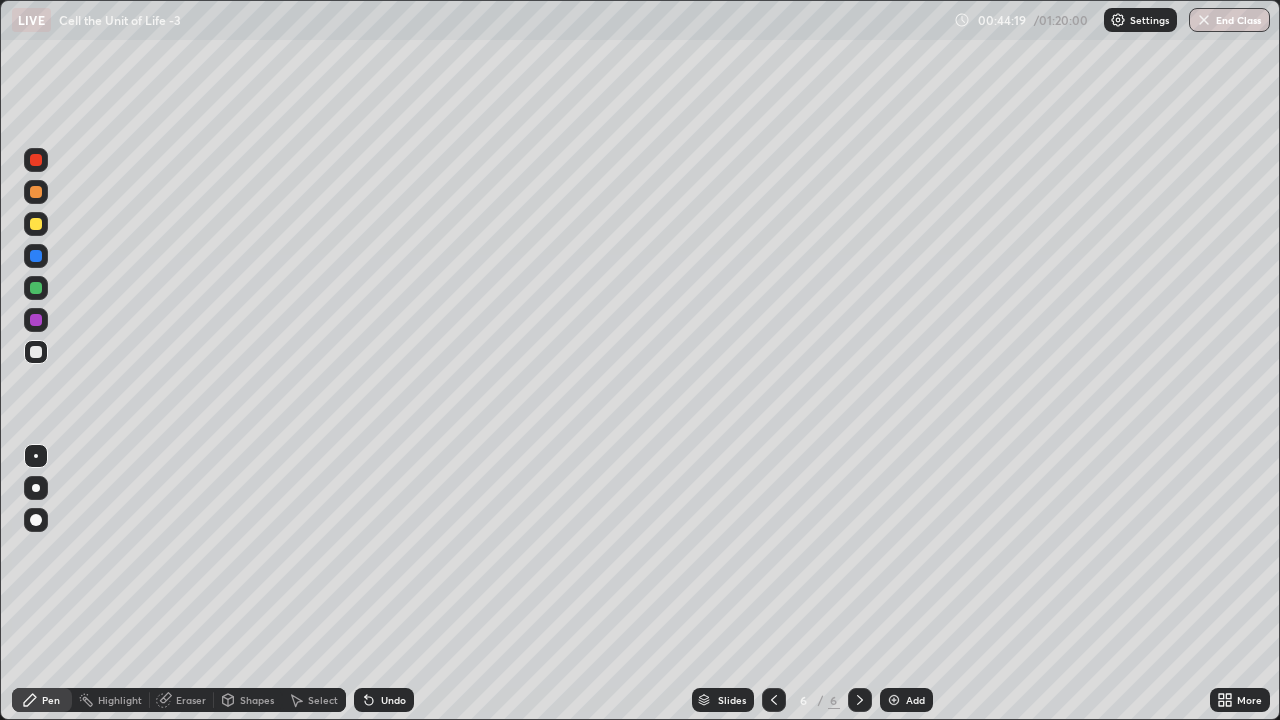 click at bounding box center (36, 288) 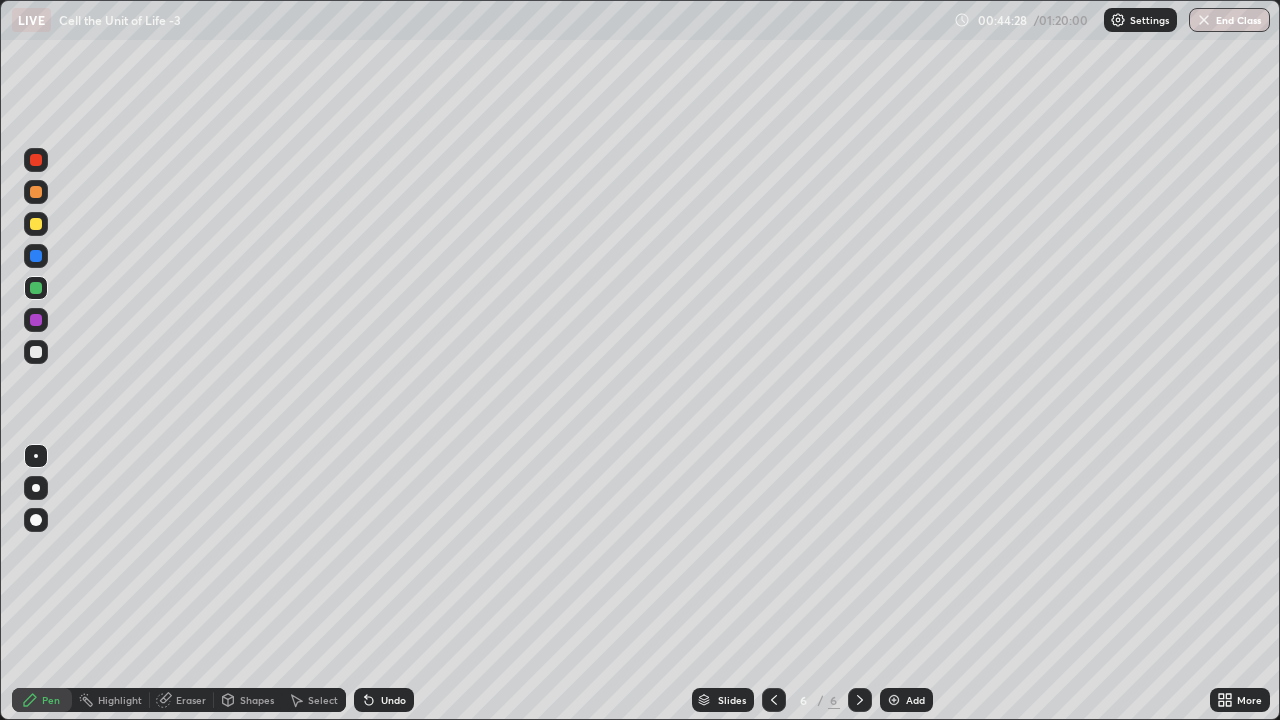 click at bounding box center [36, 320] 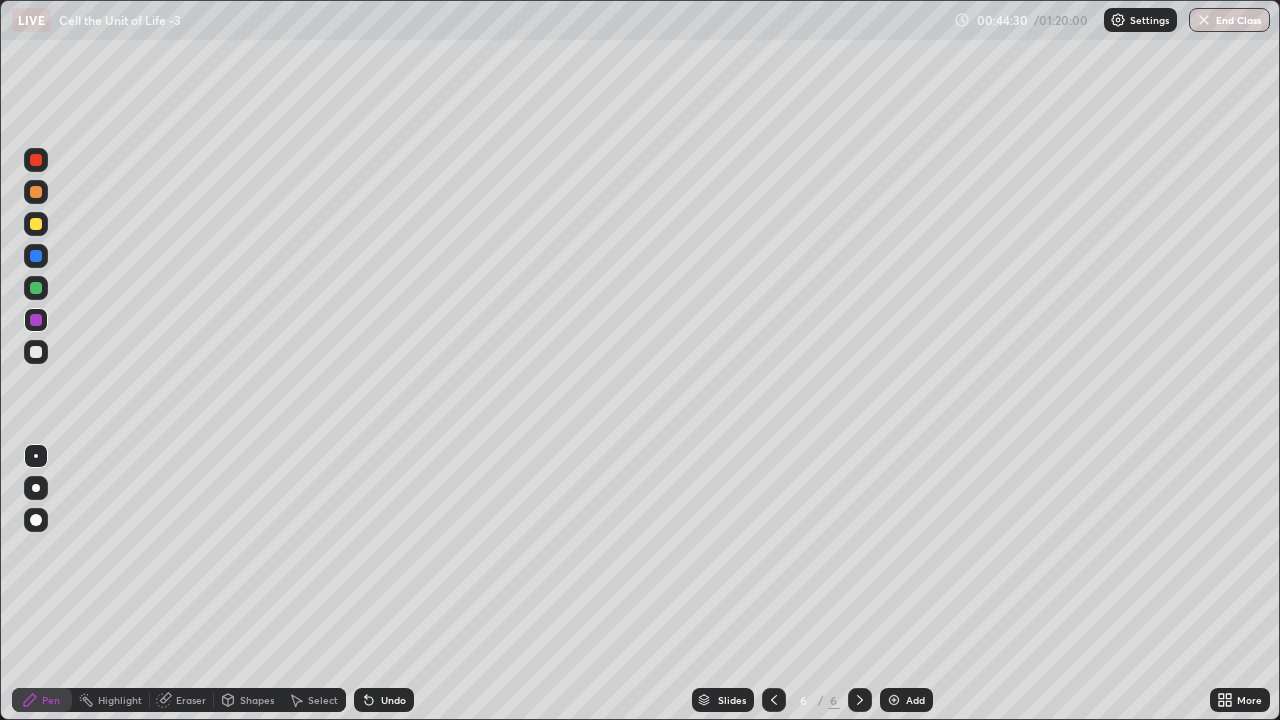 click at bounding box center [36, 160] 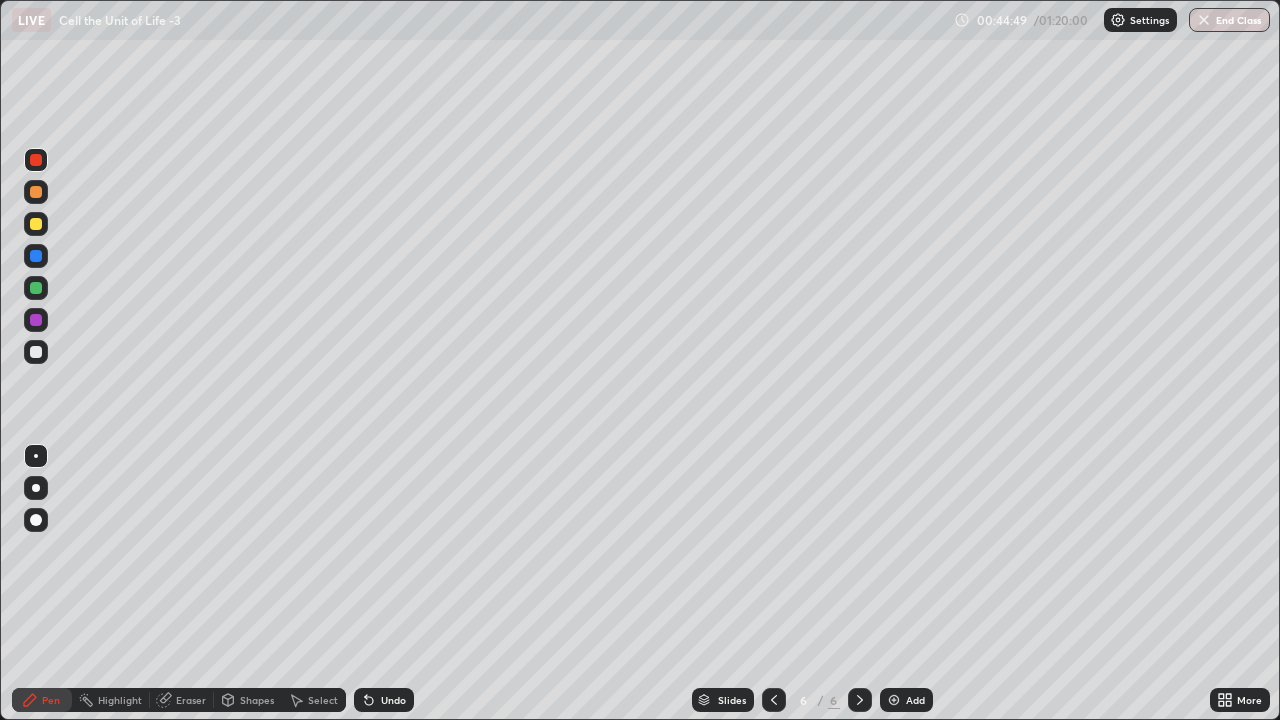 click on "Shapes" at bounding box center (257, 700) 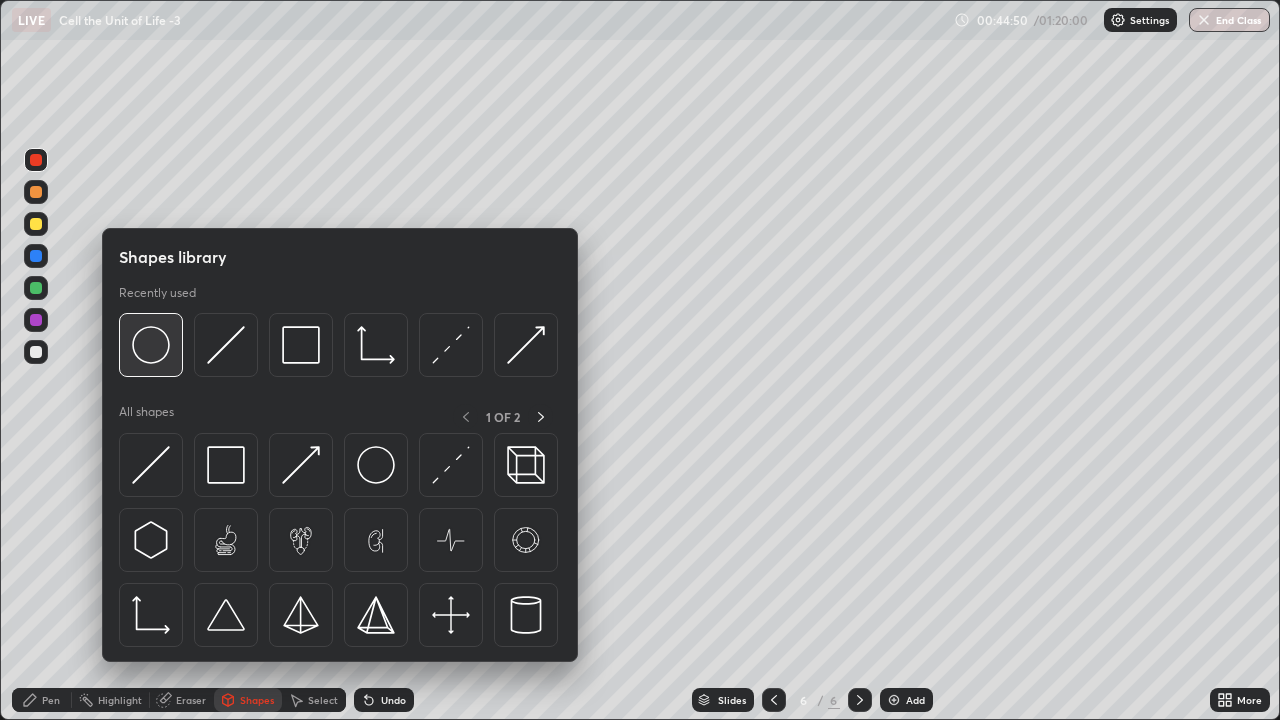 click at bounding box center [151, 345] 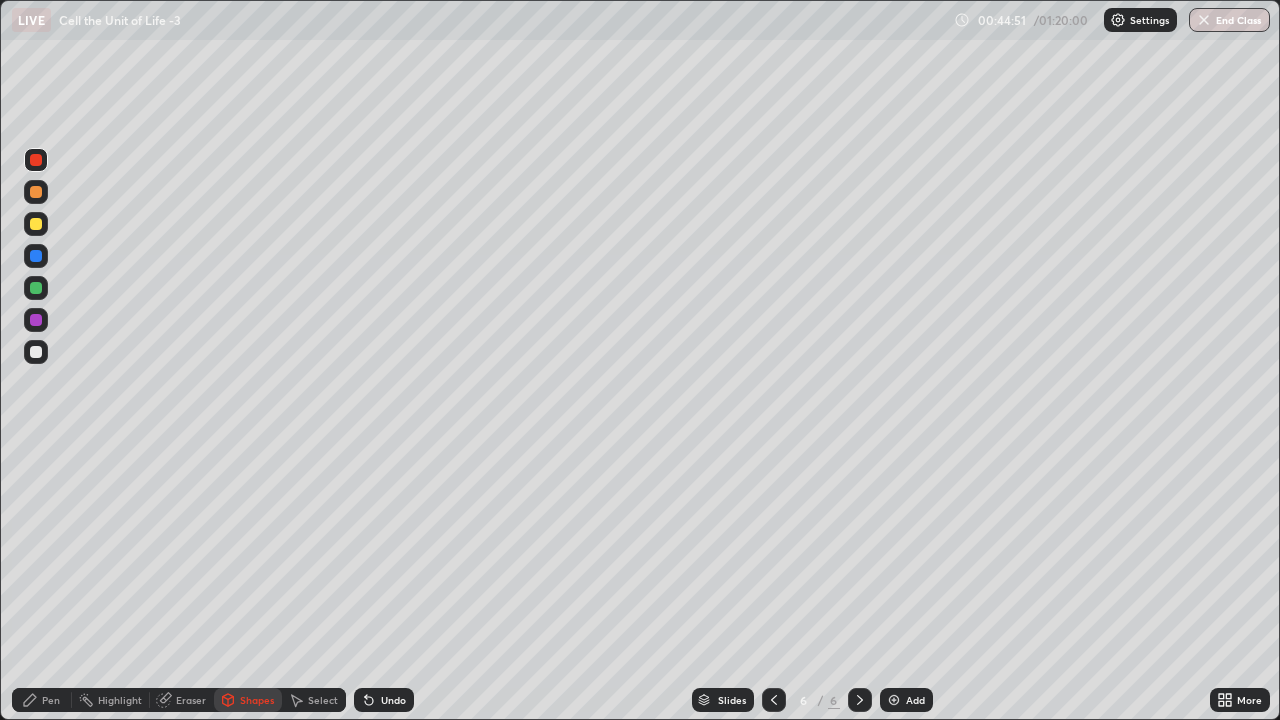 click at bounding box center (36, 352) 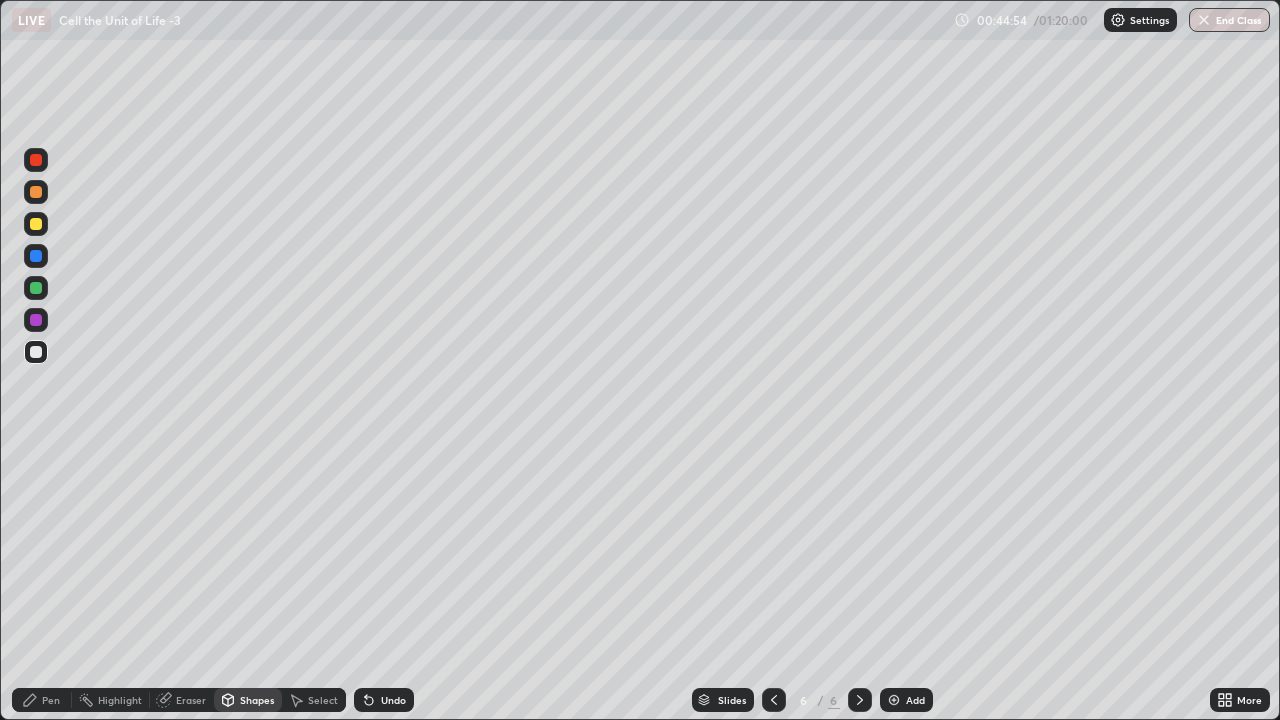 click on "Shapes" at bounding box center [257, 700] 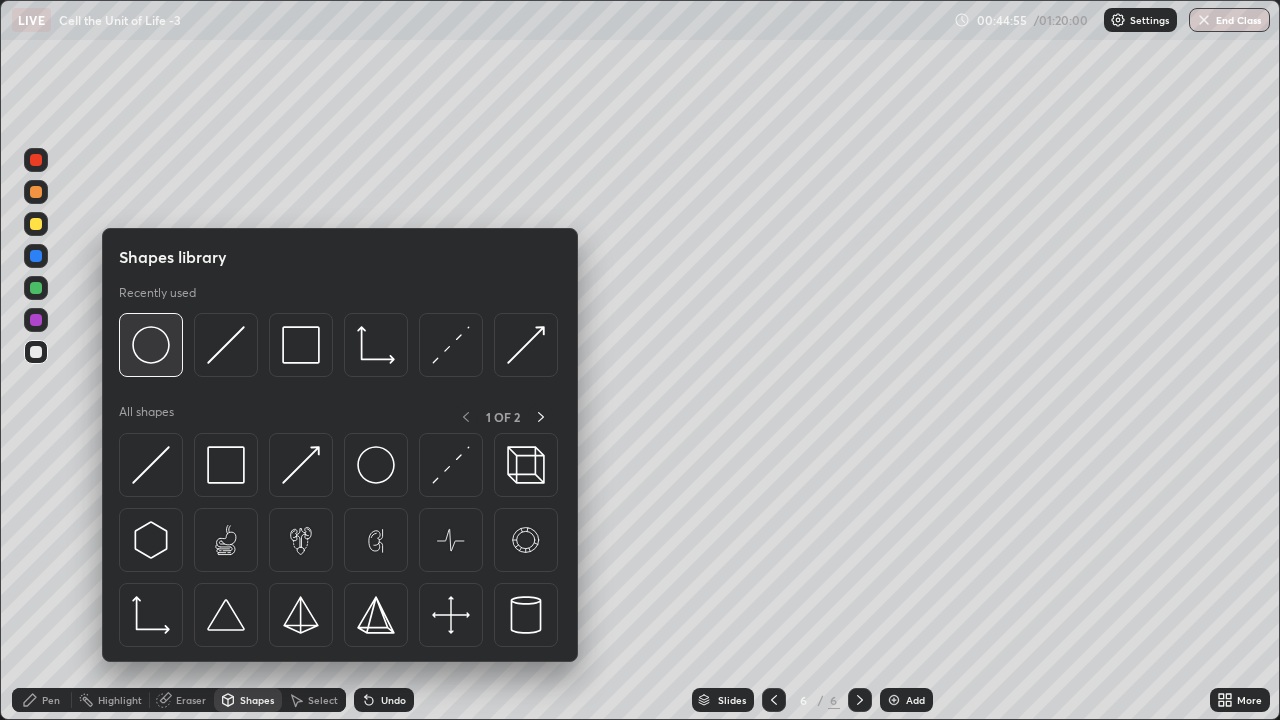click at bounding box center (151, 345) 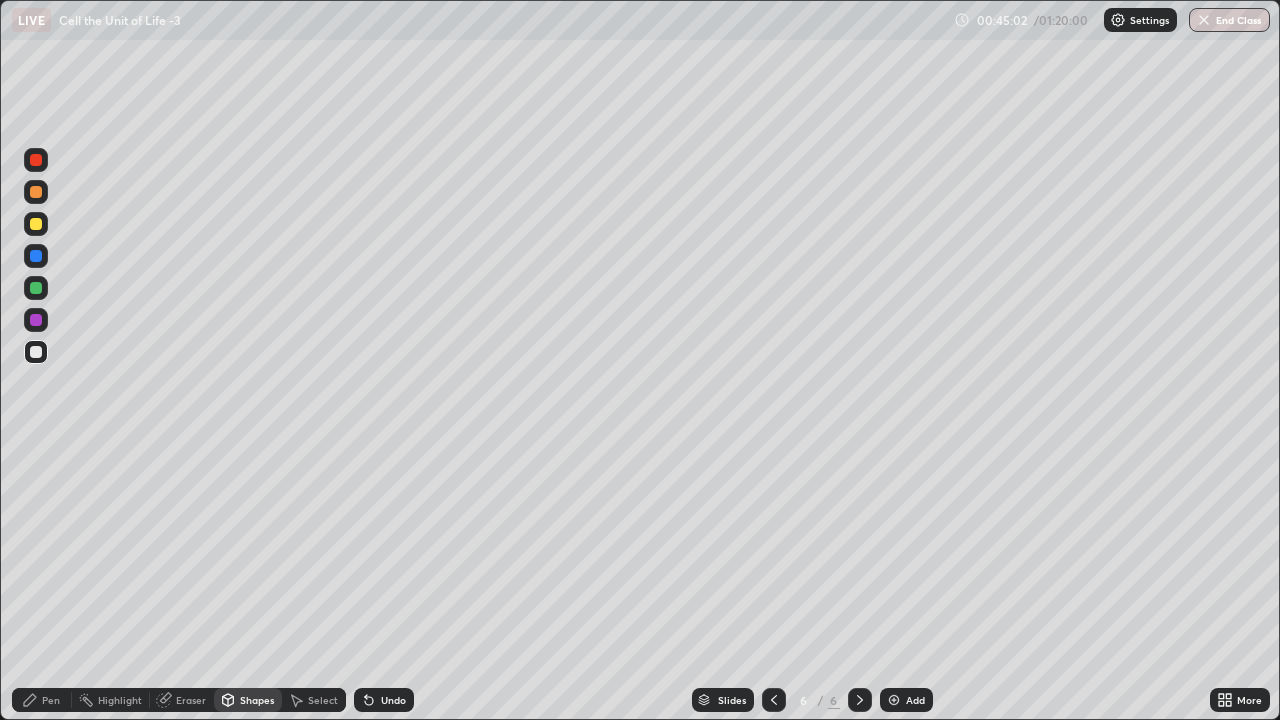 click on "Select" at bounding box center [323, 700] 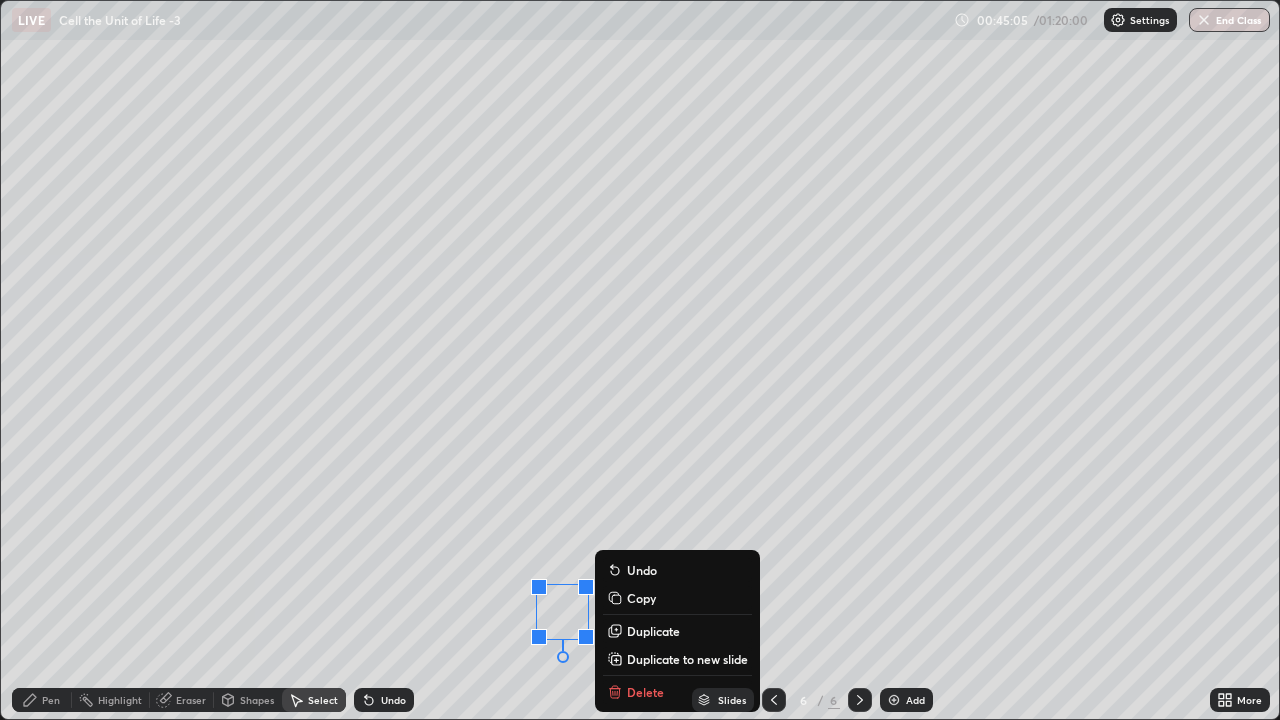 click on "0 ° Undo Copy Duplicate Duplicate to new slide Delete" at bounding box center [640, 360] 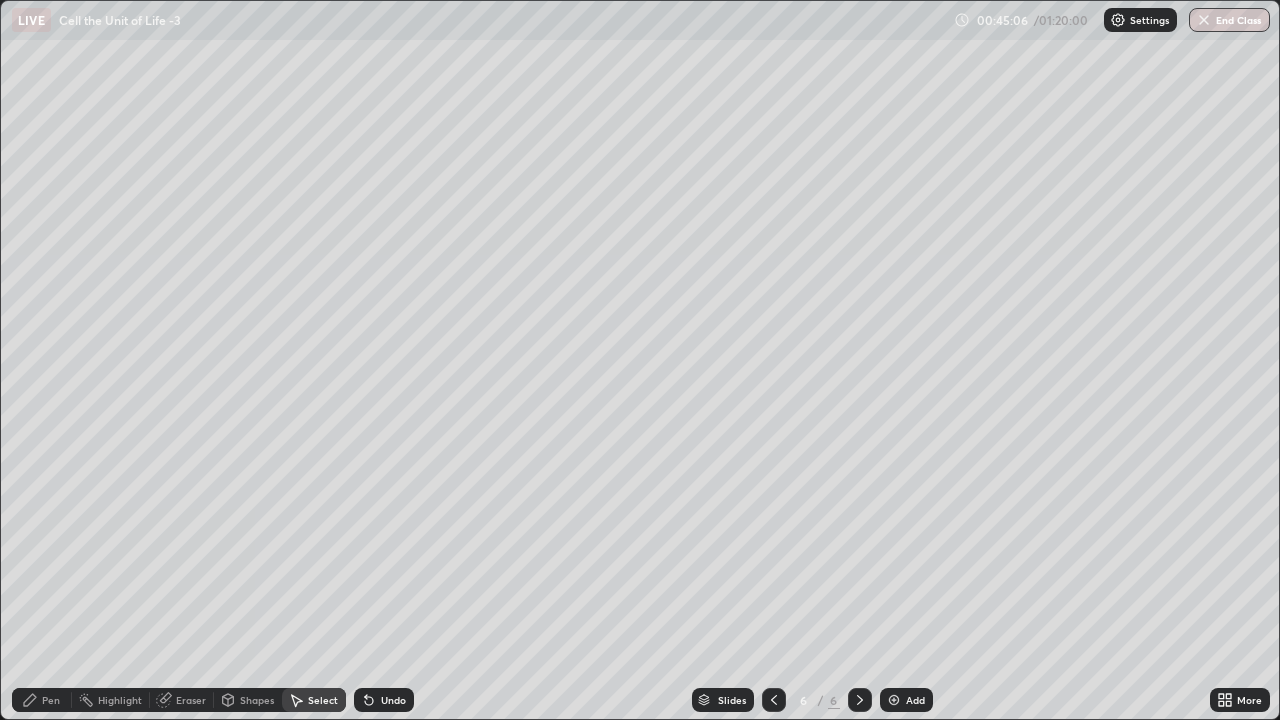 click on "Pen" at bounding box center [51, 700] 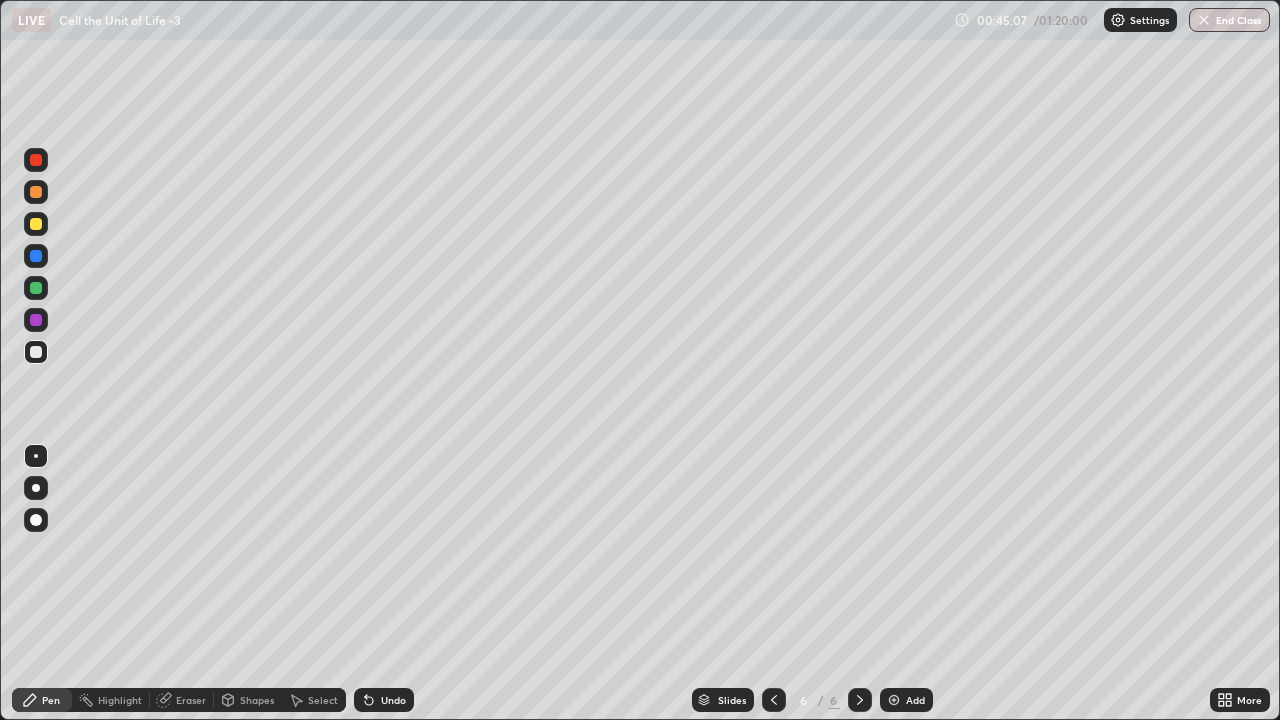 click at bounding box center [36, 288] 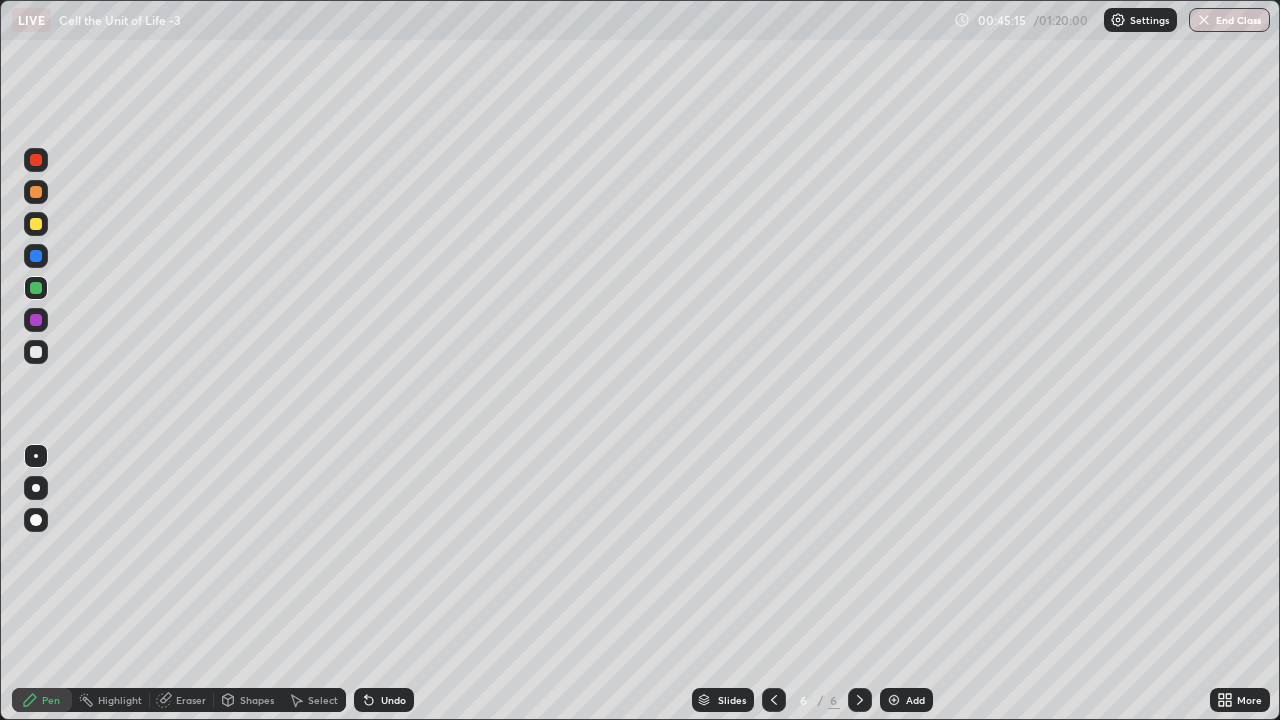 click at bounding box center [36, 160] 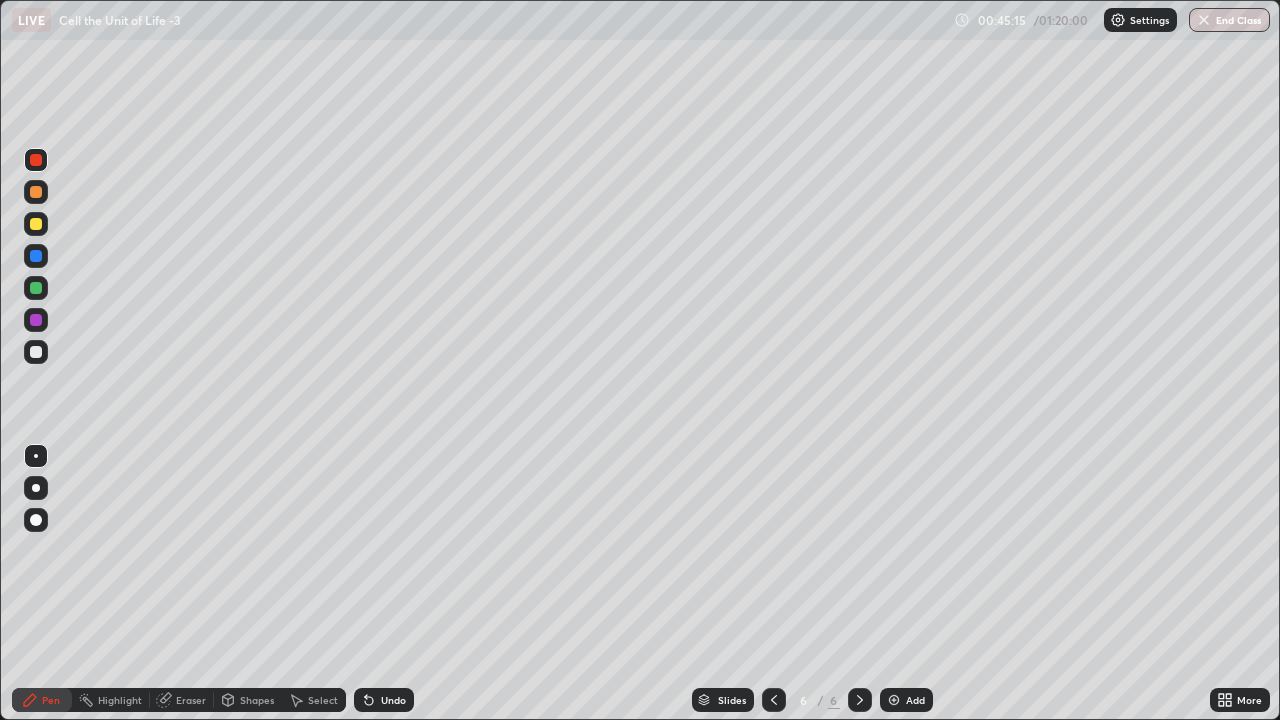 click at bounding box center [36, 488] 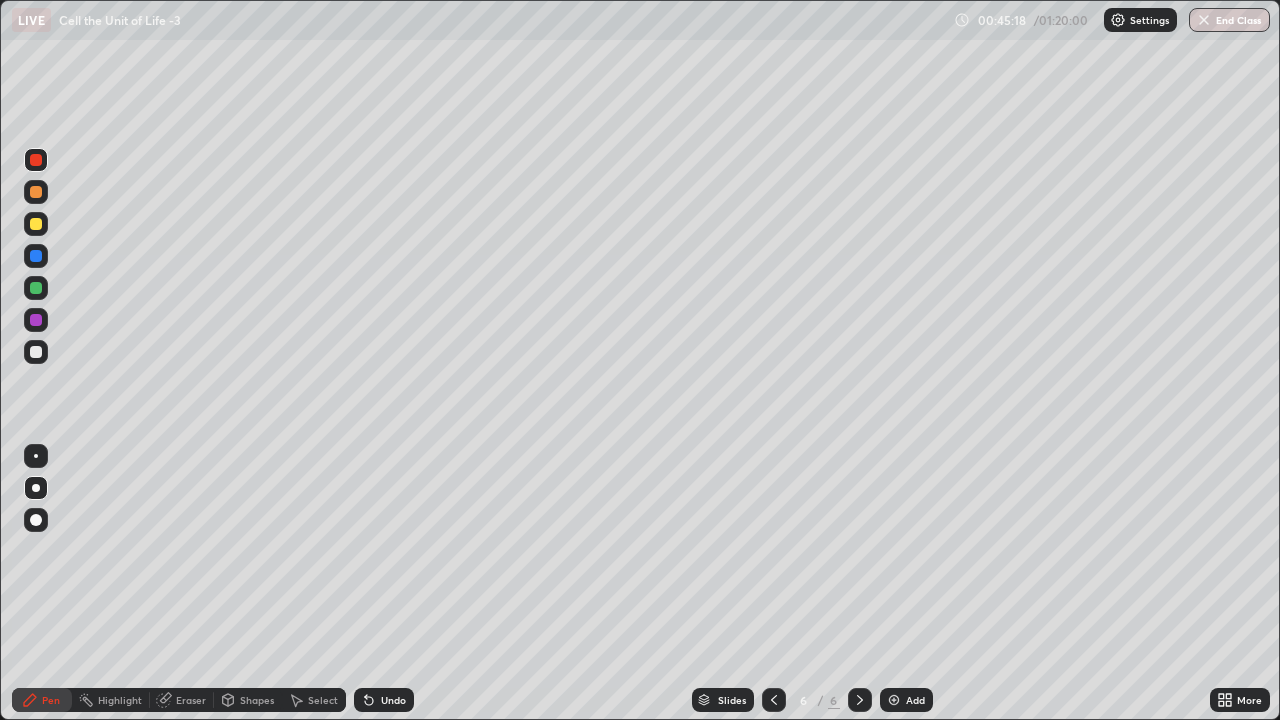 click at bounding box center (36, 520) 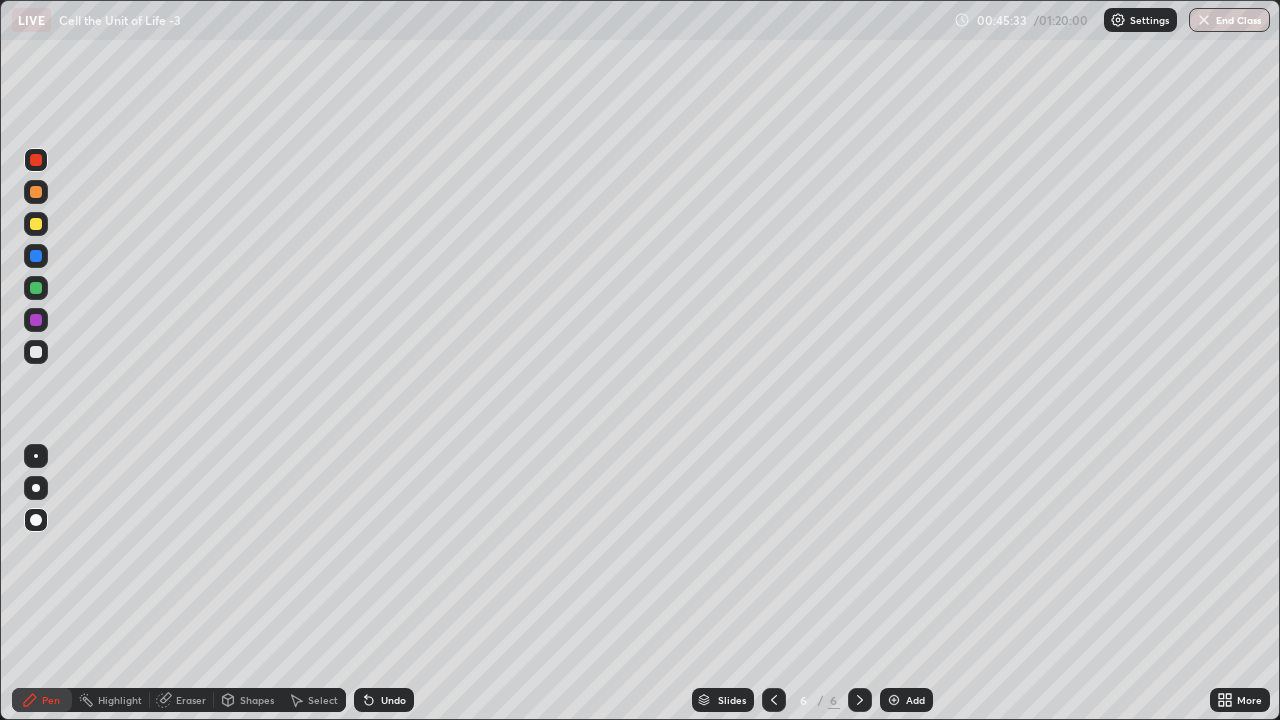 click at bounding box center (36, 456) 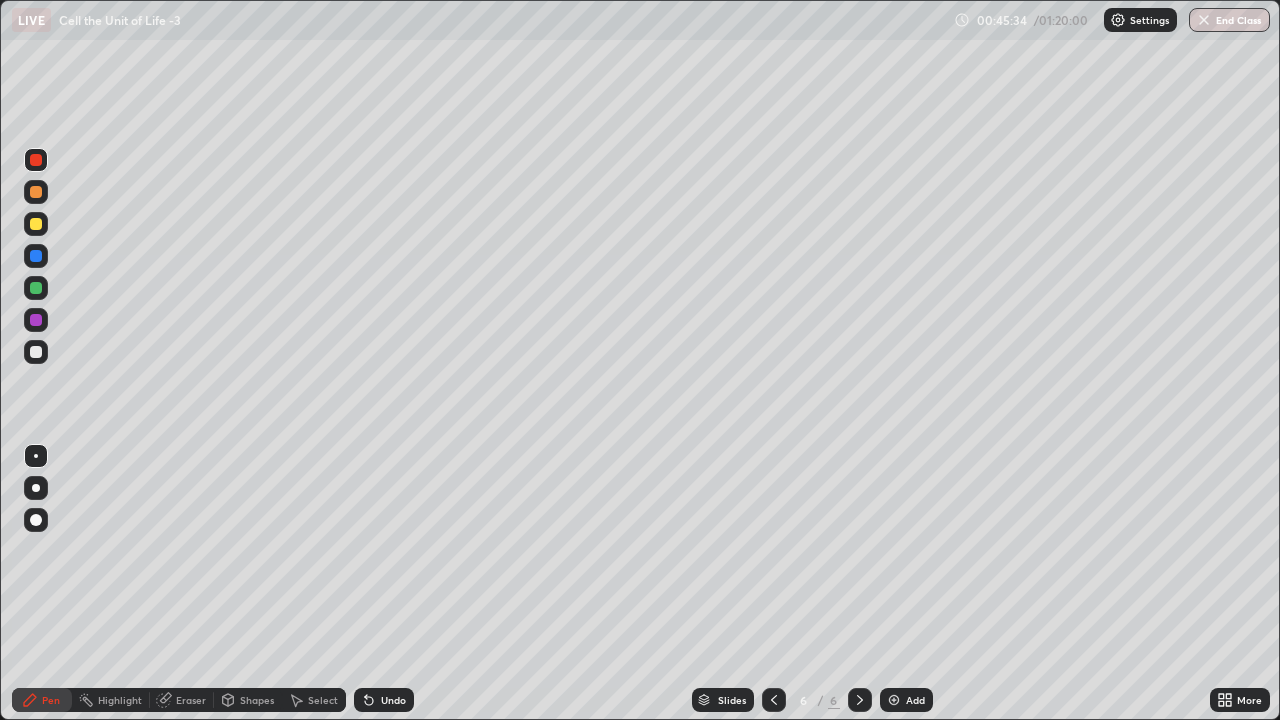 click at bounding box center [36, 352] 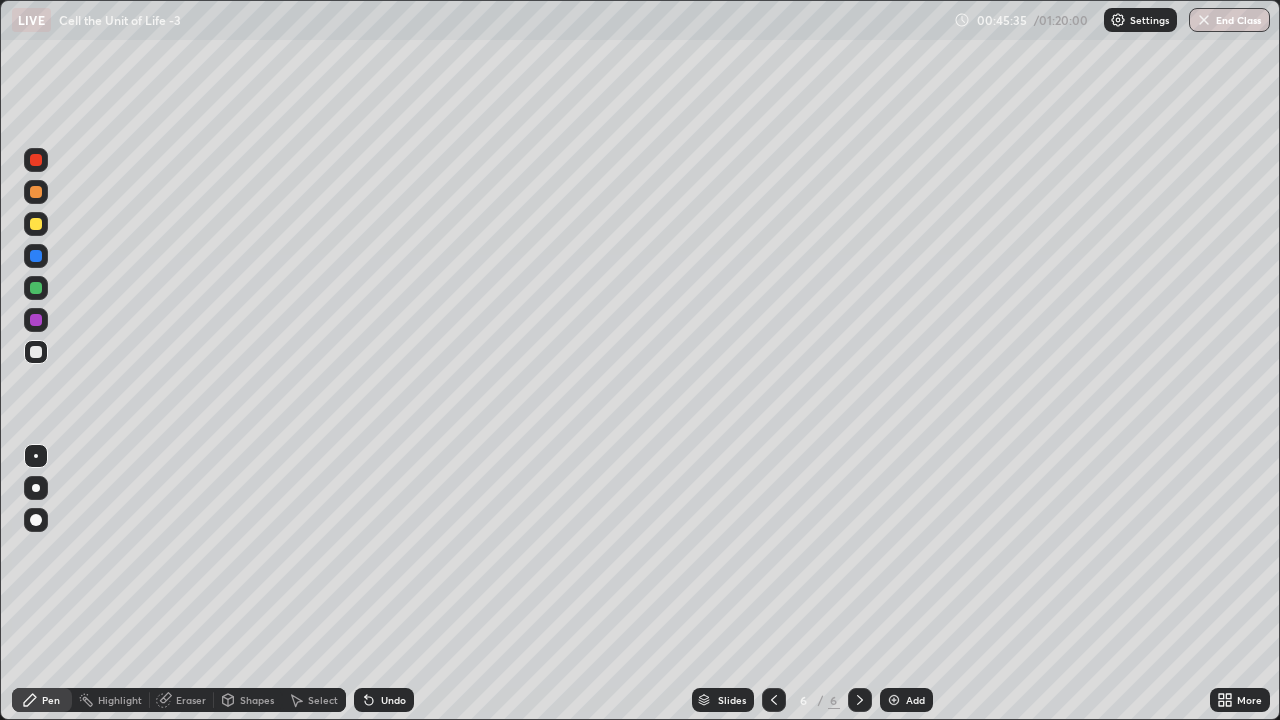 click at bounding box center [36, 160] 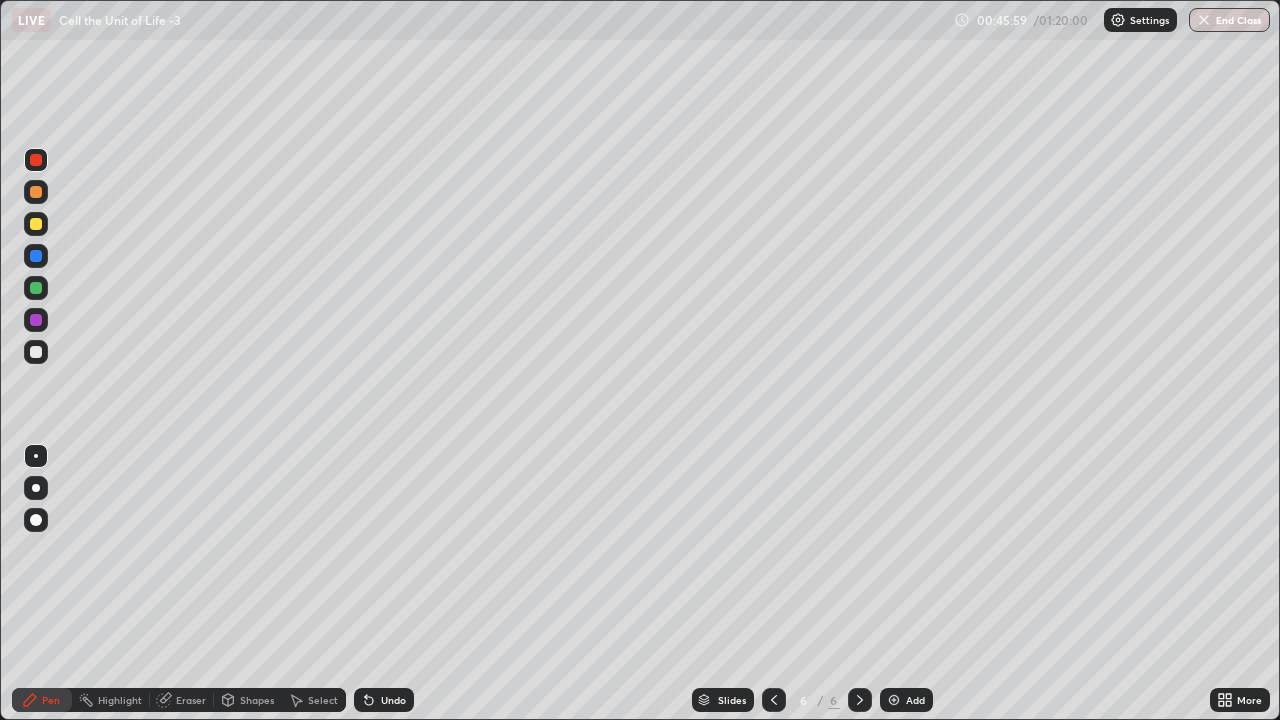 click on "Eraser" at bounding box center (191, 700) 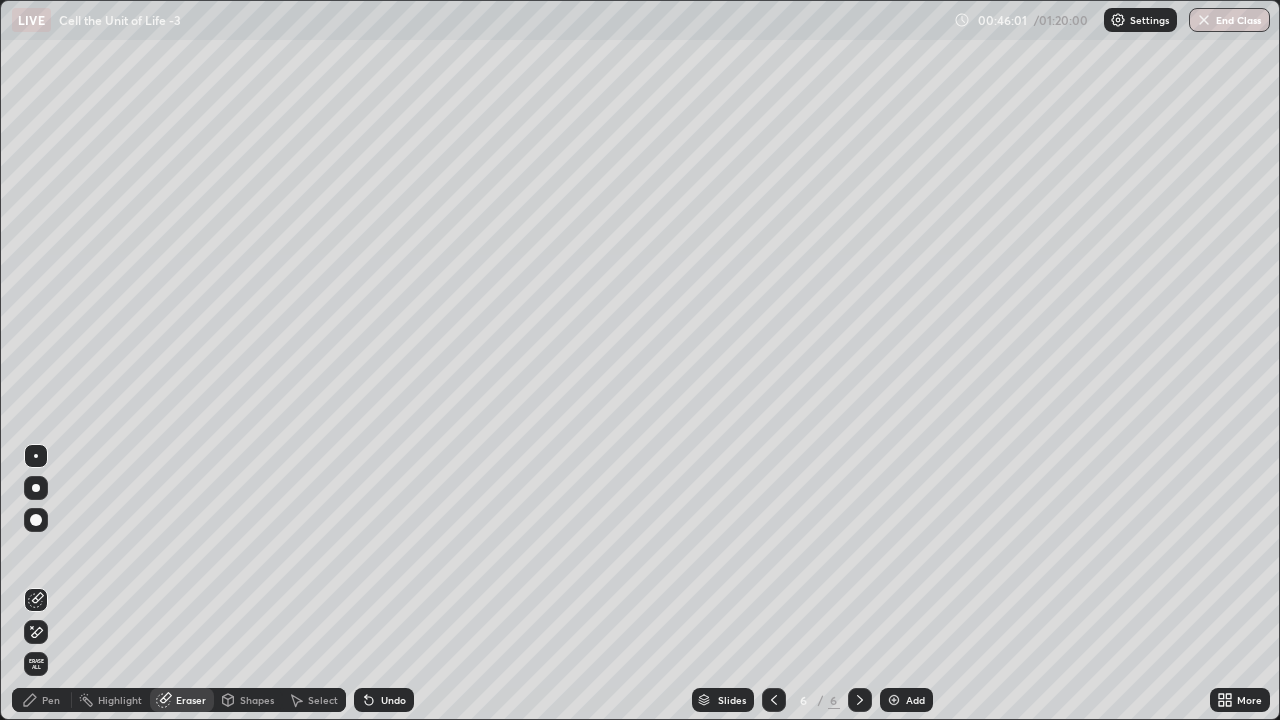 click 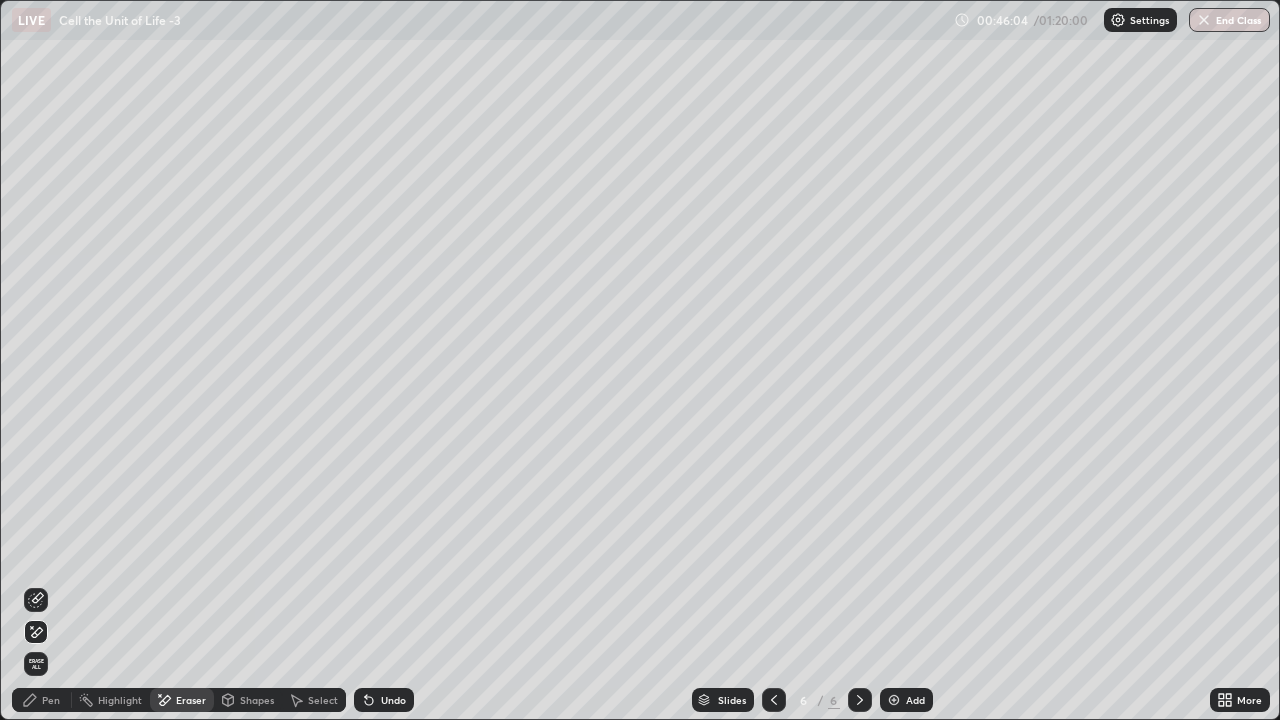 click 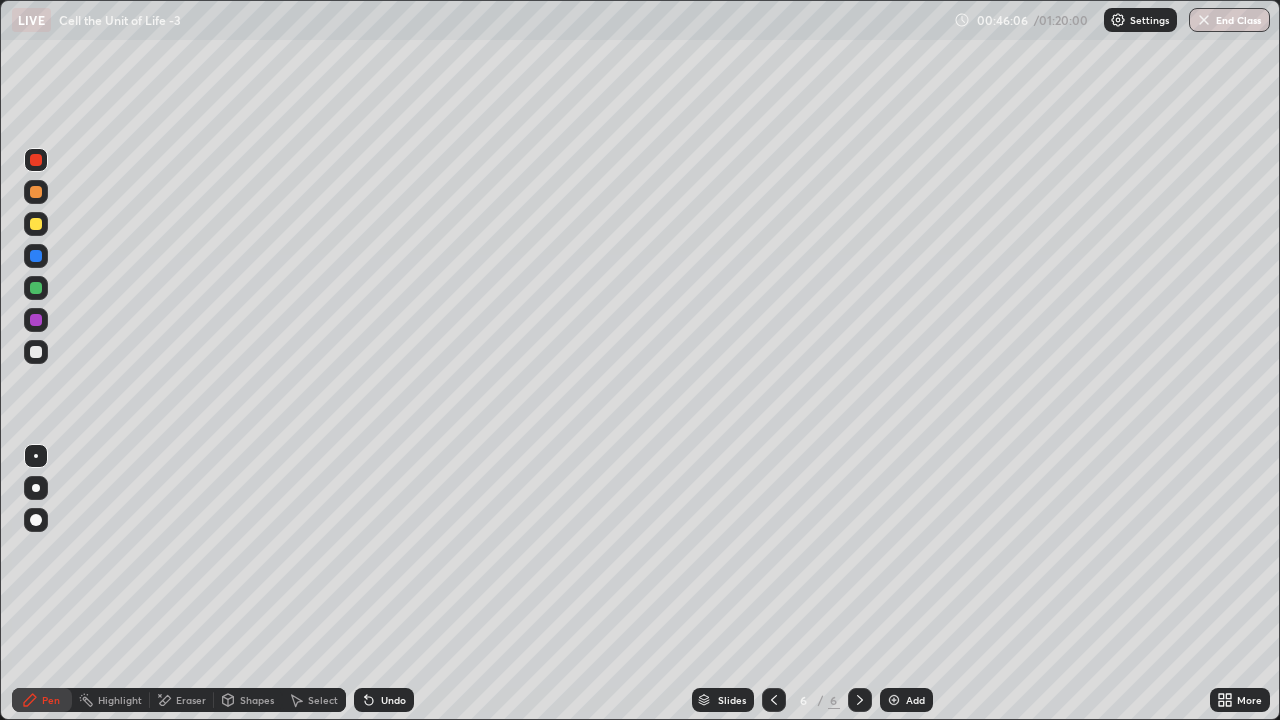 click at bounding box center (36, 352) 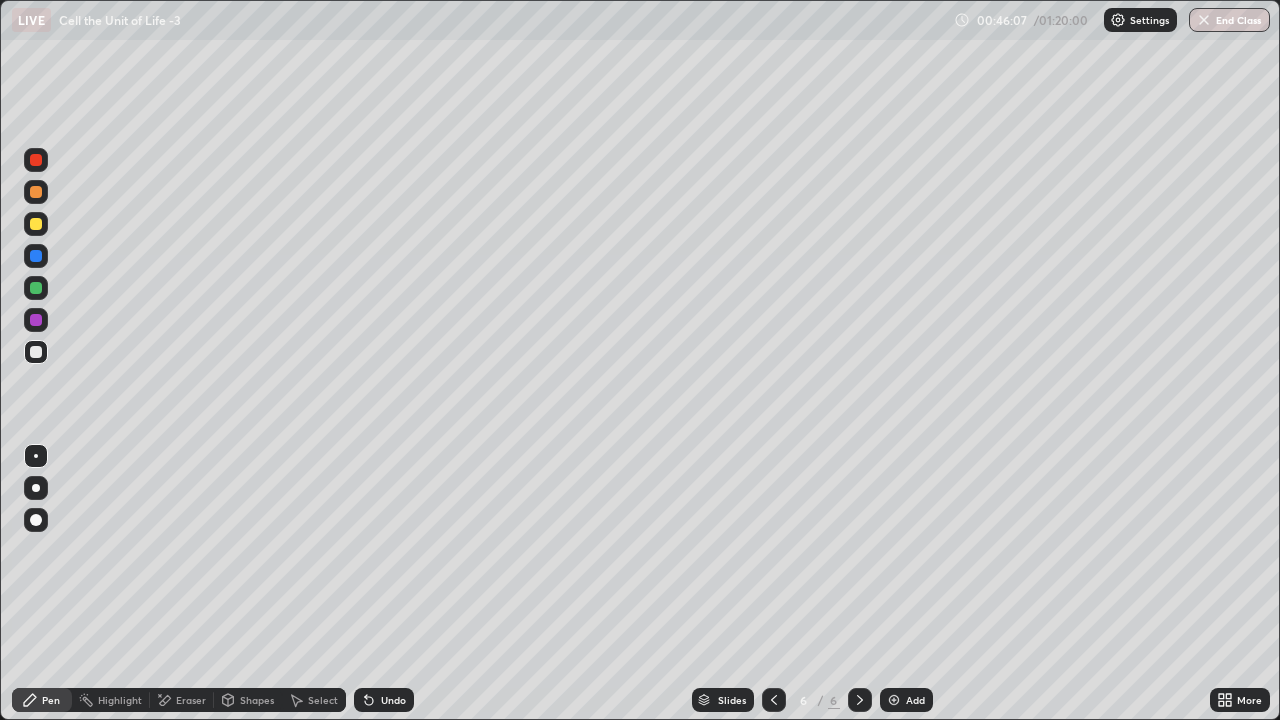 click on "Shapes" at bounding box center (257, 700) 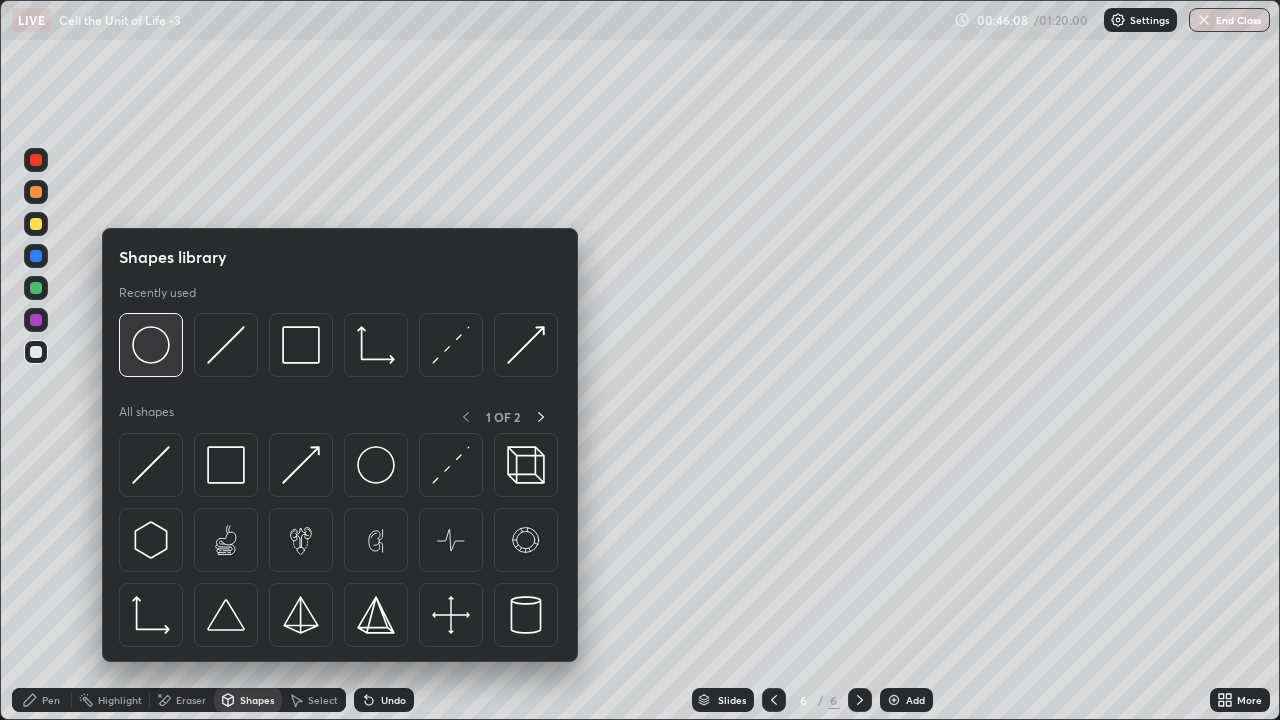 click at bounding box center (151, 345) 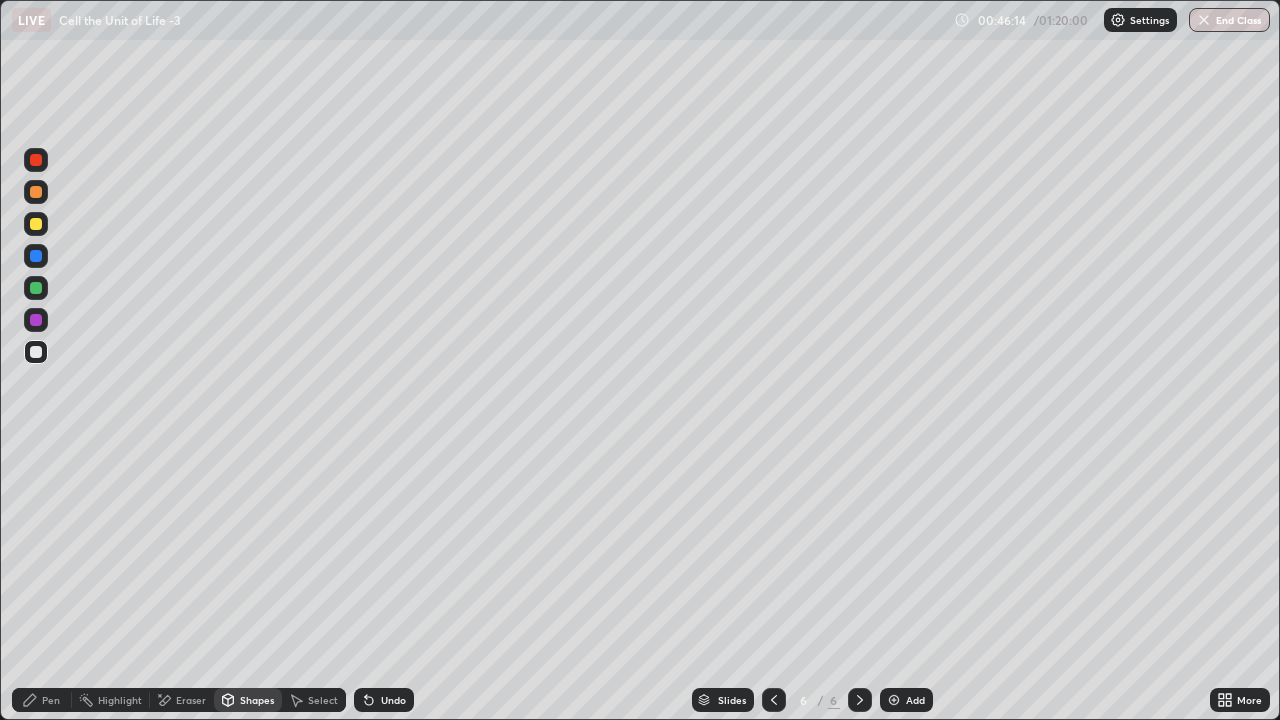 click on "Pen" at bounding box center [42, 700] 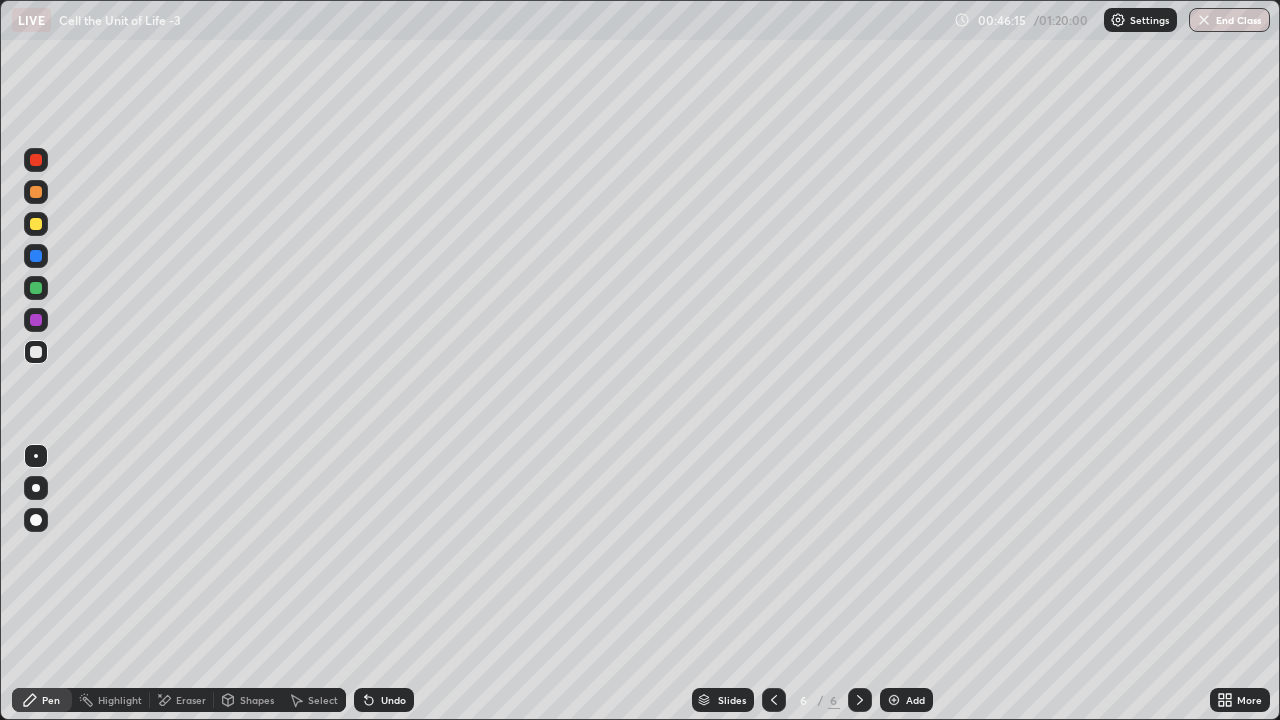 click at bounding box center (36, 288) 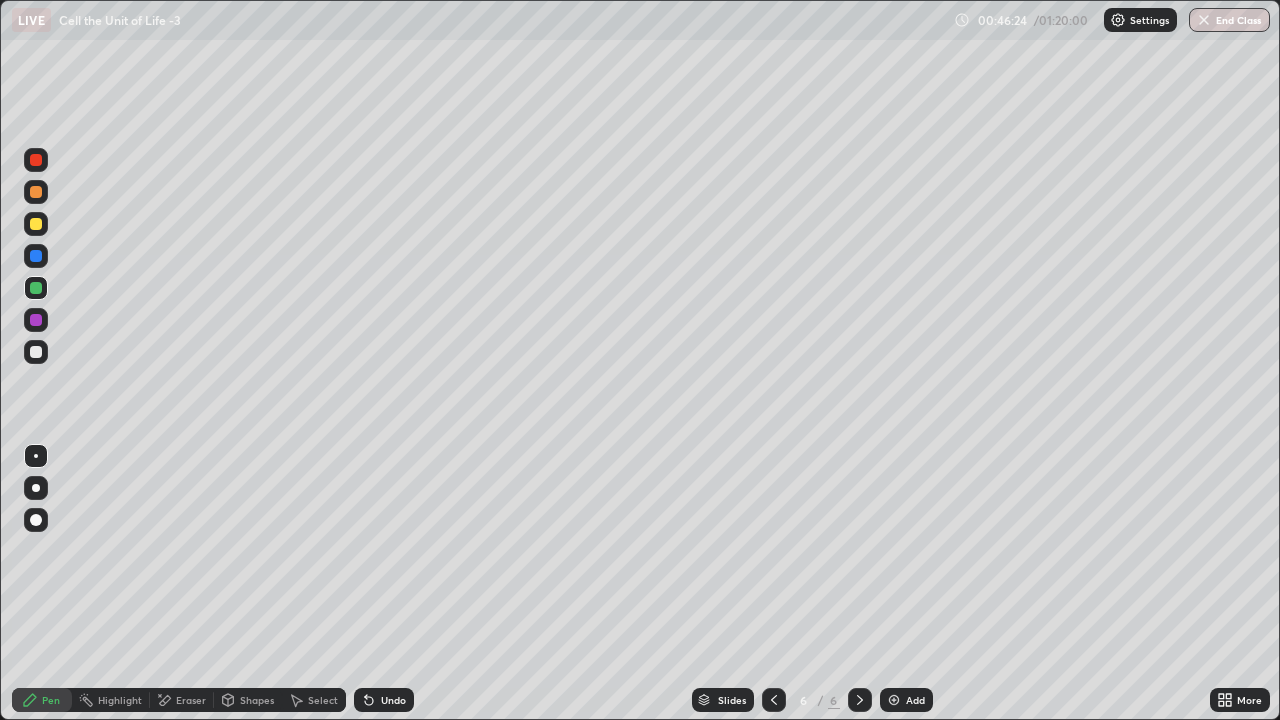 click at bounding box center [36, 160] 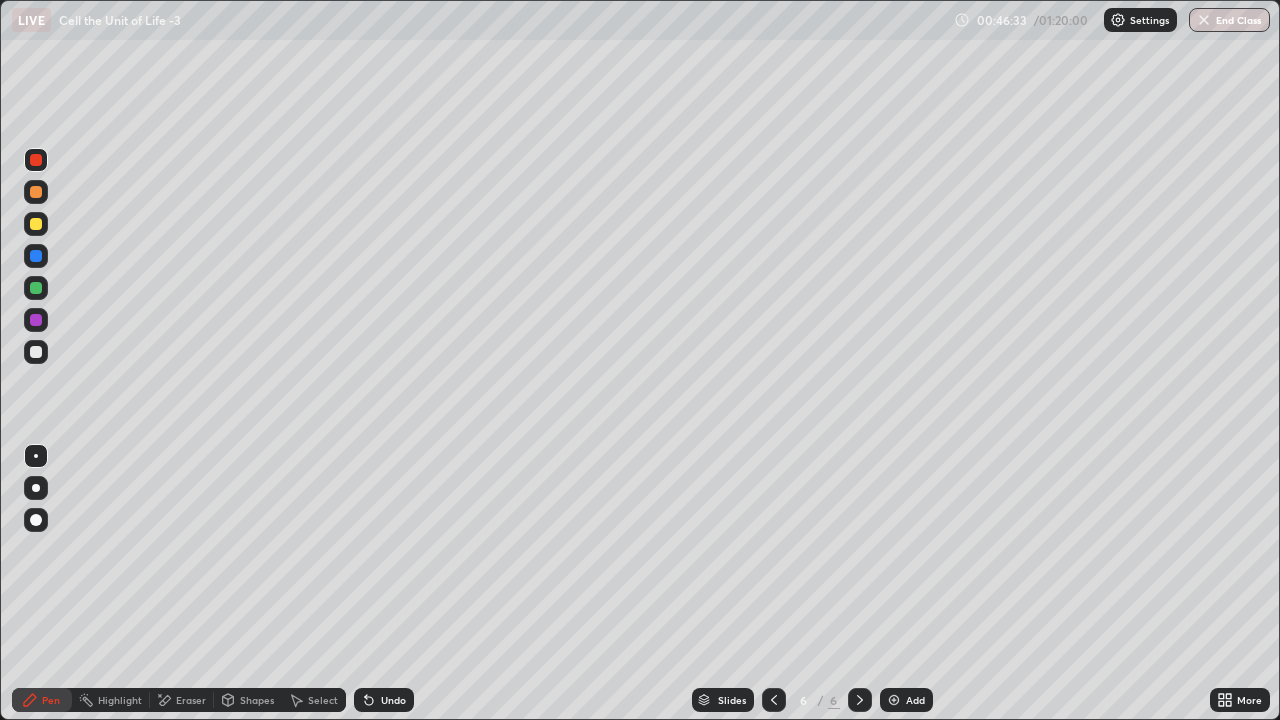 click at bounding box center [36, 192] 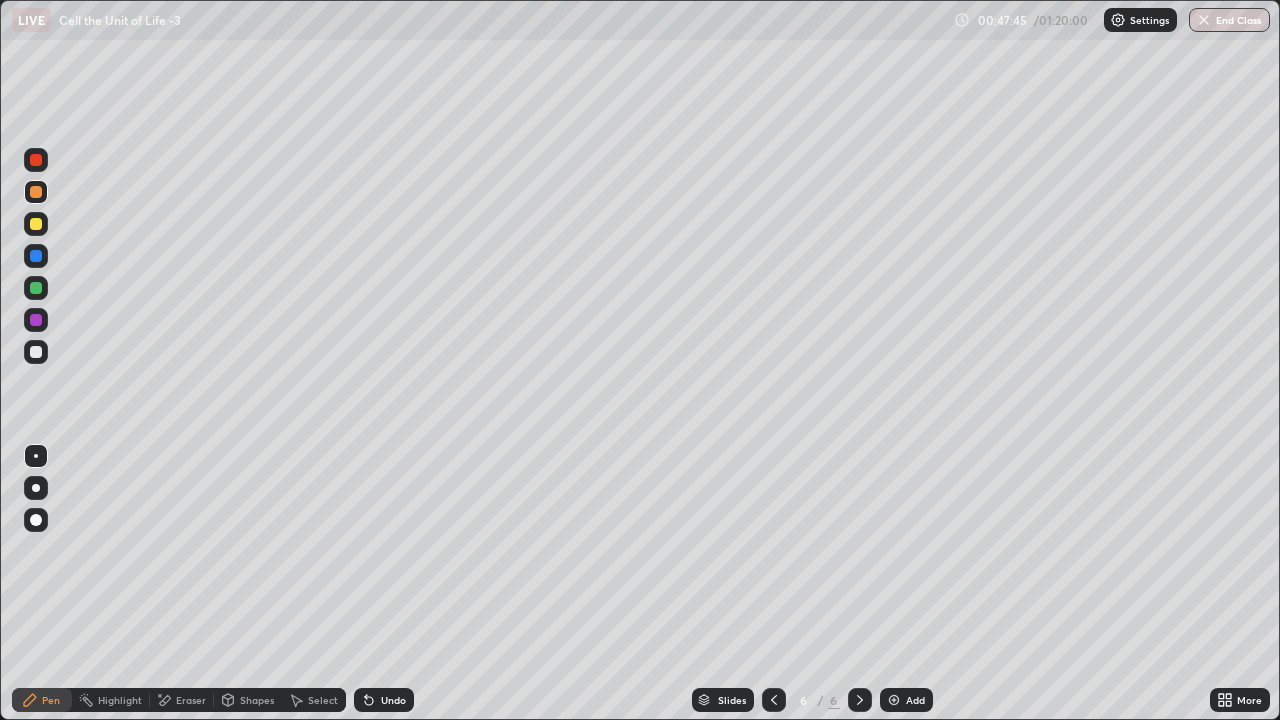 click at bounding box center (36, 288) 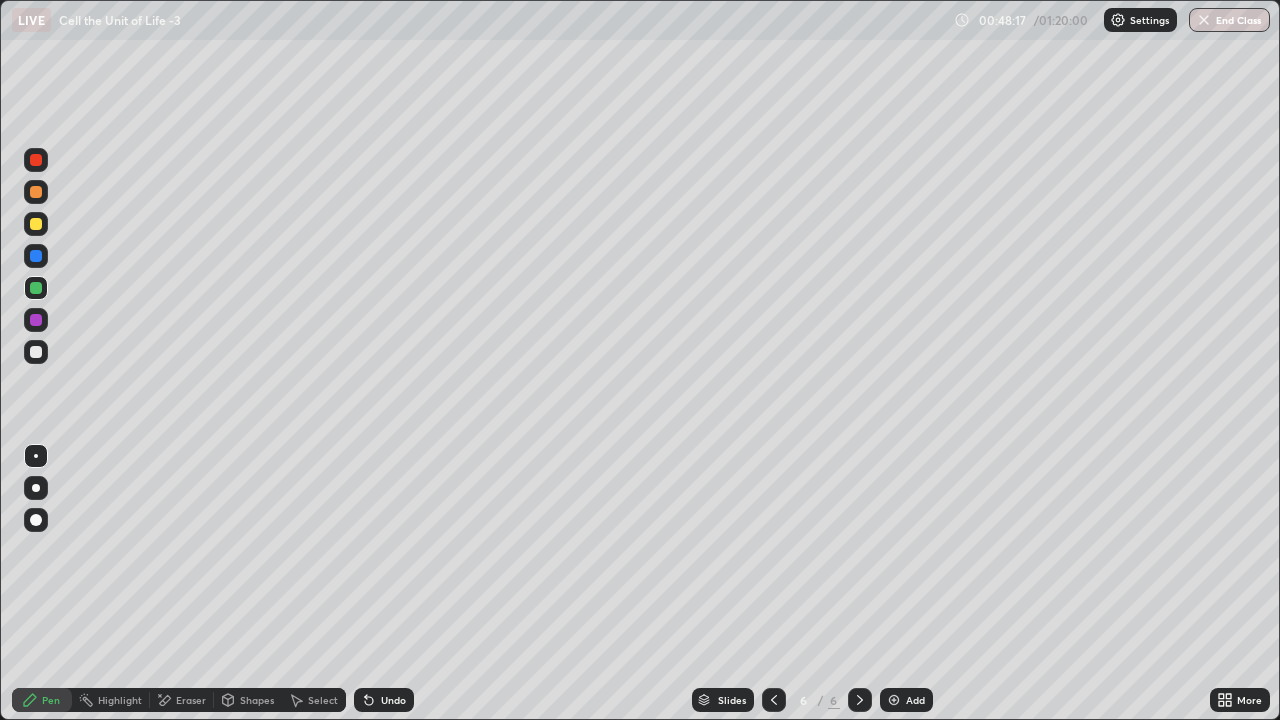 click at bounding box center (894, 700) 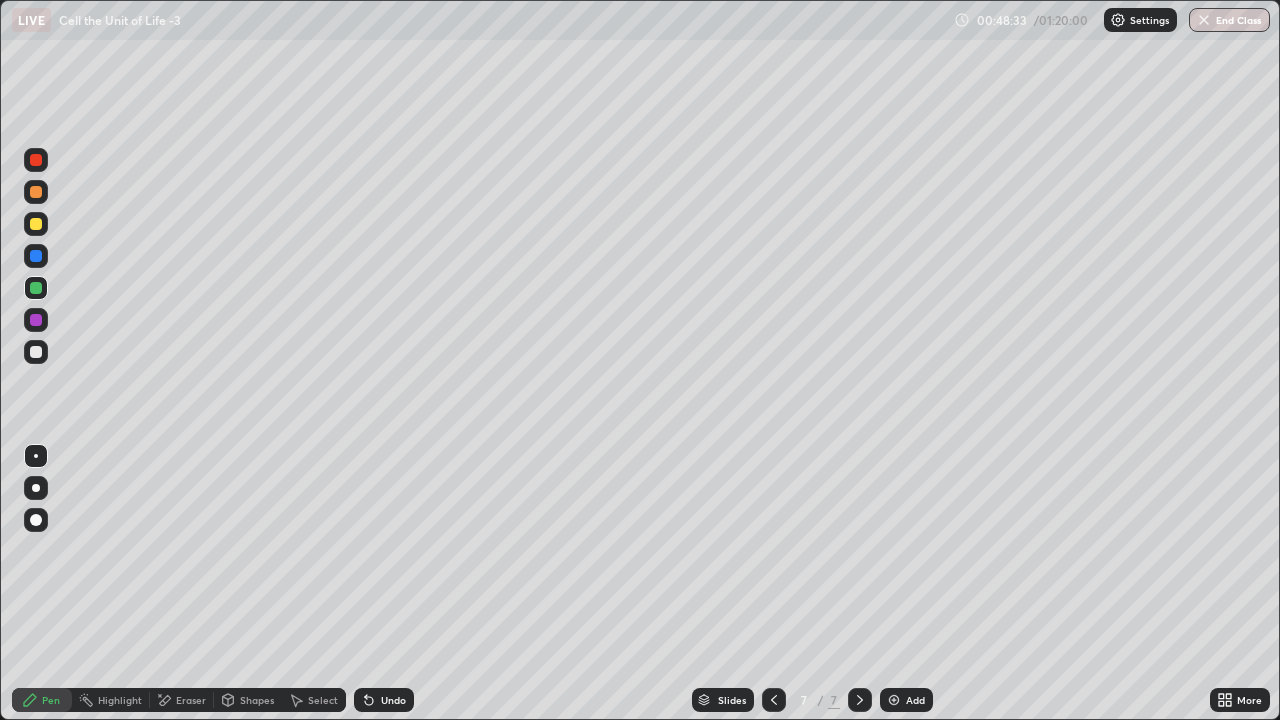 click at bounding box center (36, 160) 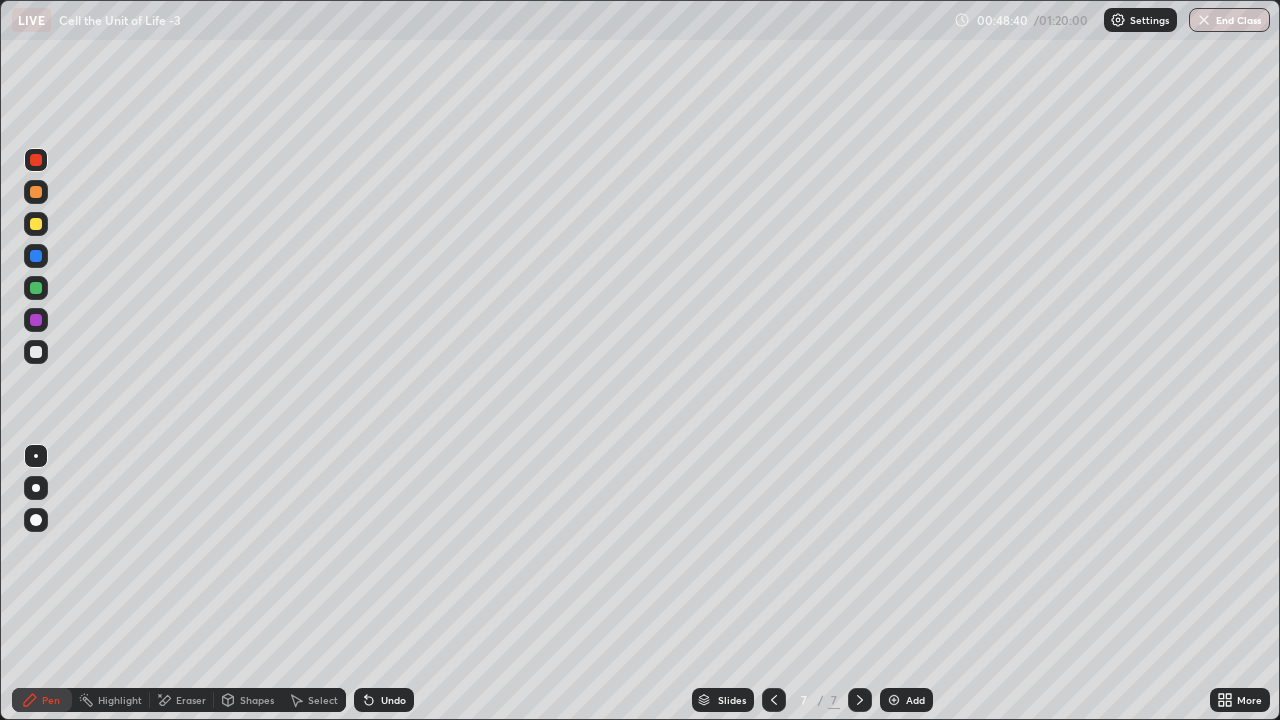 click at bounding box center (36, 352) 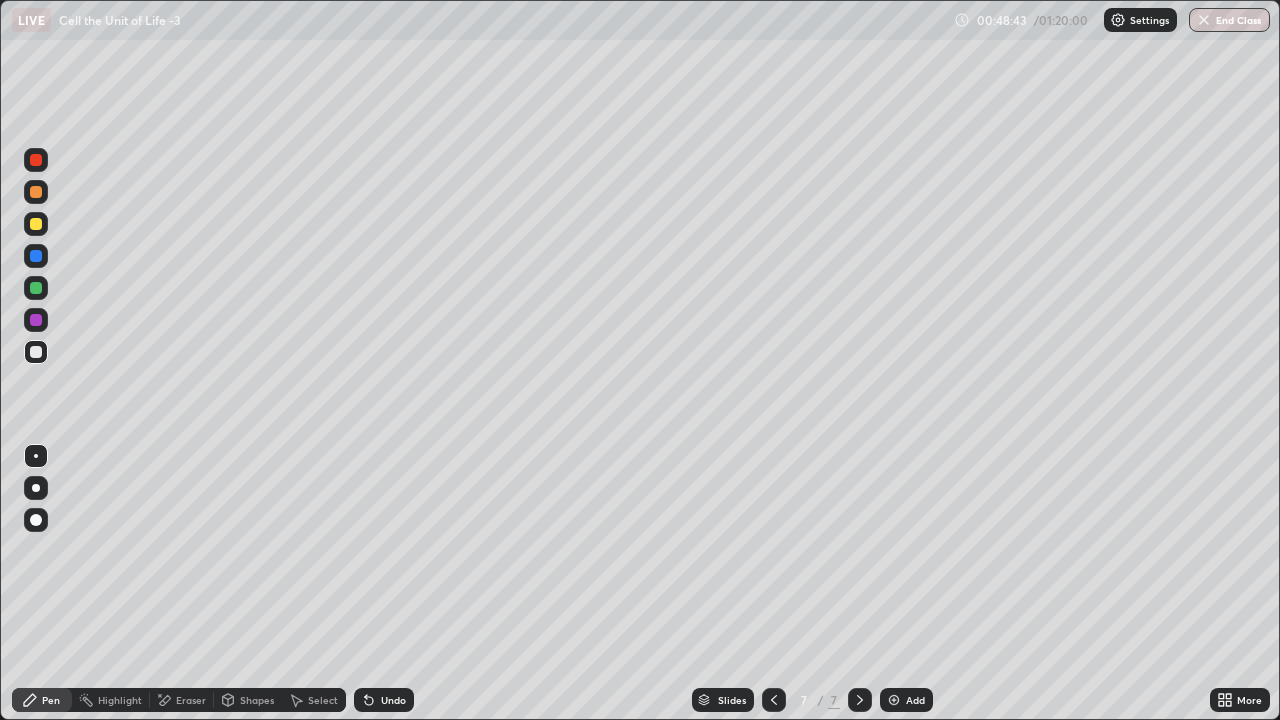 click at bounding box center [36, 224] 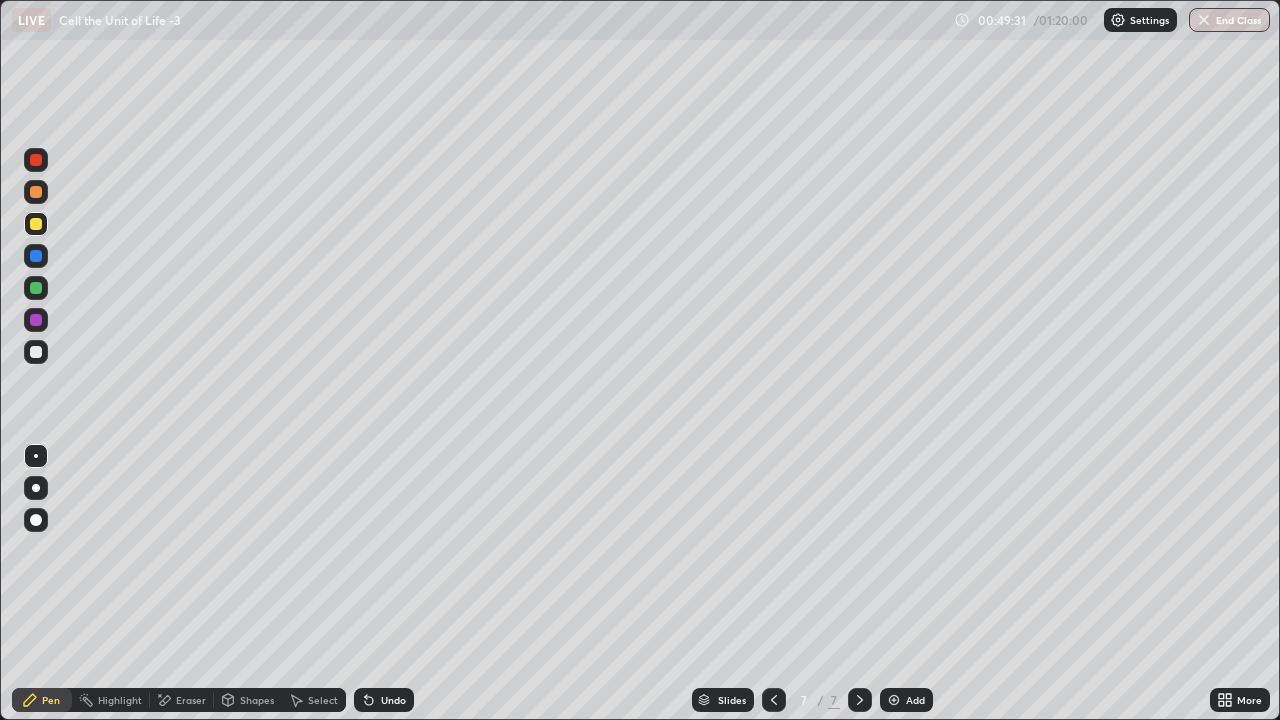 click on "Select" at bounding box center [323, 700] 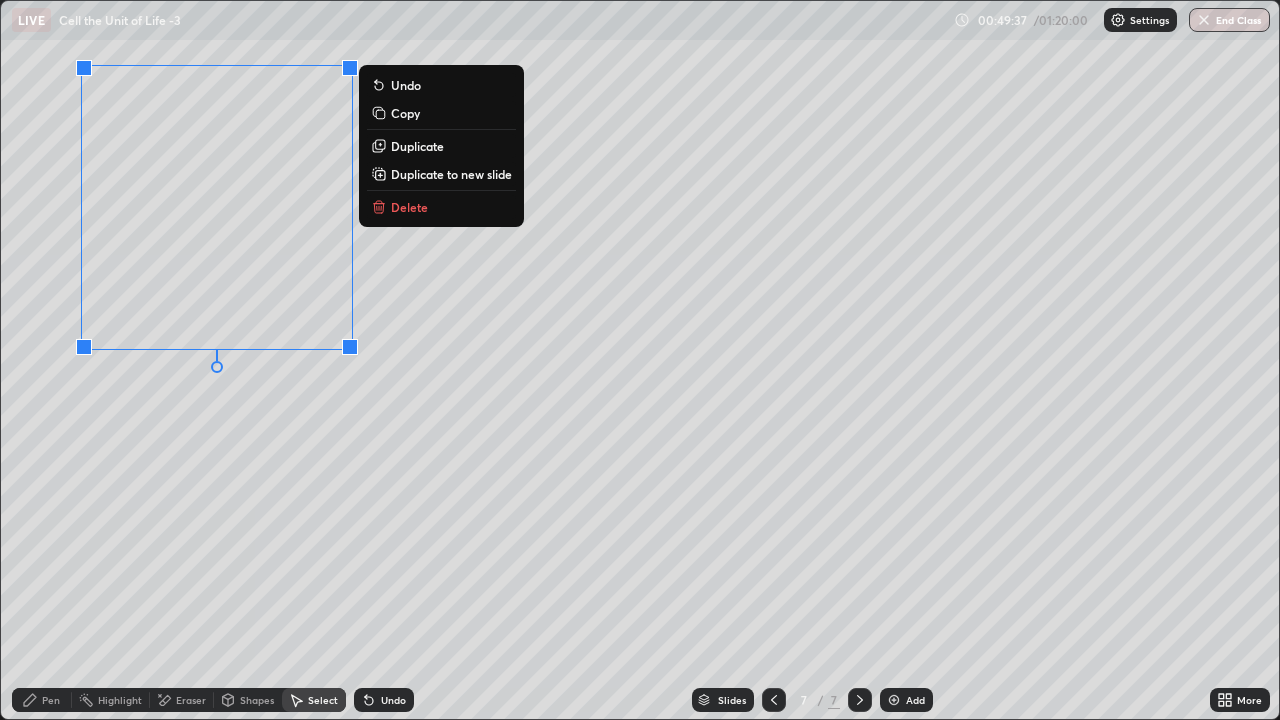 click on "0 ° Undo Copy Duplicate Duplicate to new slide Delete" at bounding box center [640, 360] 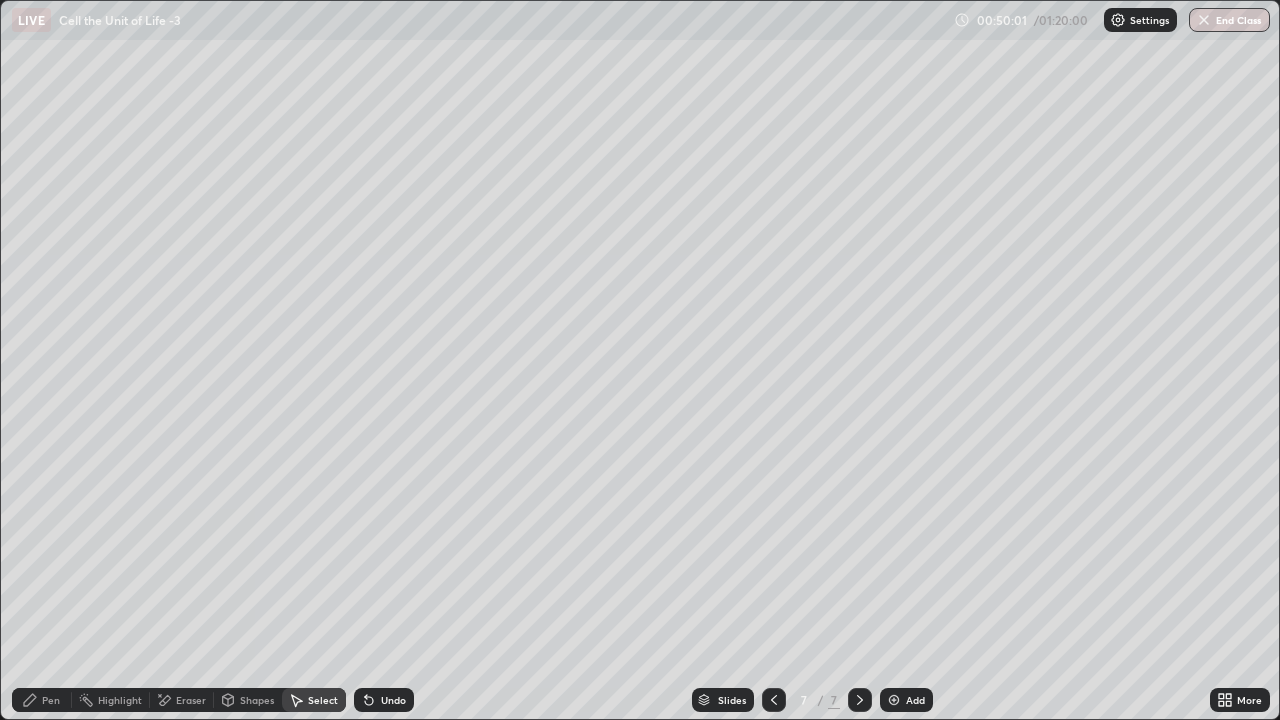 click on "Pen" at bounding box center [51, 700] 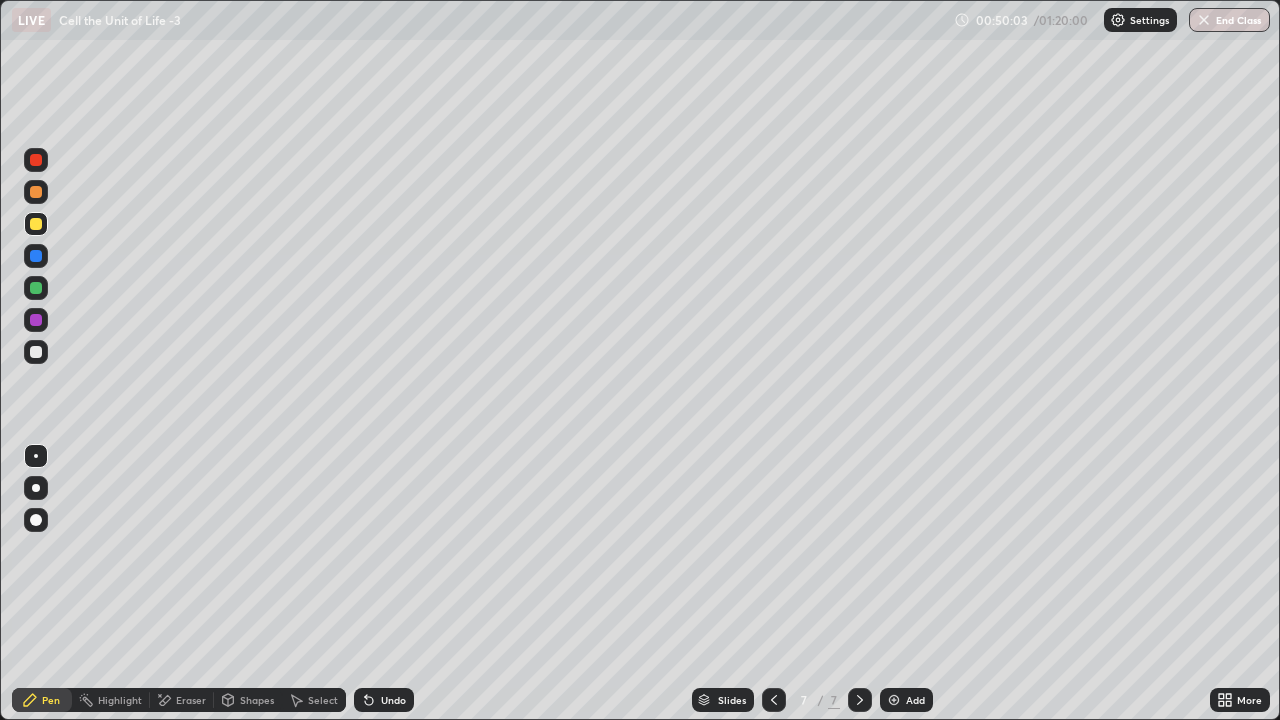 click at bounding box center (36, 352) 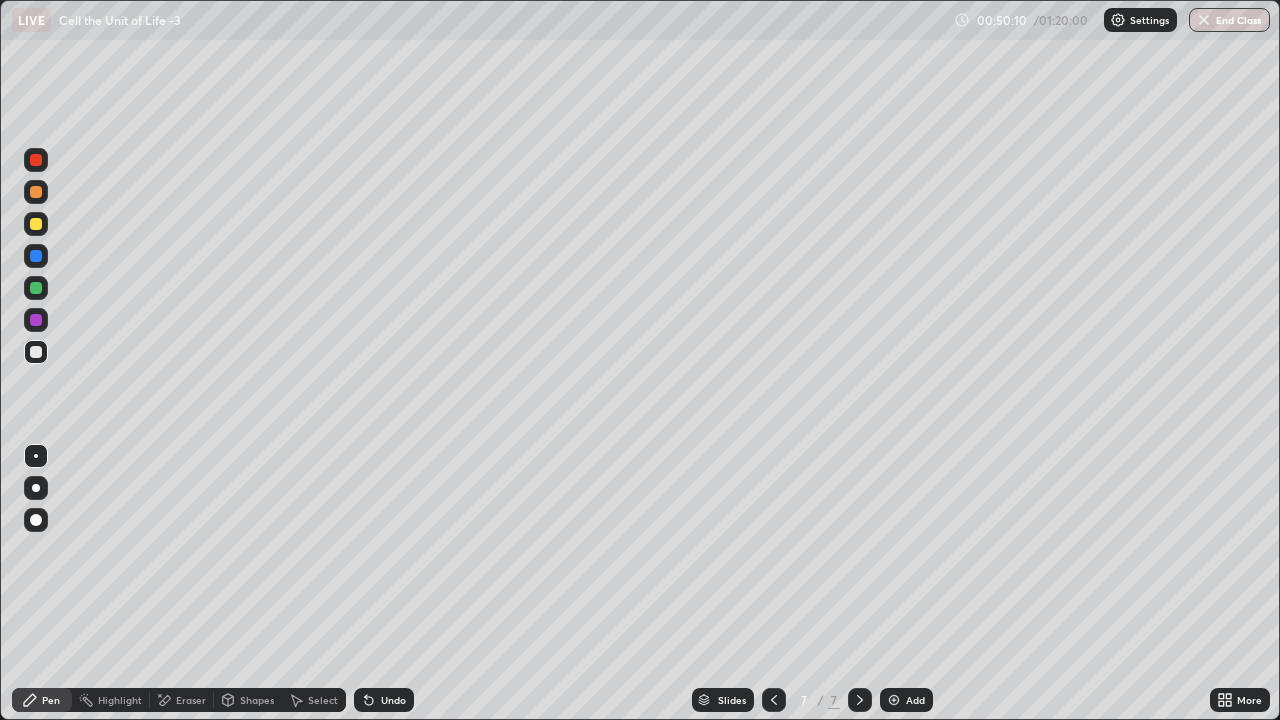 click at bounding box center [36, 192] 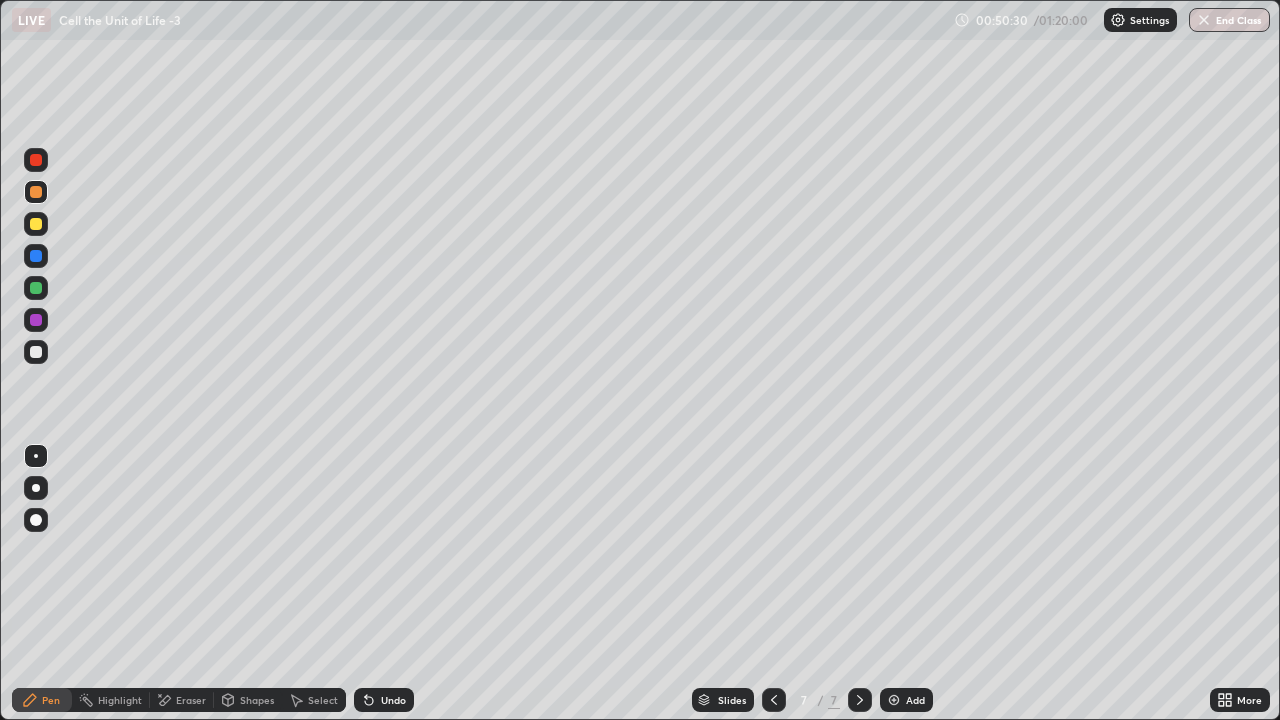 click at bounding box center (36, 160) 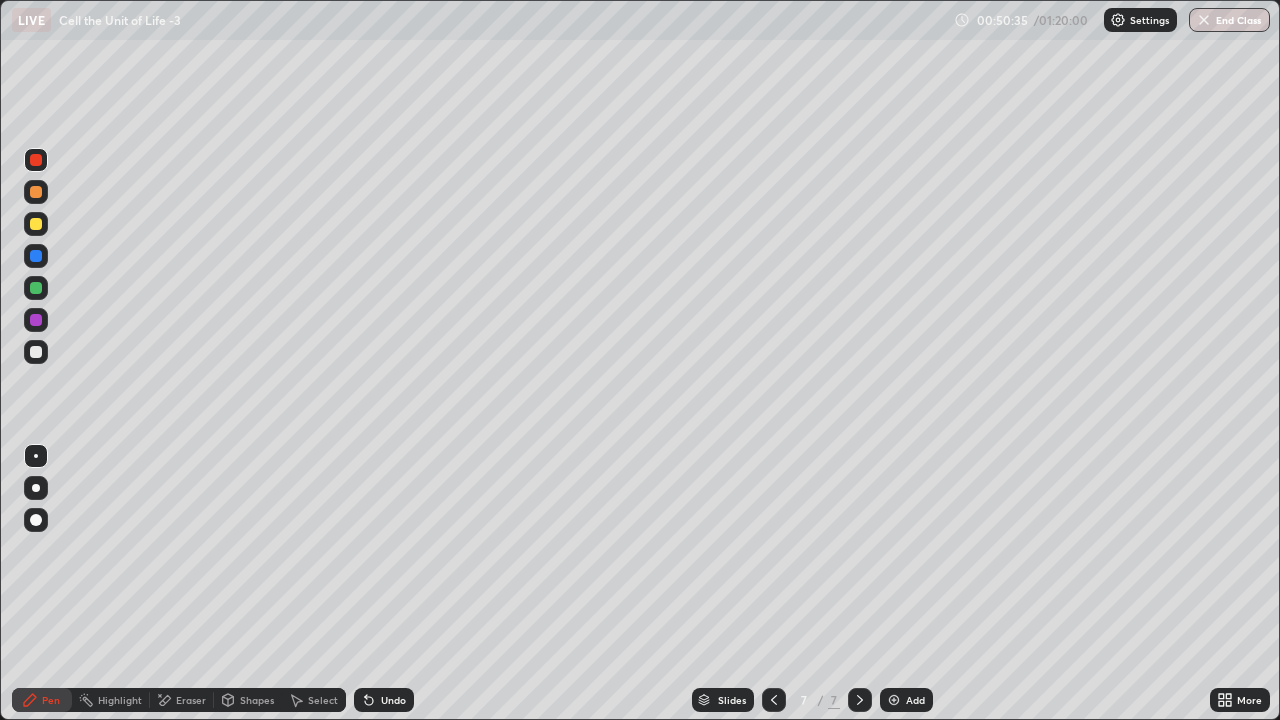 click at bounding box center [36, 320] 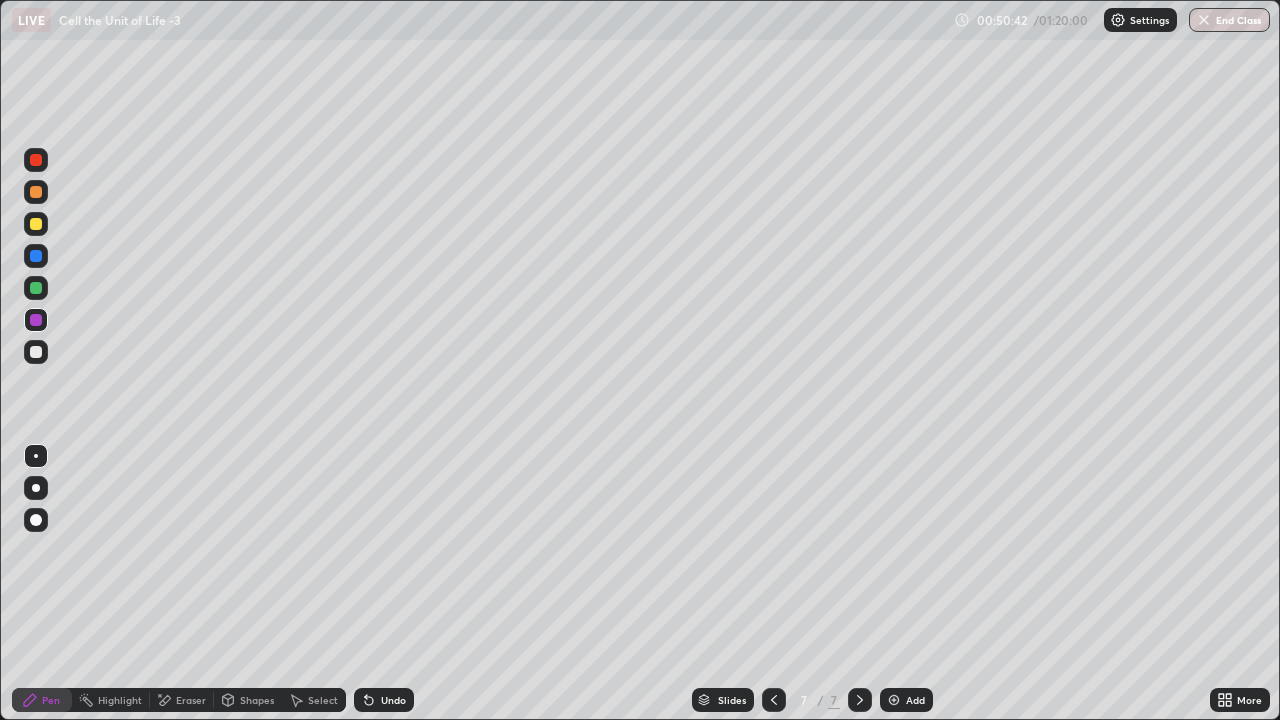 click at bounding box center [36, 352] 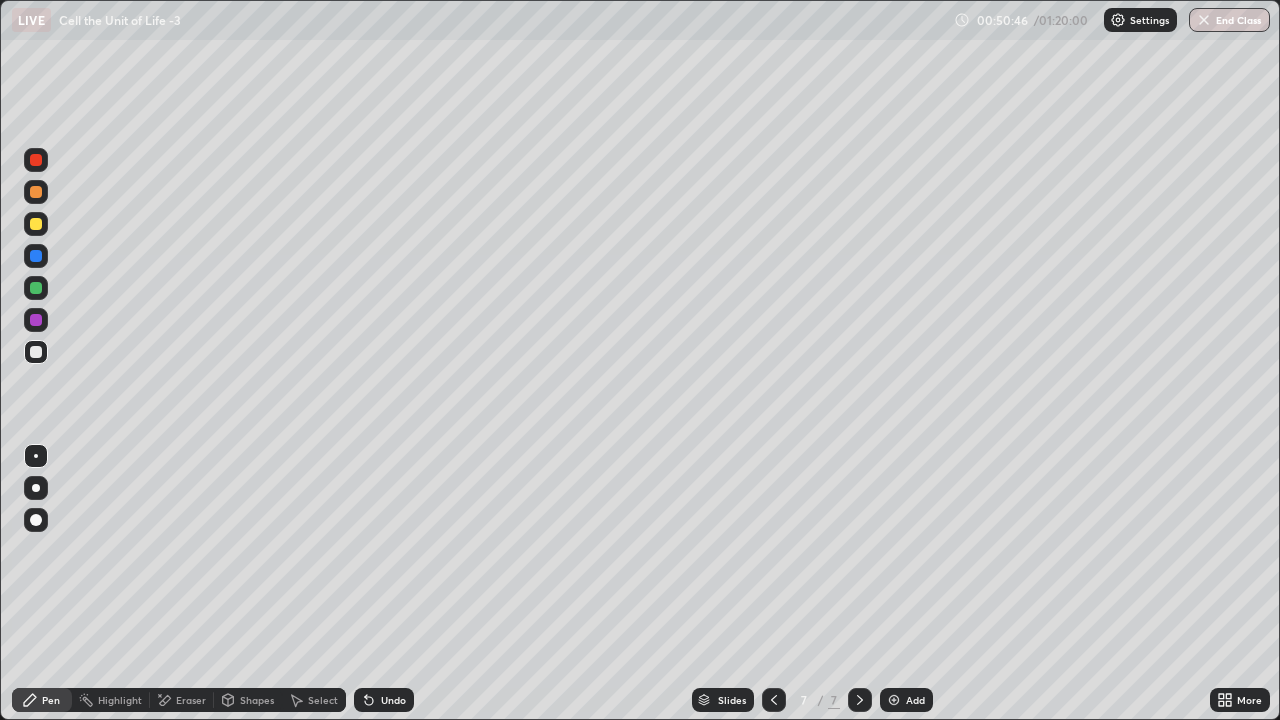 click at bounding box center (36, 192) 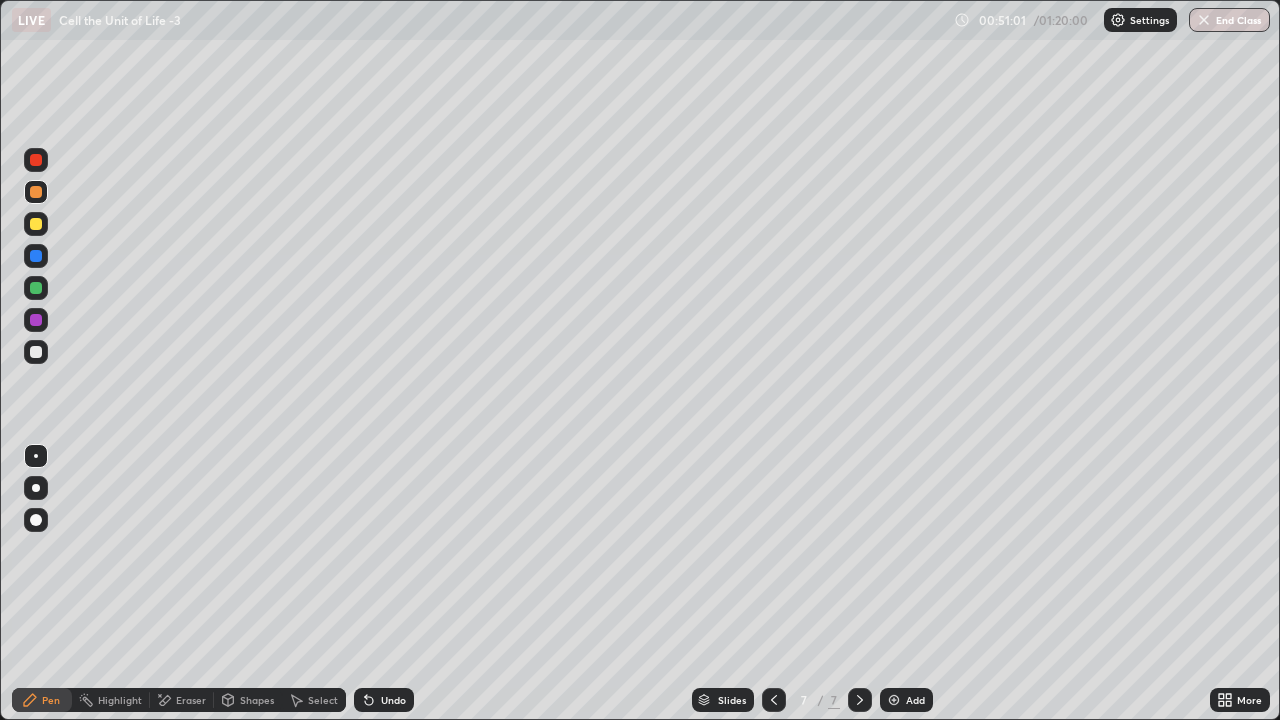click at bounding box center (36, 352) 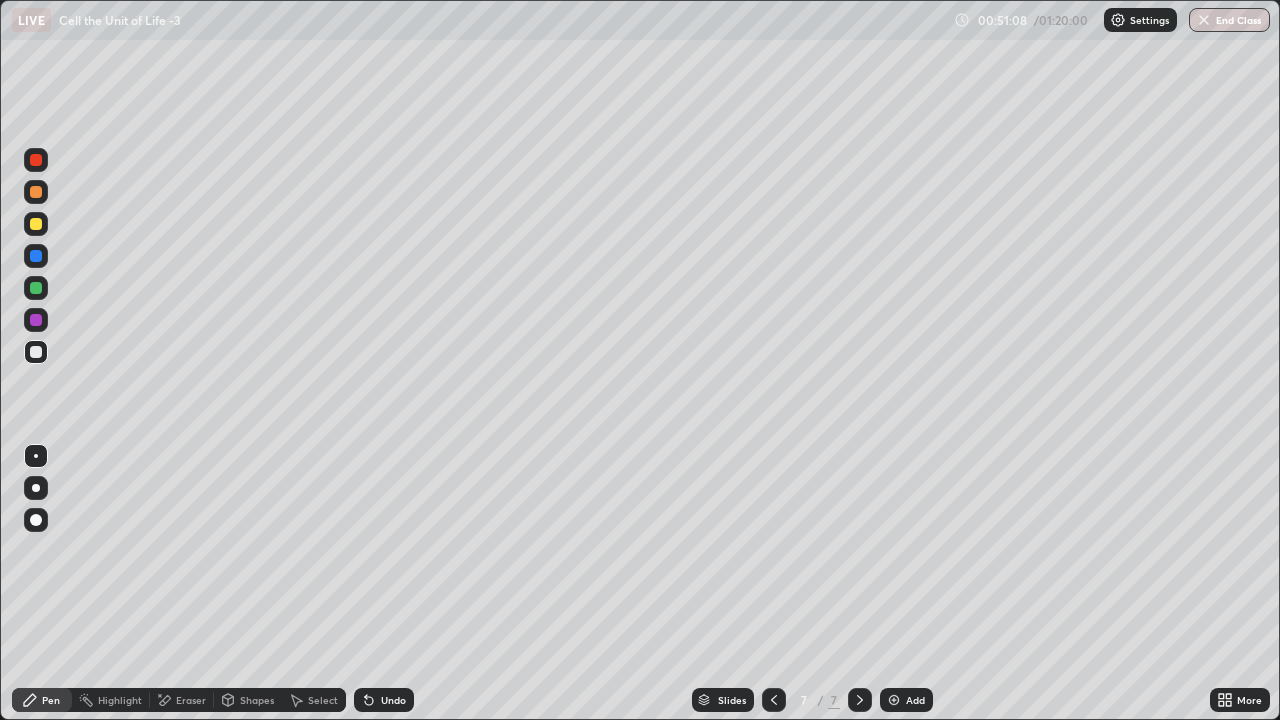 click at bounding box center (36, 320) 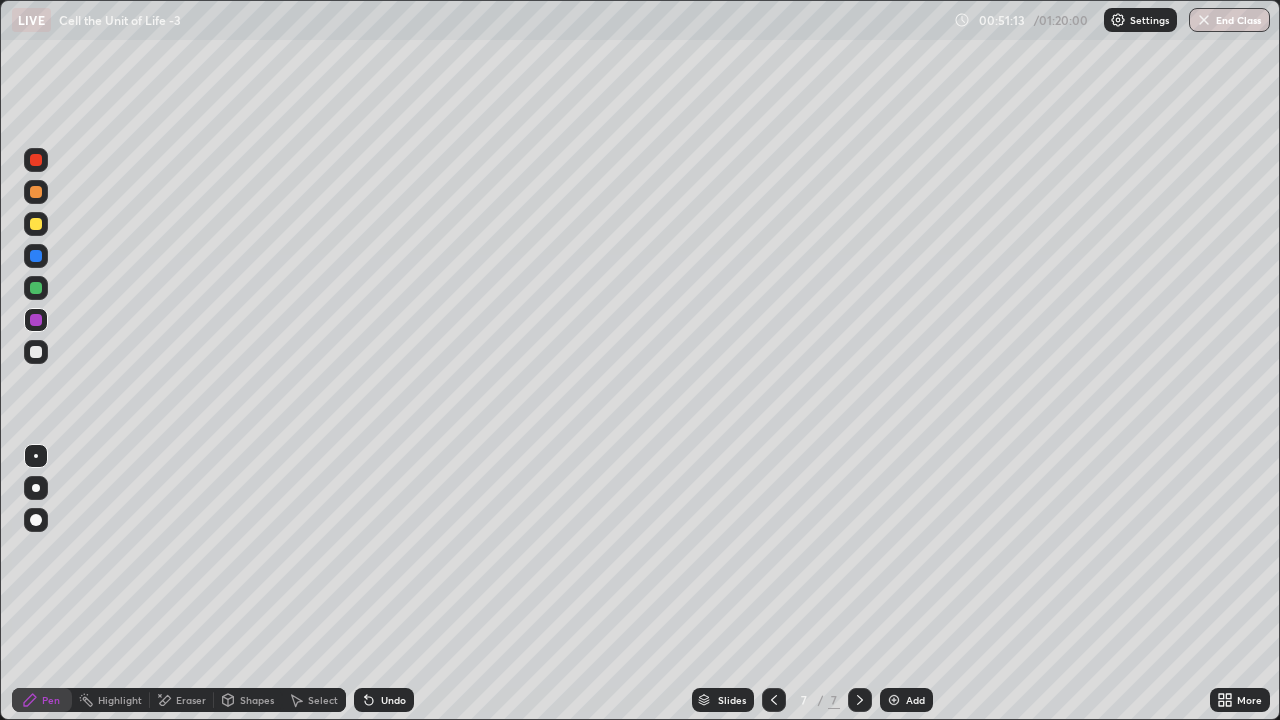 click at bounding box center (36, 352) 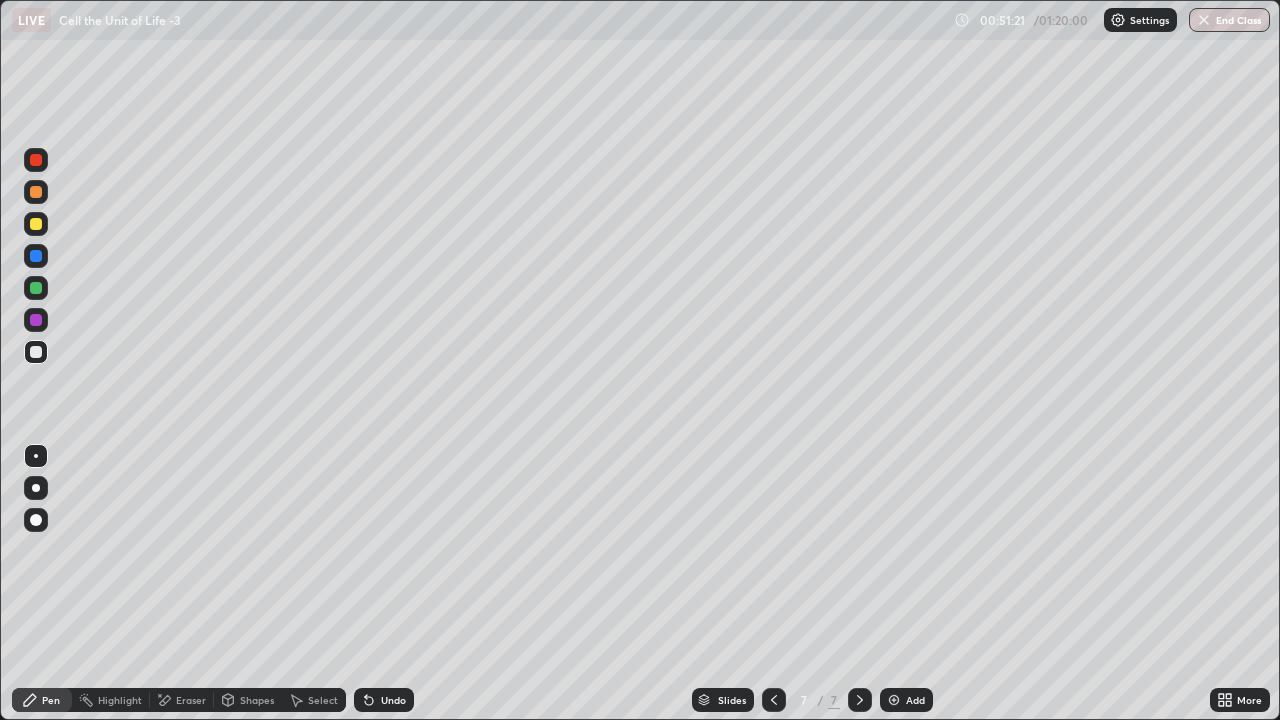 click at bounding box center [36, 192] 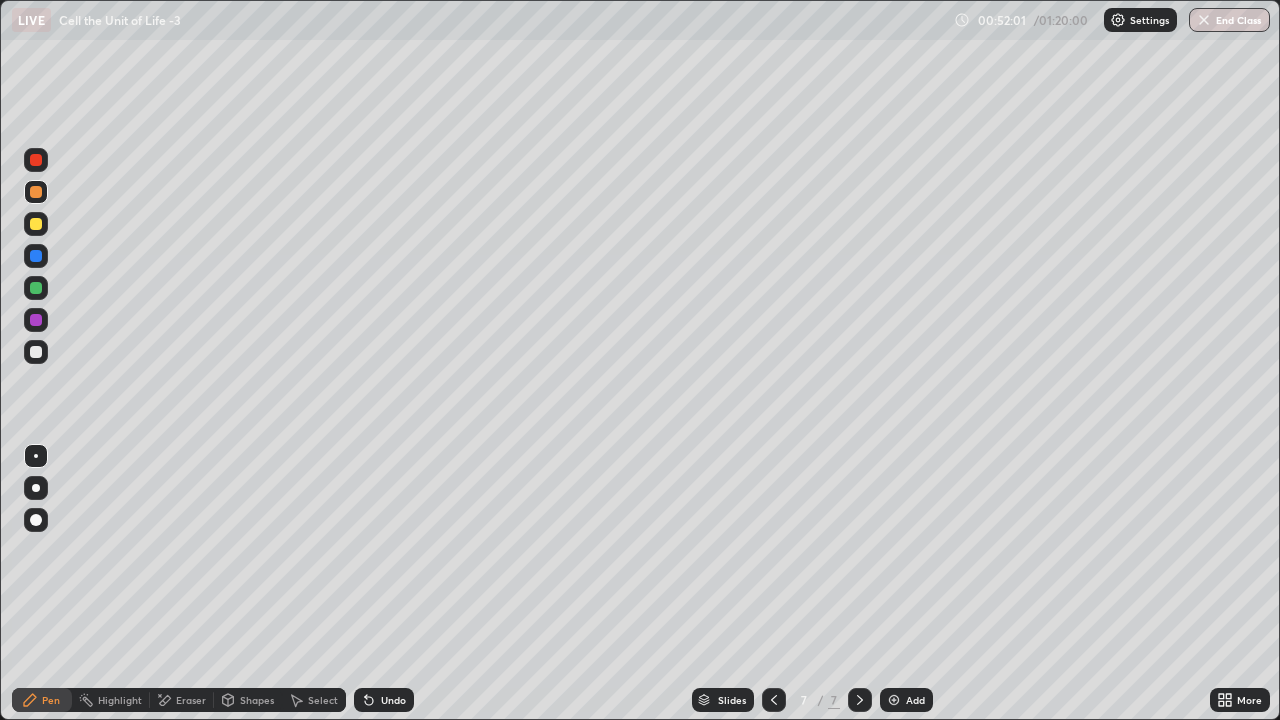 click at bounding box center [36, 160] 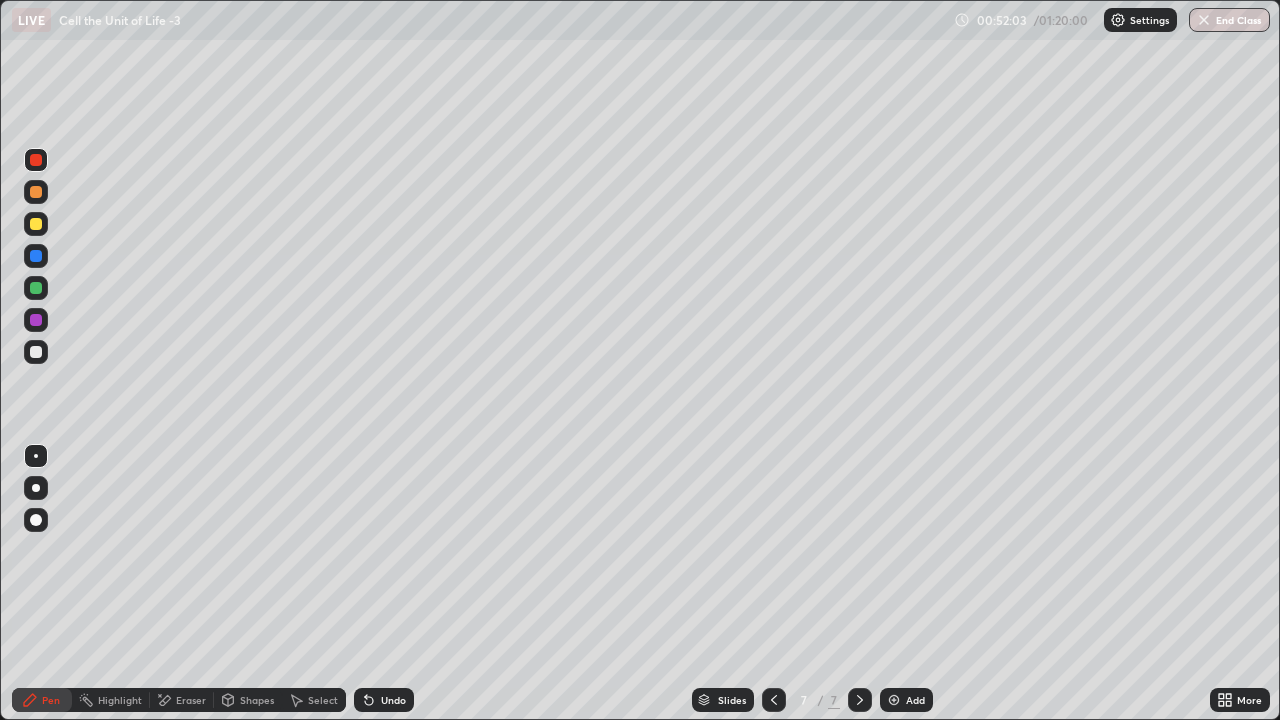 click at bounding box center (36, 224) 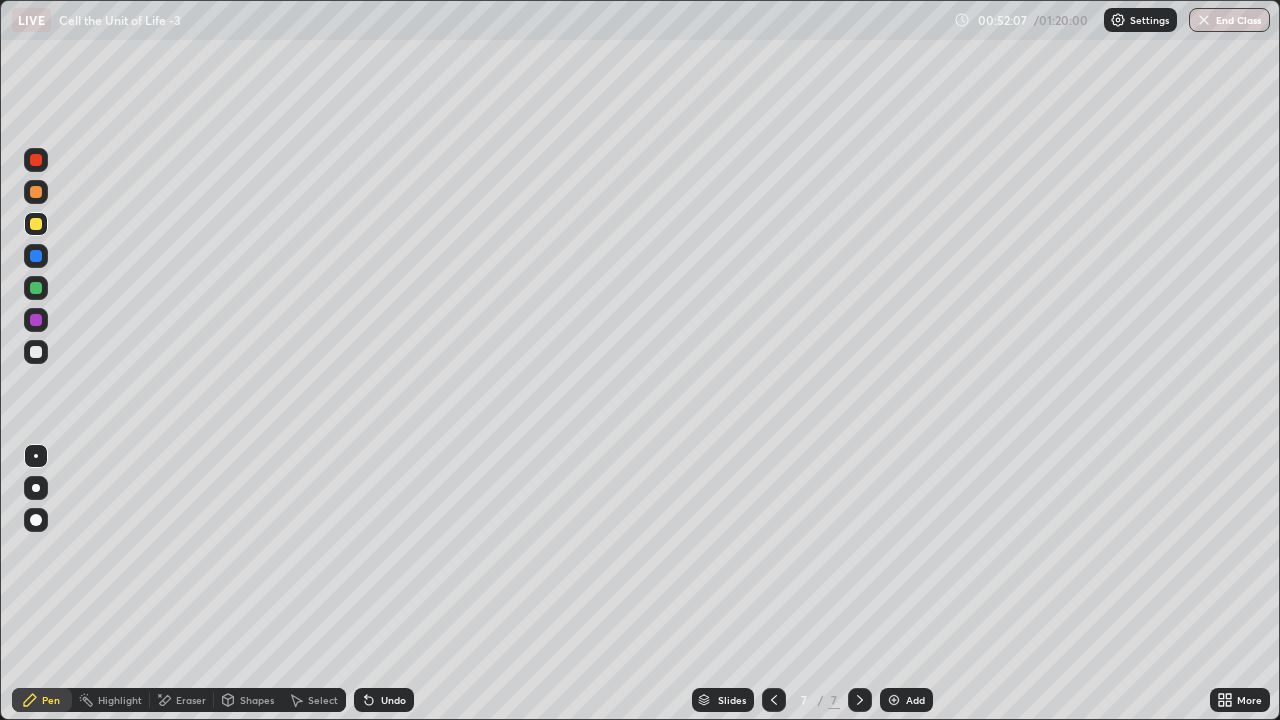 click at bounding box center (36, 160) 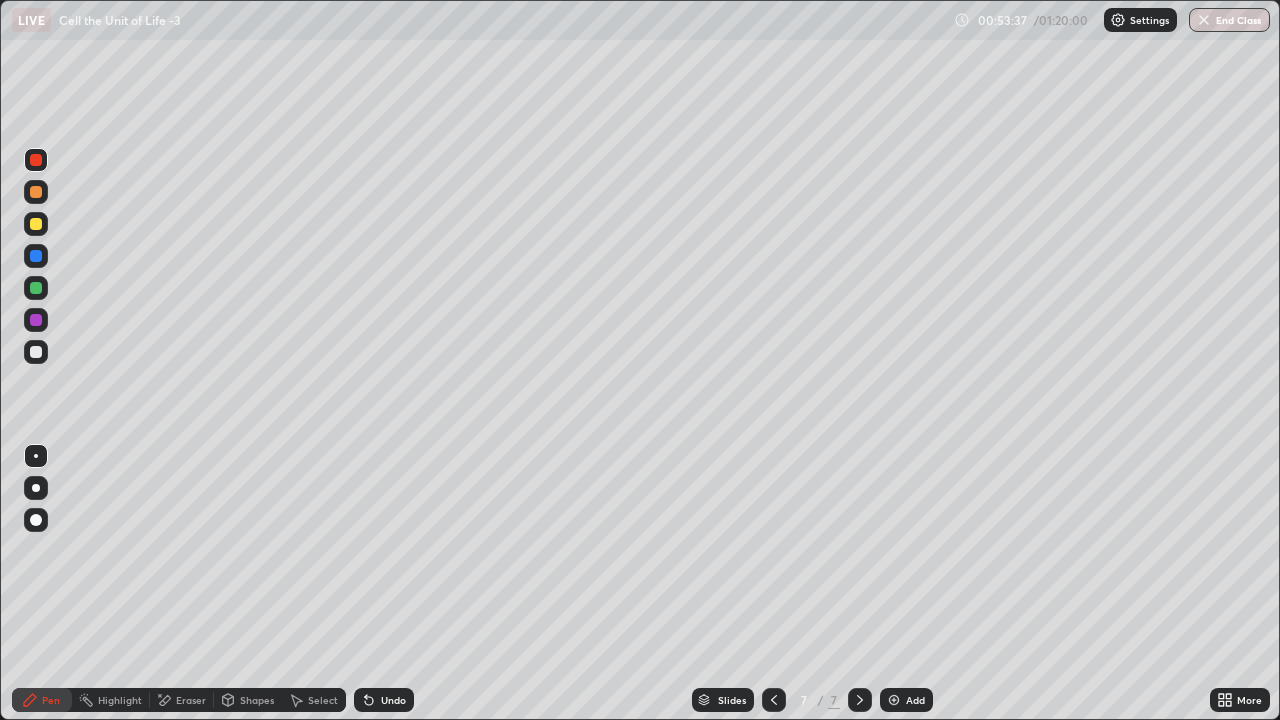 click on "Select" at bounding box center (323, 700) 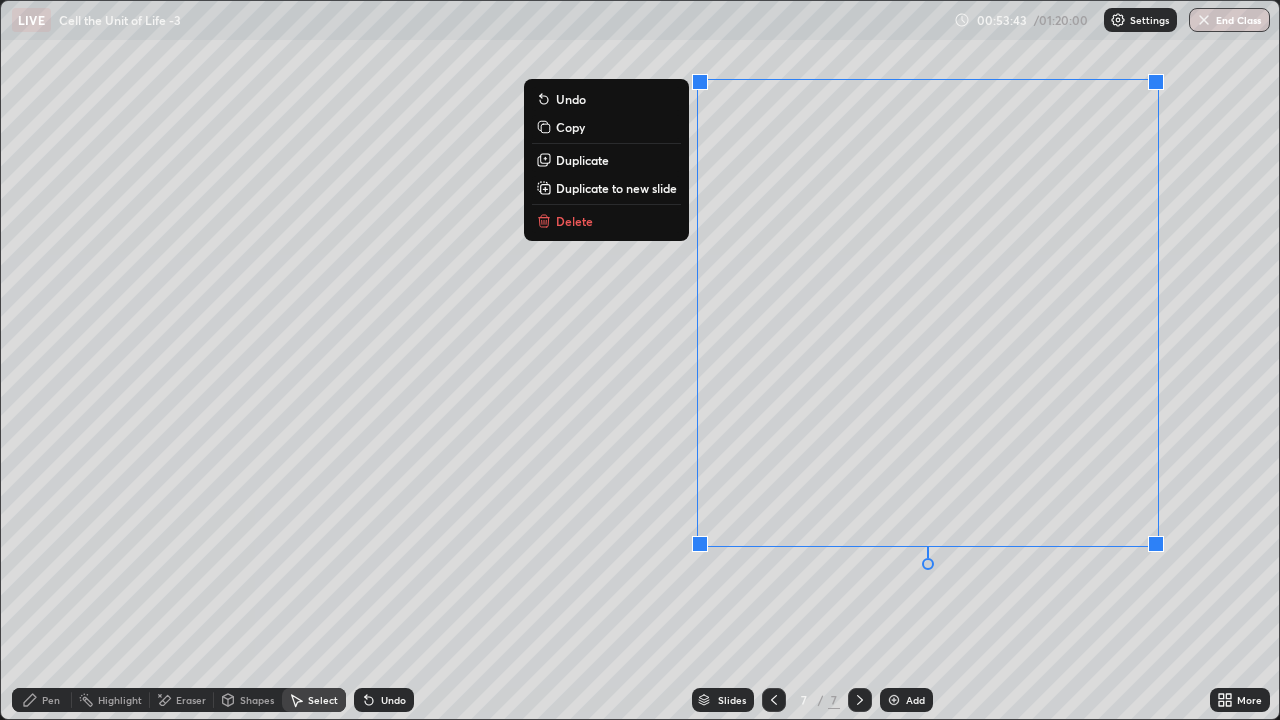 click on "0 ° Undo Copy Duplicate Duplicate to new slide Delete" at bounding box center (640, 360) 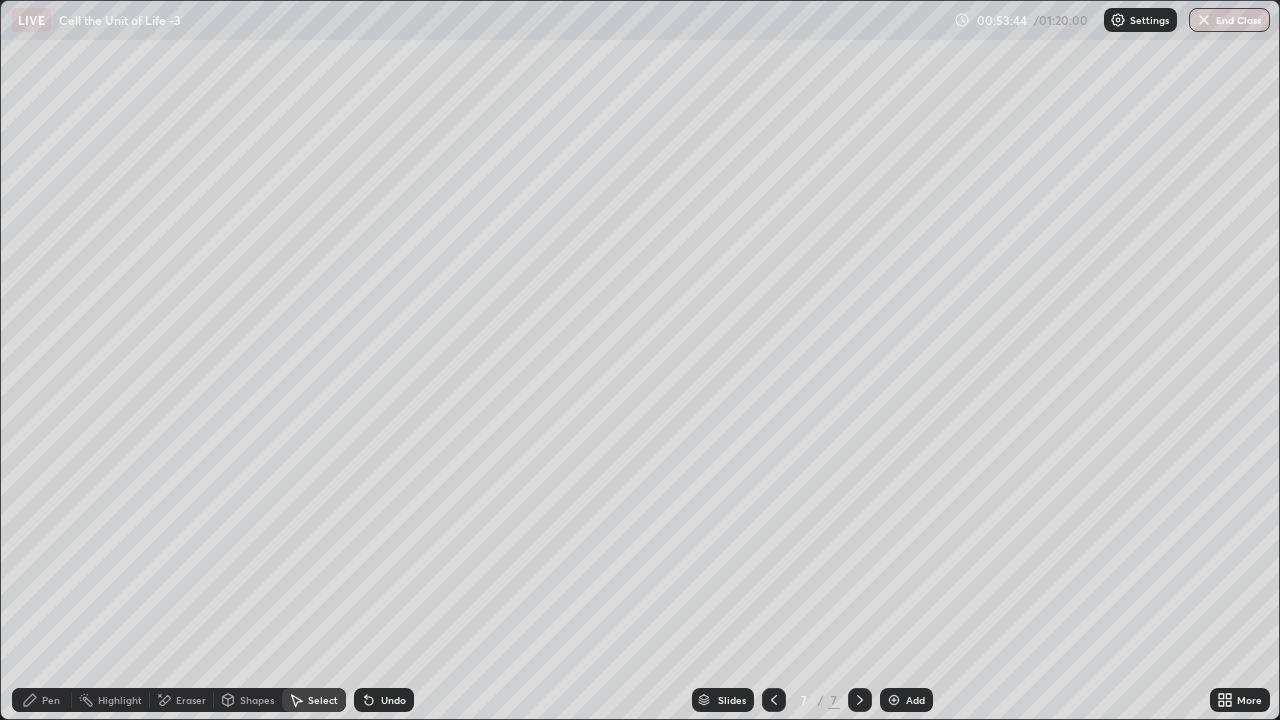 click on "Pen" at bounding box center (51, 700) 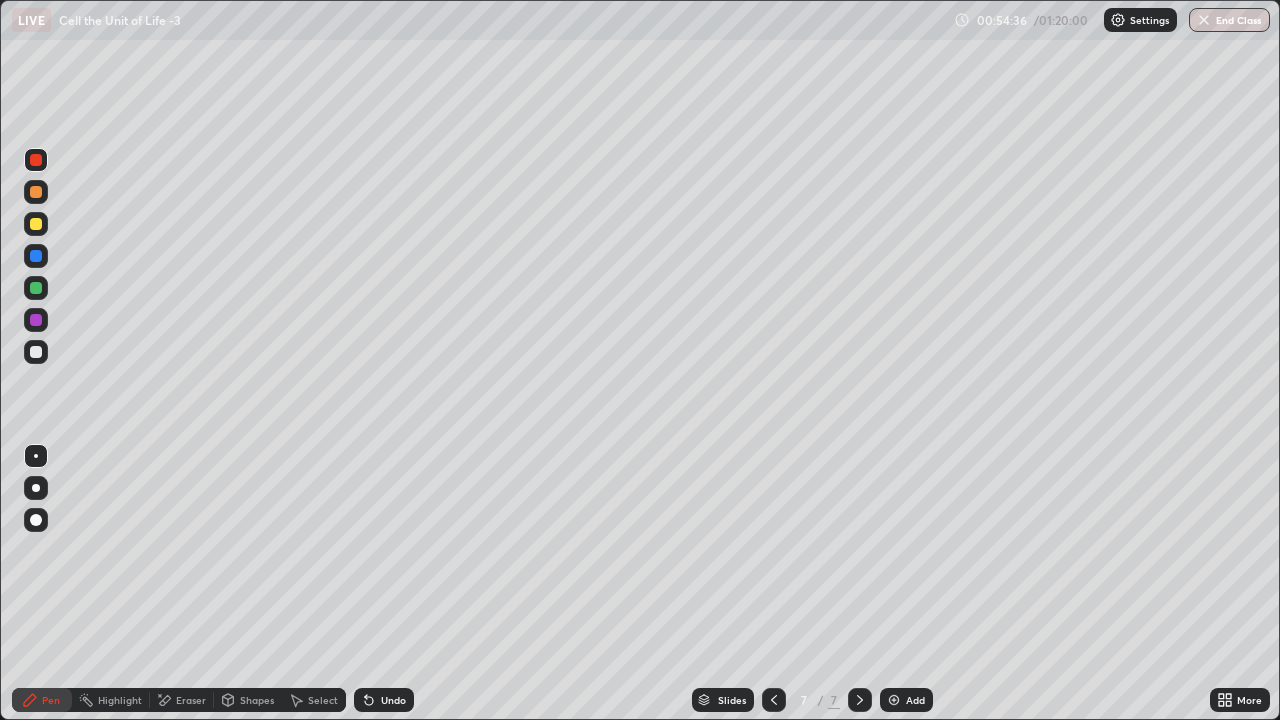 click on "Eraser" at bounding box center (191, 700) 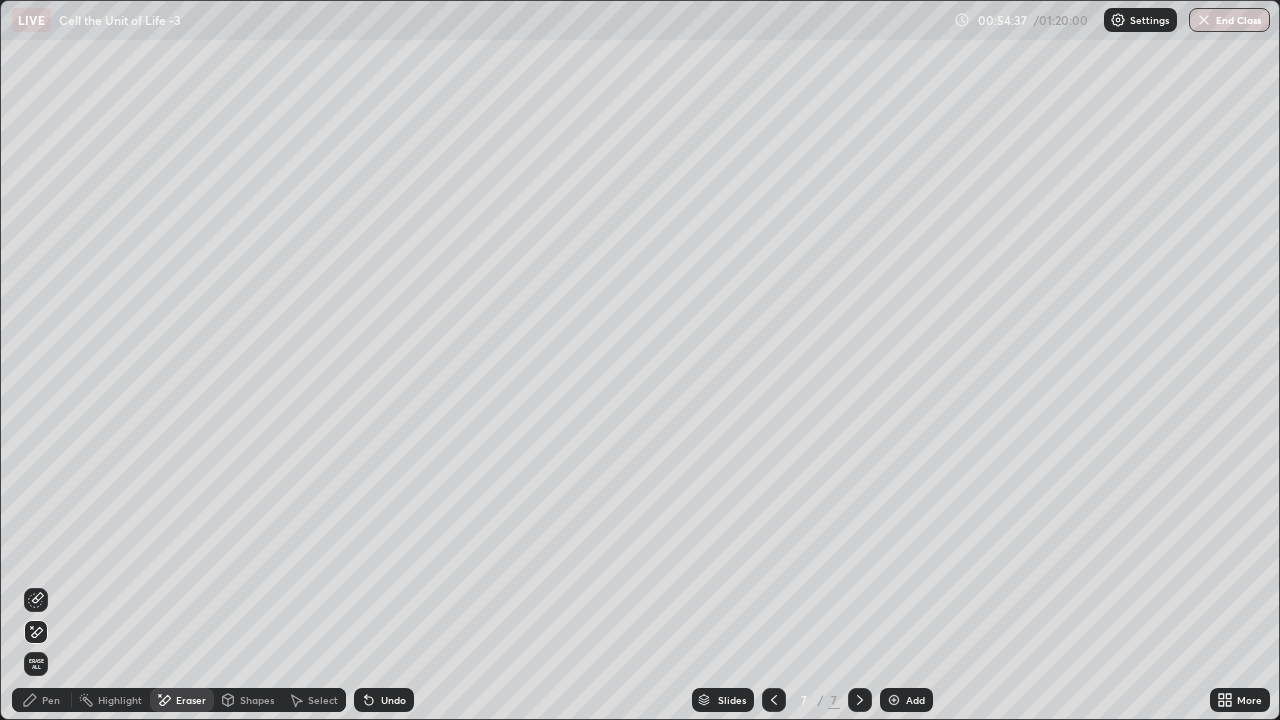 click on "Pen" at bounding box center (42, 700) 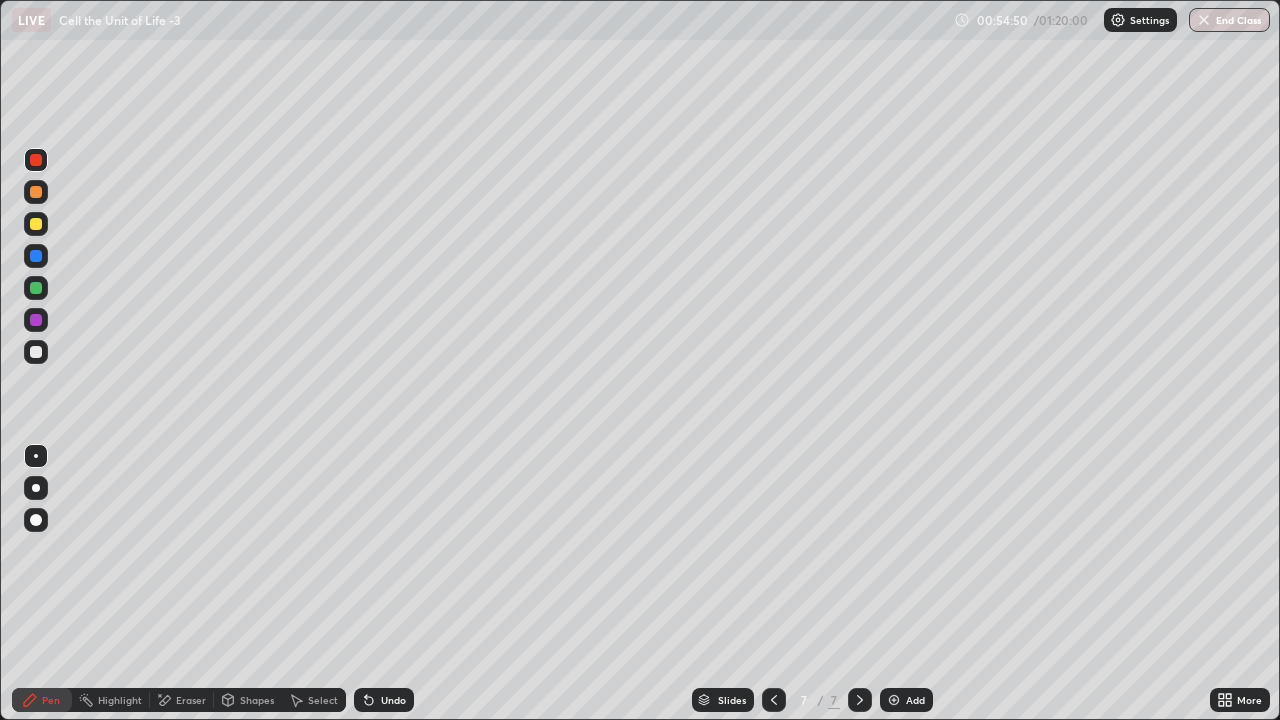 click on "Eraser" at bounding box center (191, 700) 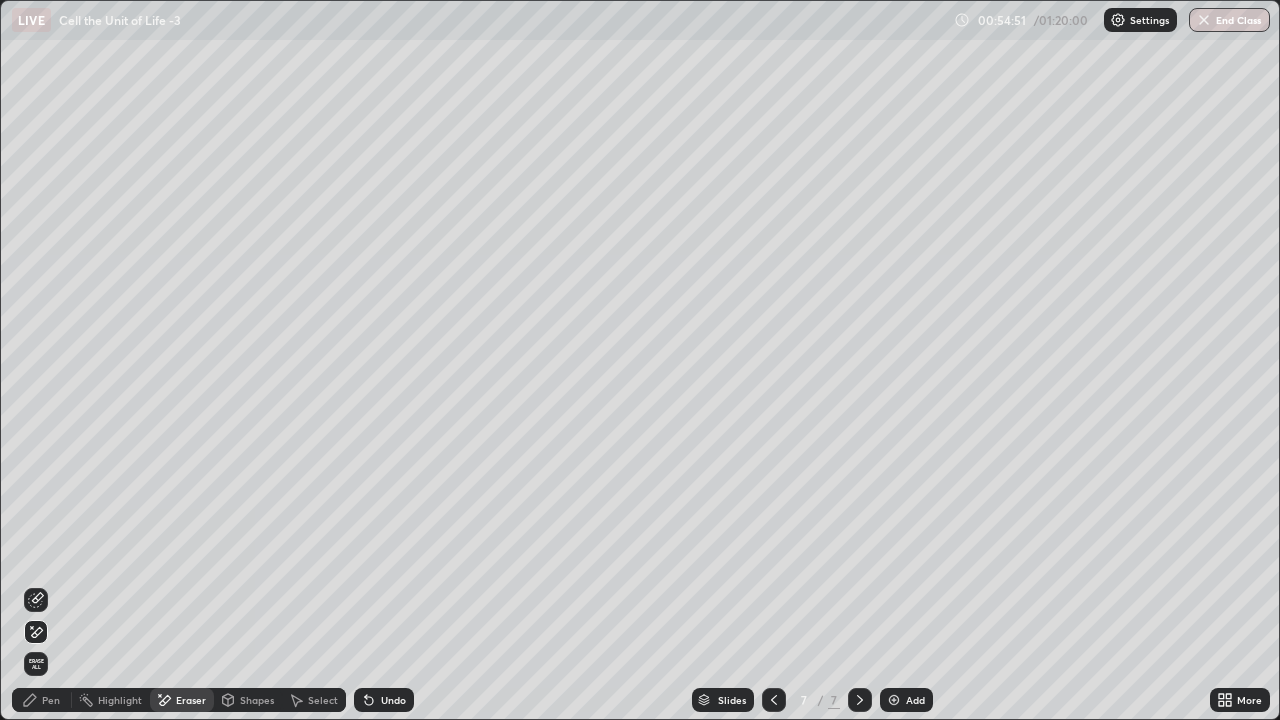 click on "Pen" at bounding box center [51, 700] 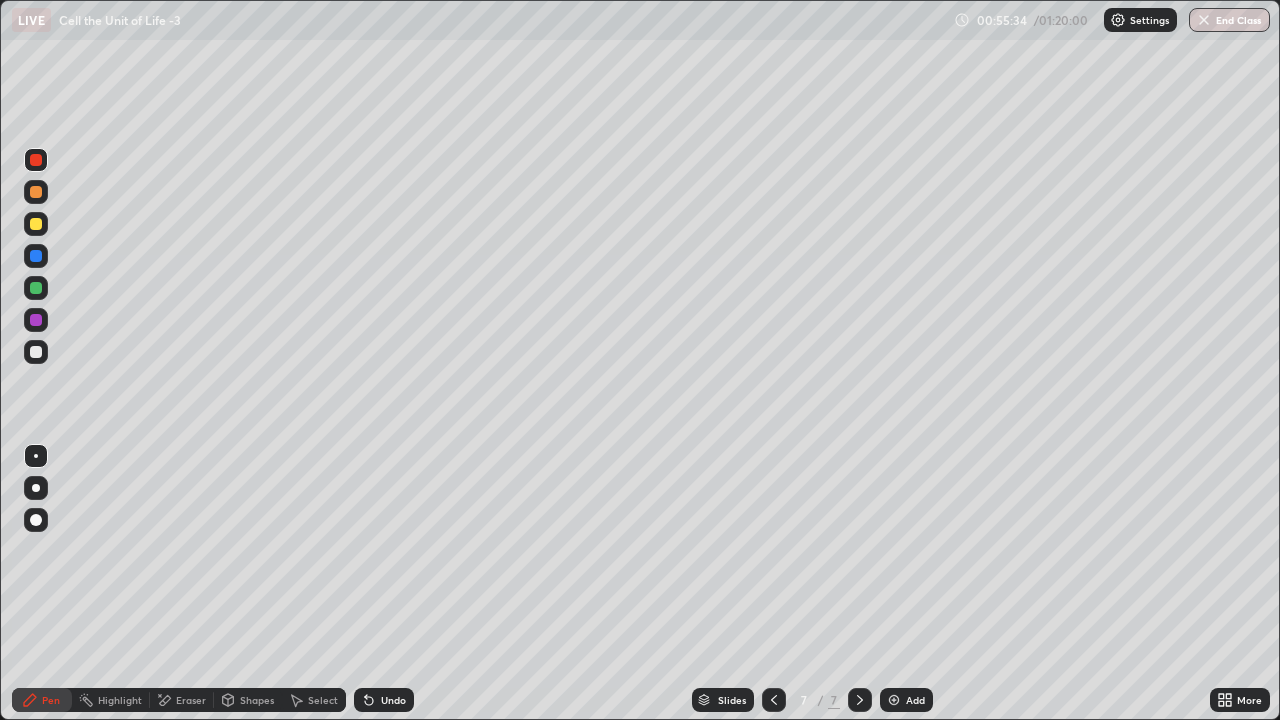 click 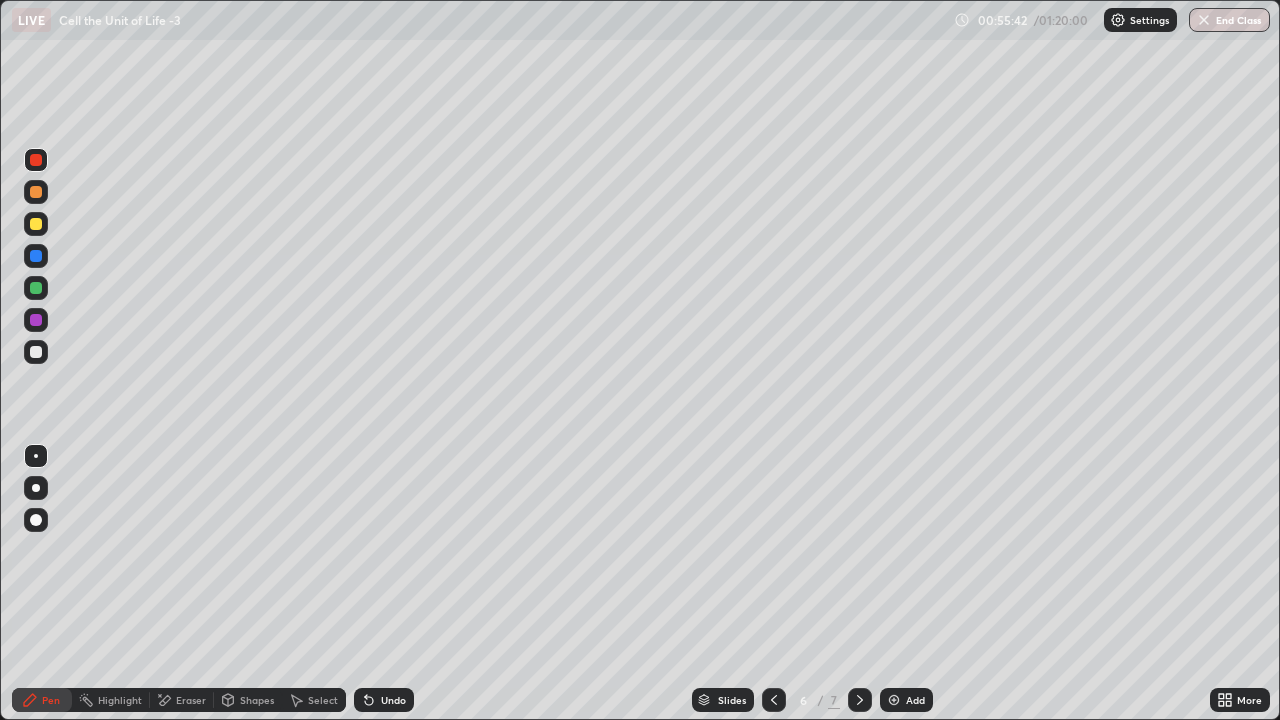 click 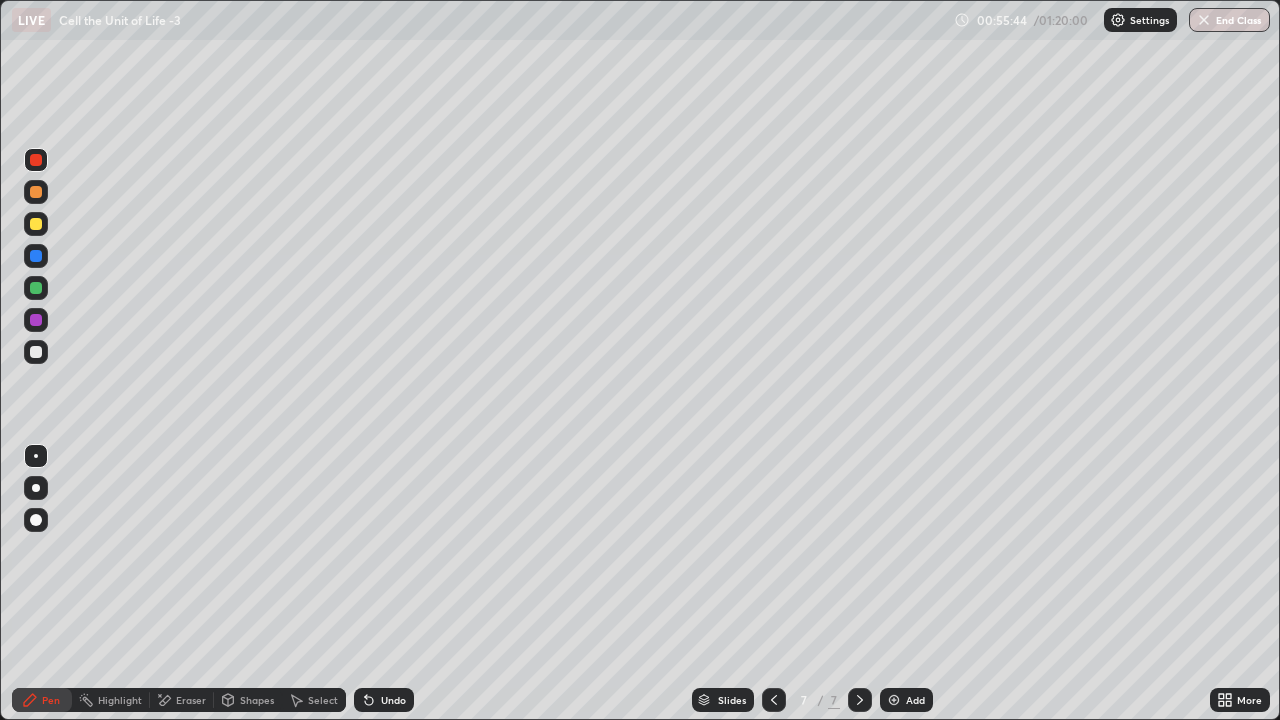 click at bounding box center (894, 700) 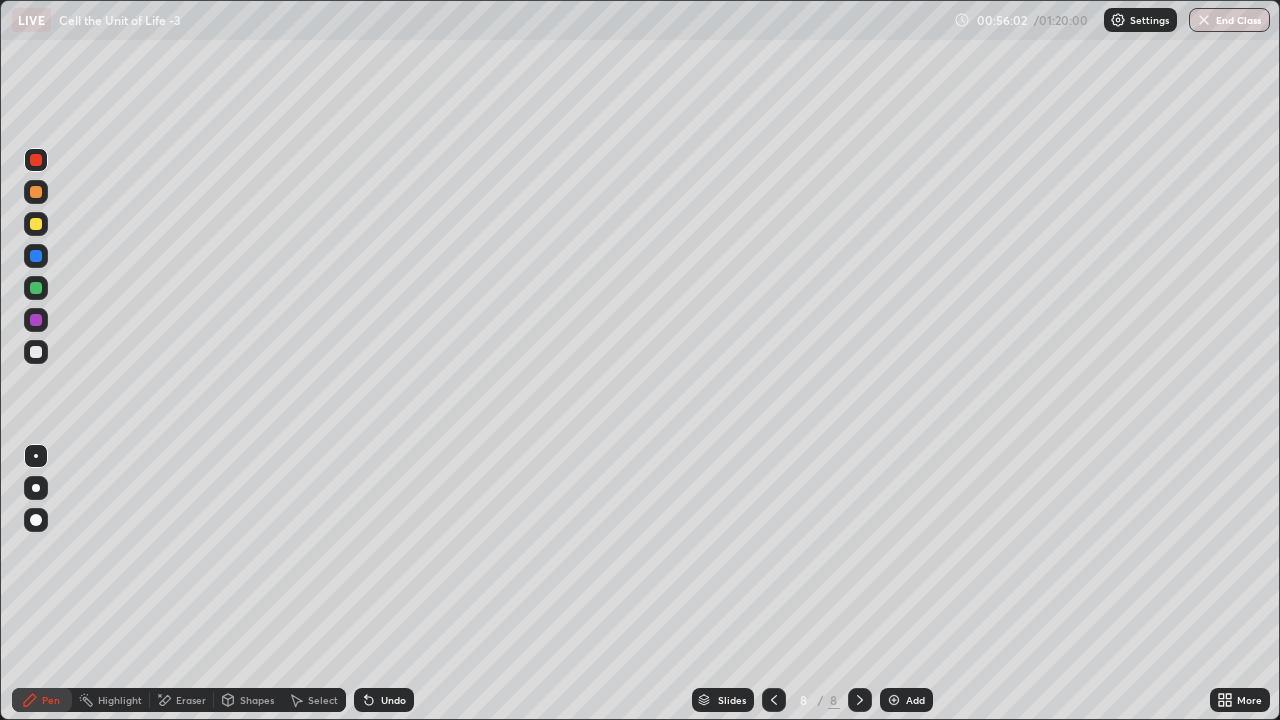 click at bounding box center (36, 352) 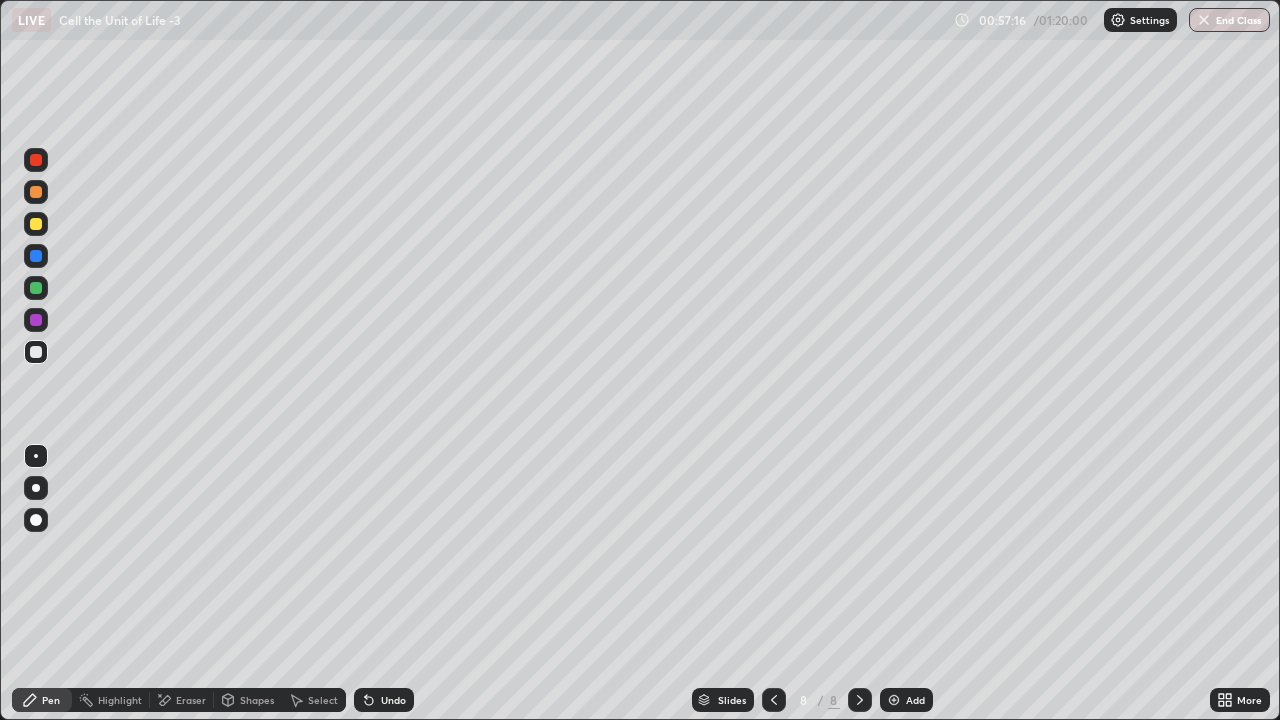 click on "Eraser" at bounding box center [191, 700] 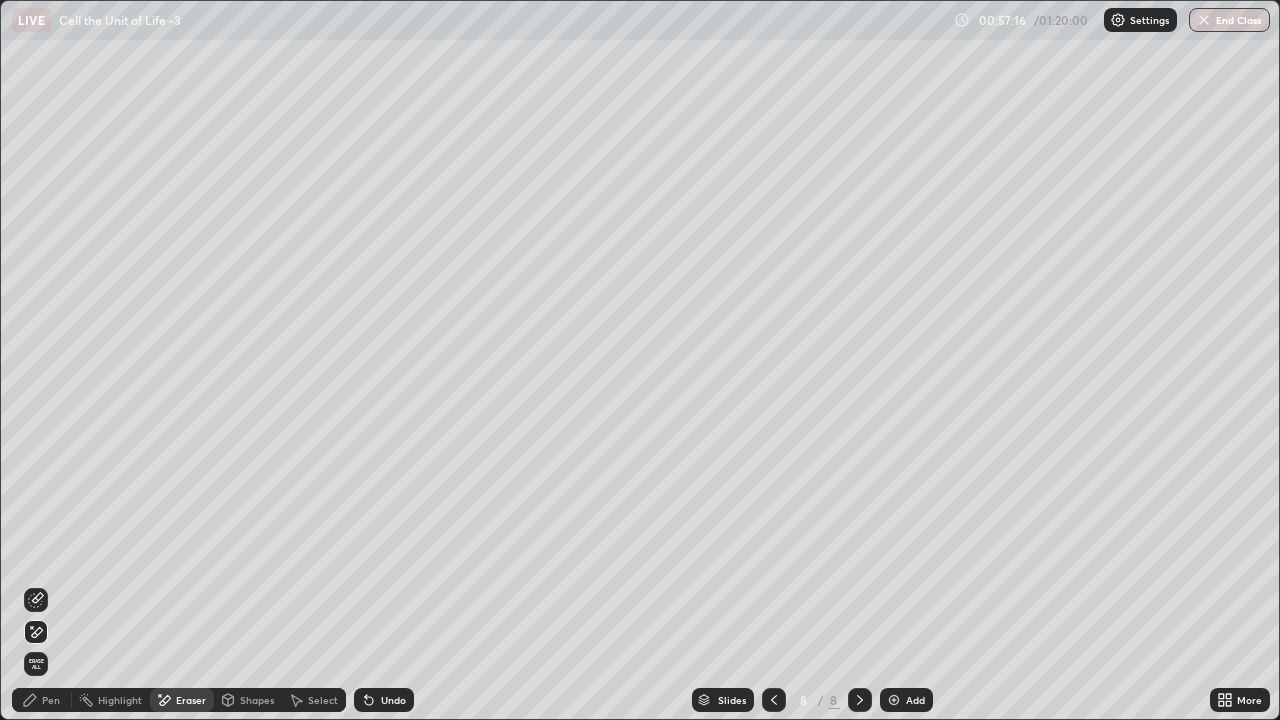 click on "Erase all" at bounding box center (36, 664) 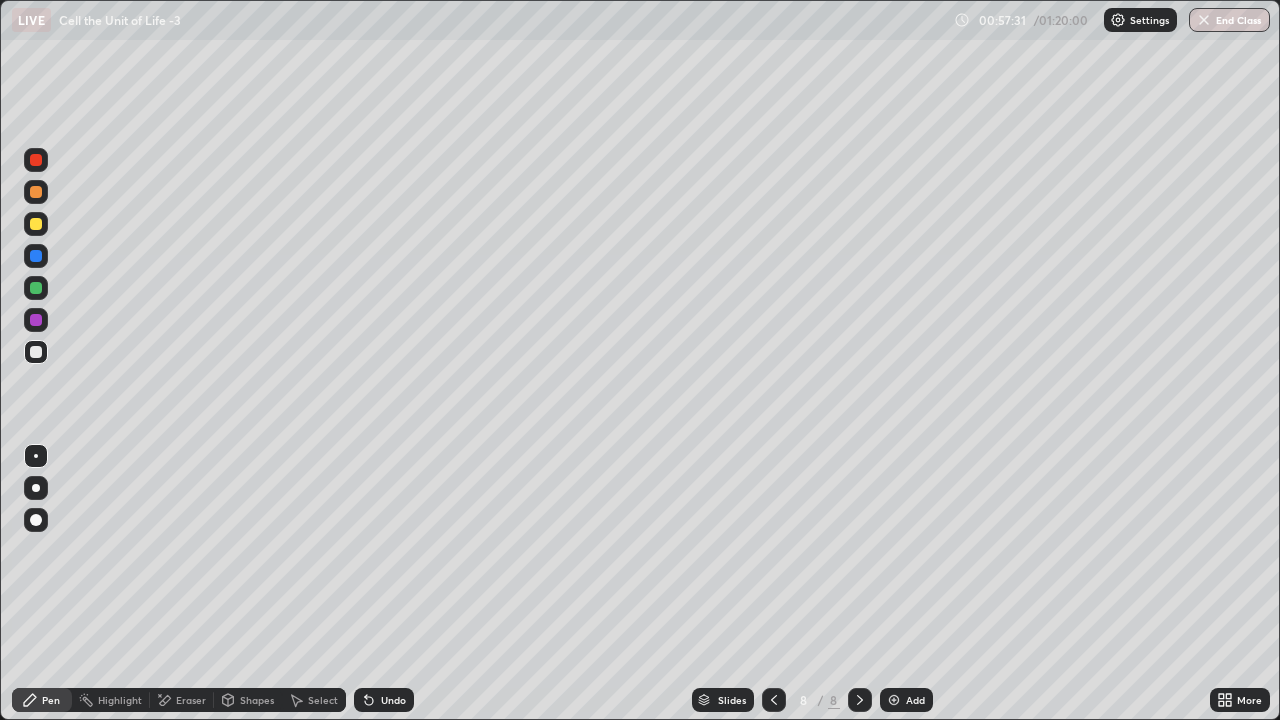 click 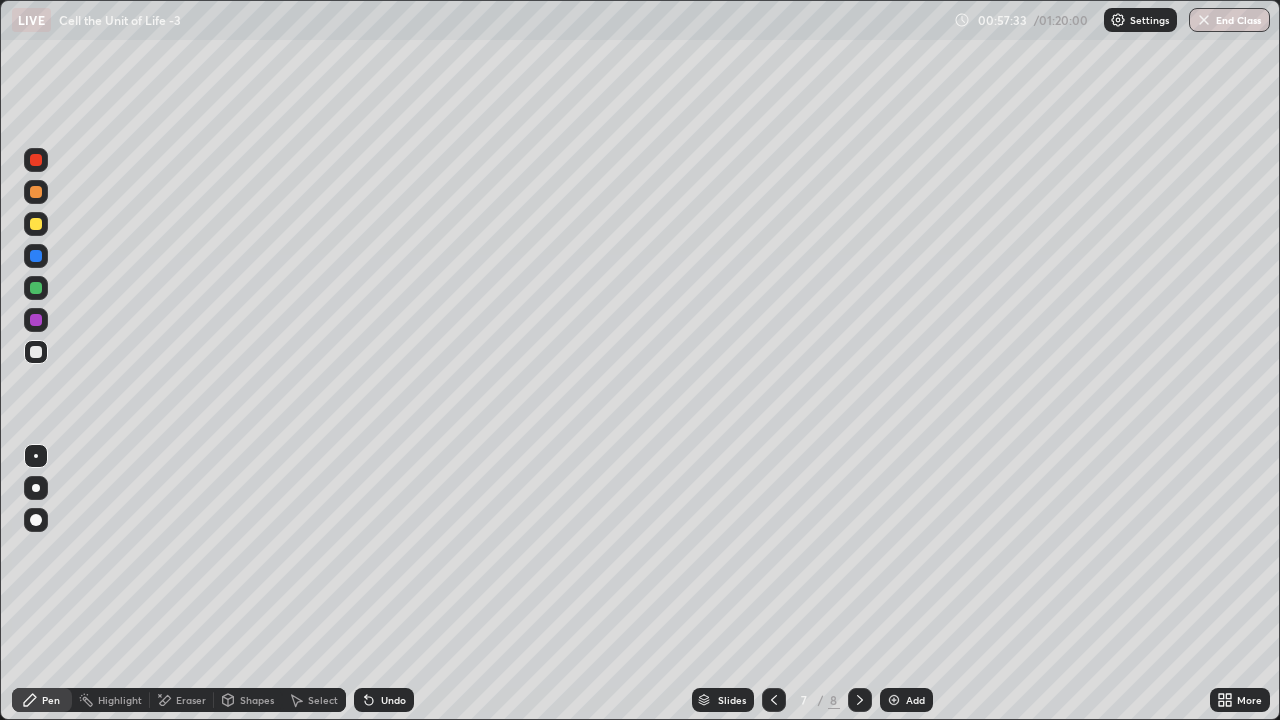 click 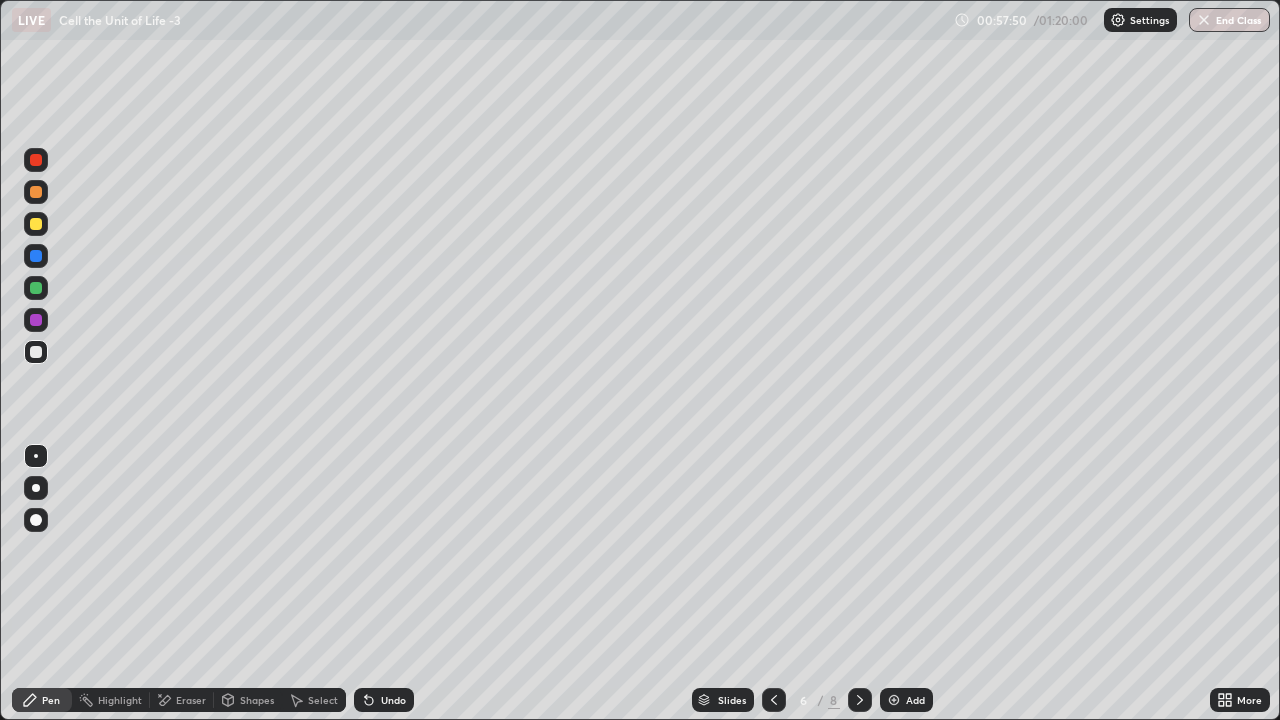 click 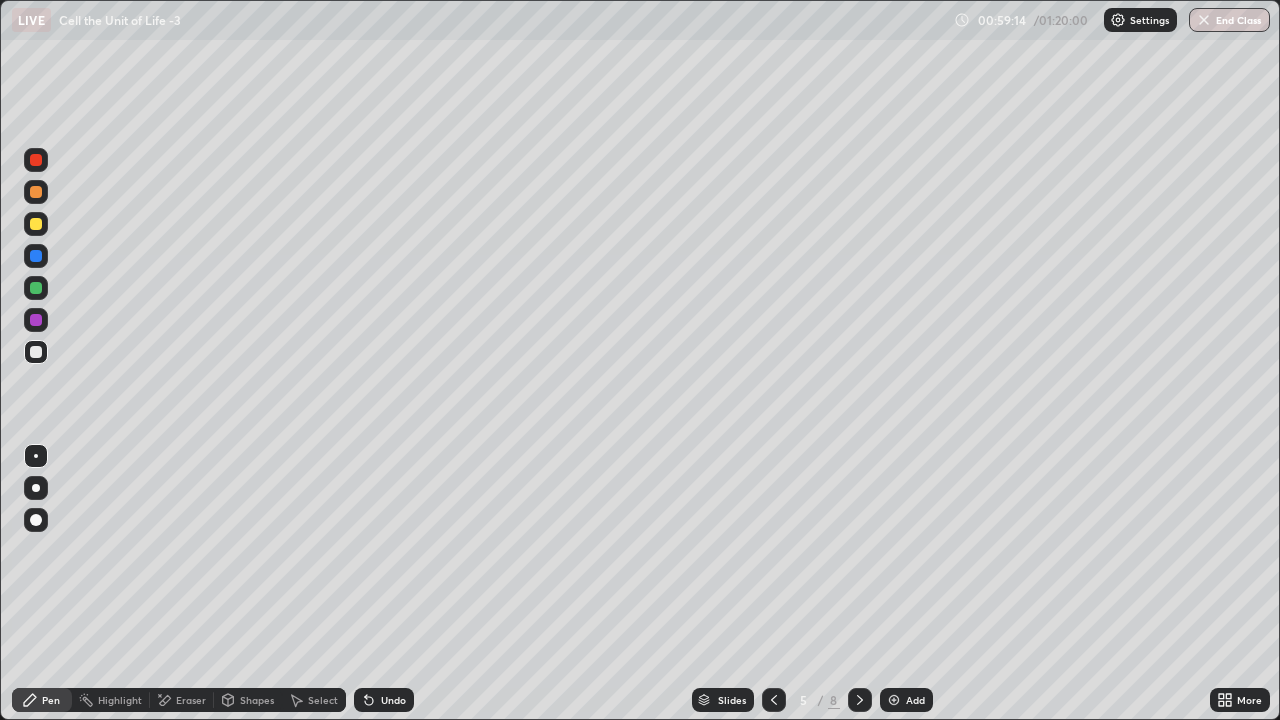 click 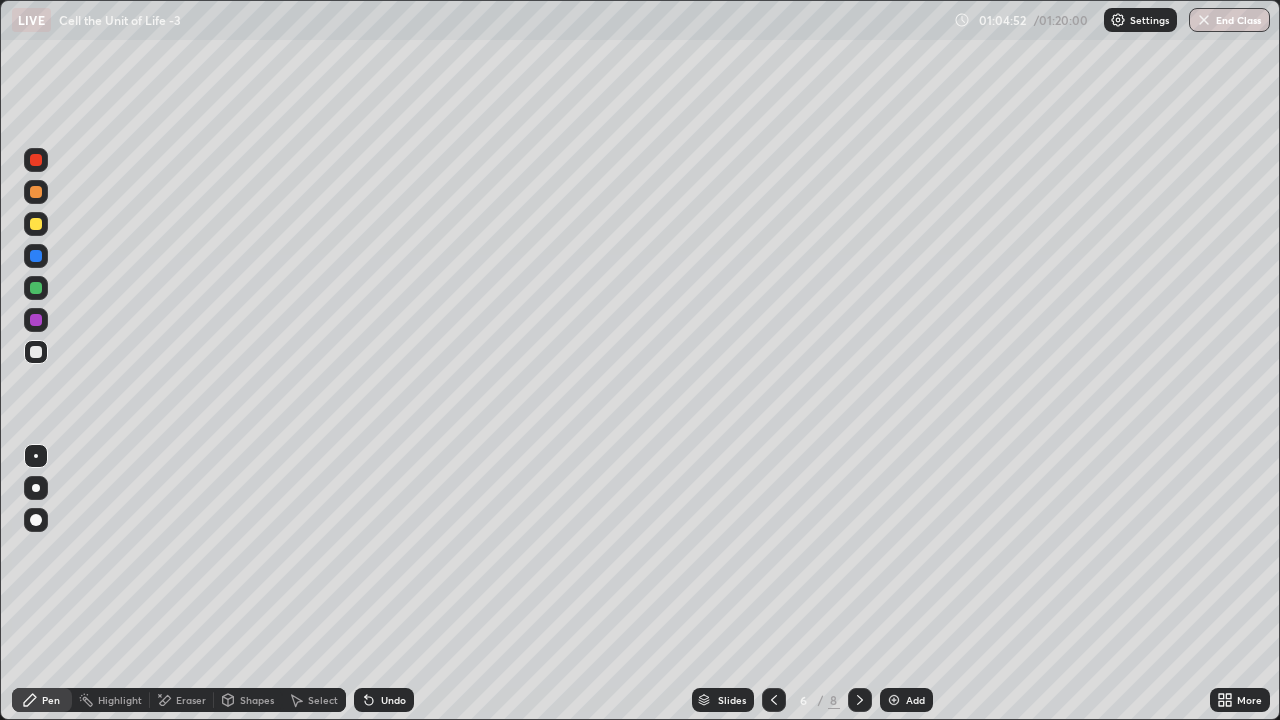 click 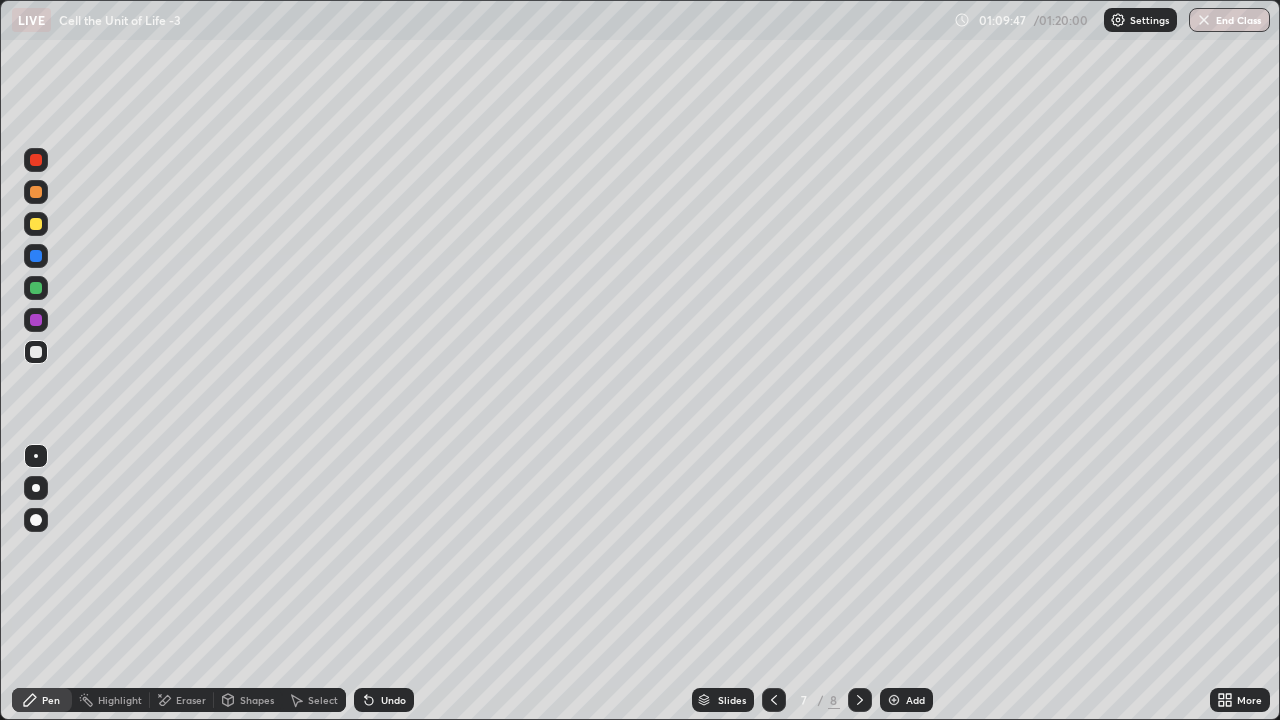 click 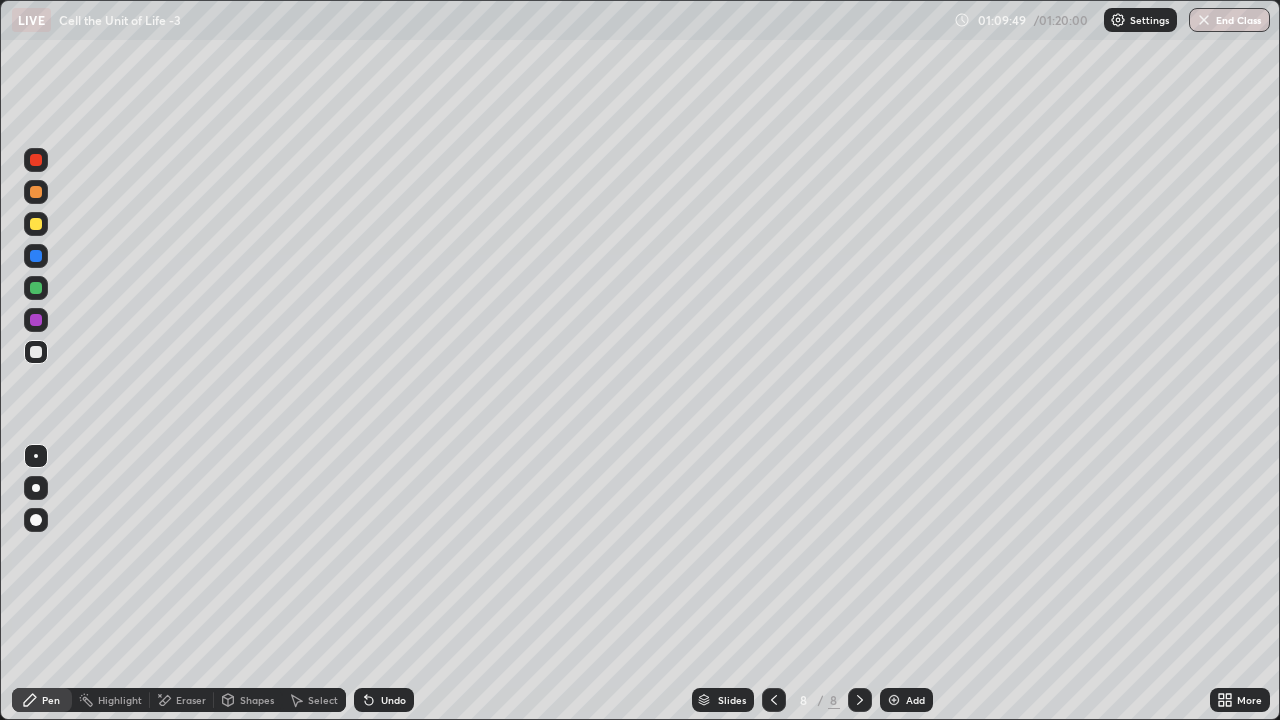 click 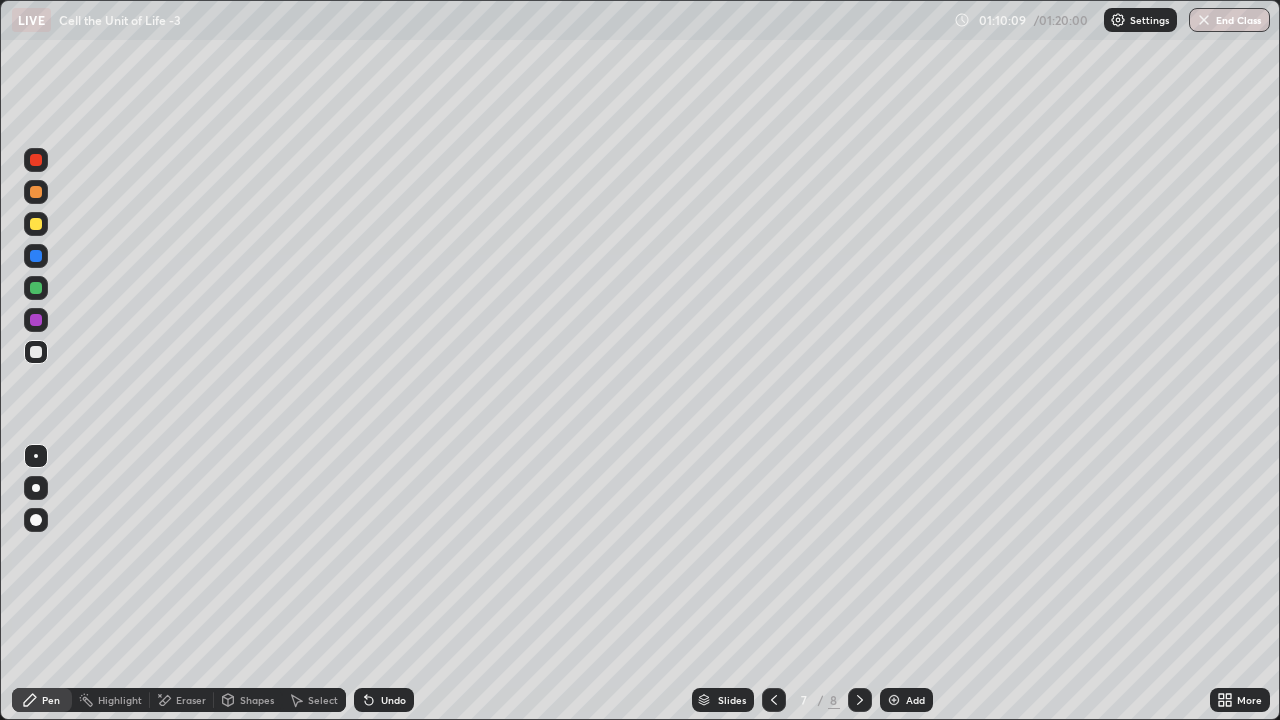 click on "End Class" at bounding box center [1229, 20] 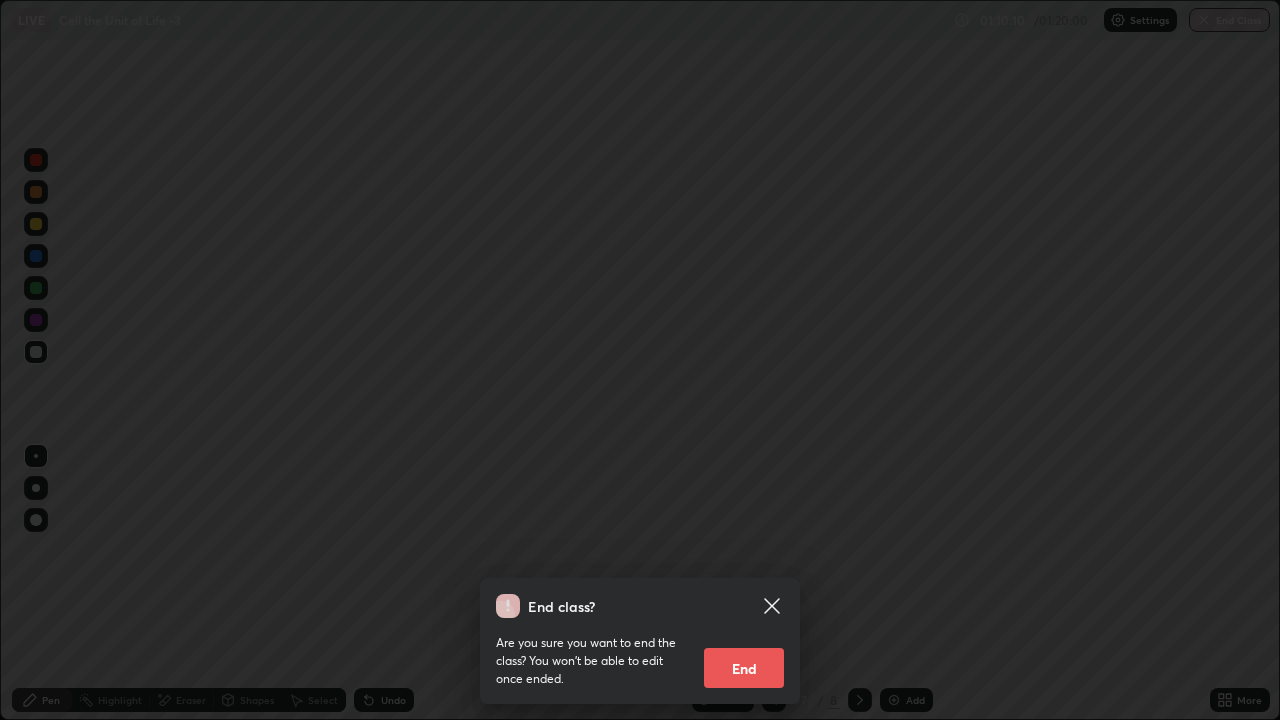 click on "End" at bounding box center (744, 668) 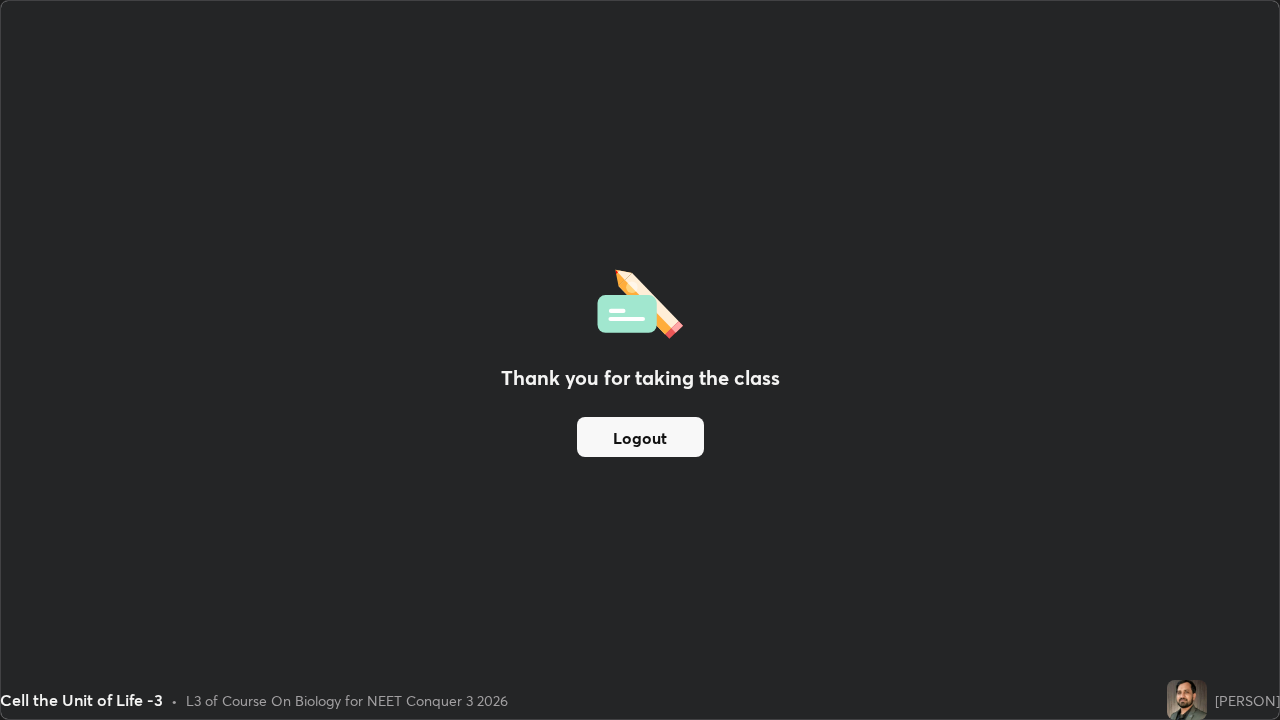 click on "Logout" at bounding box center (640, 437) 